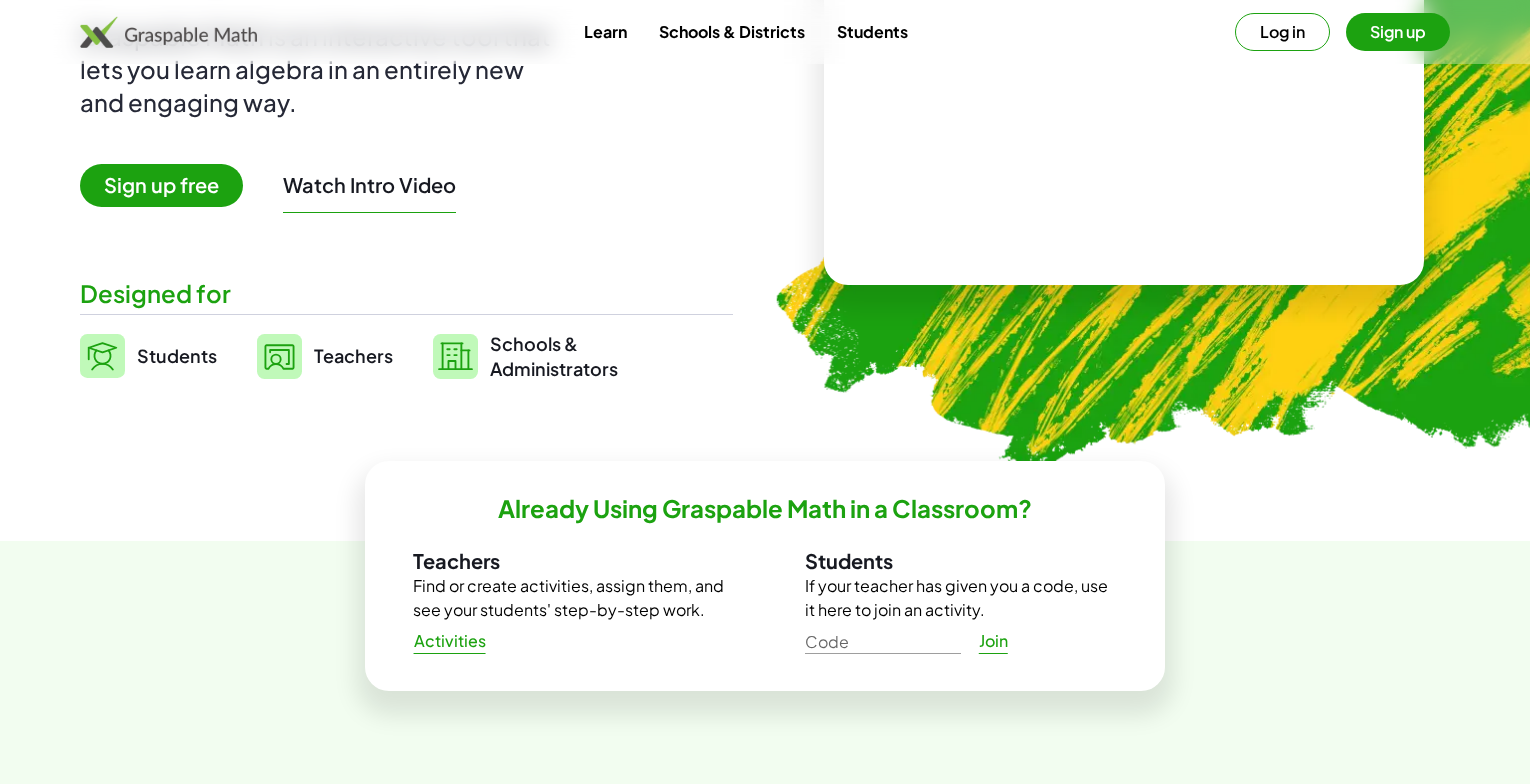 scroll, scrollTop: 400, scrollLeft: 0, axis: vertical 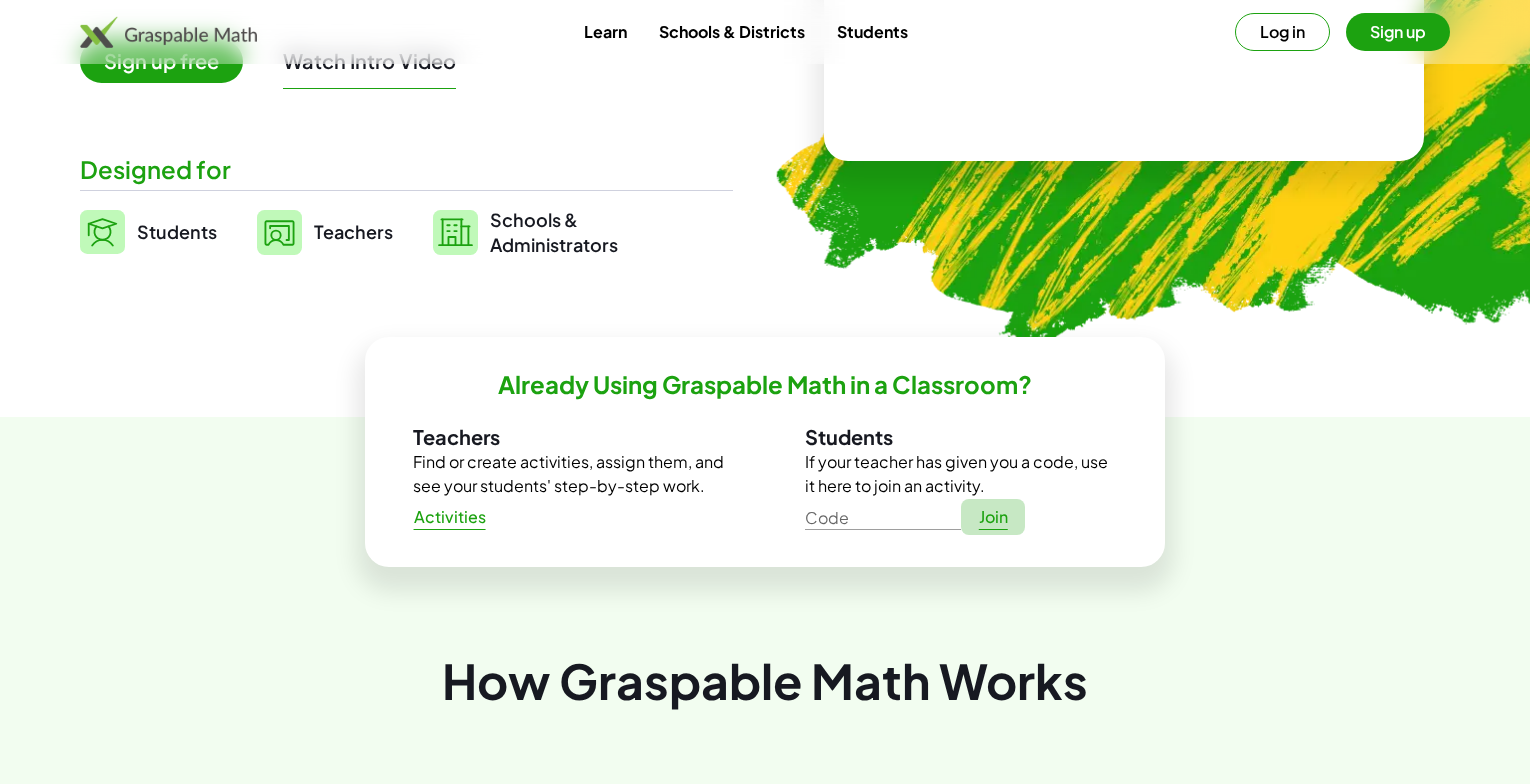 click on "Join" 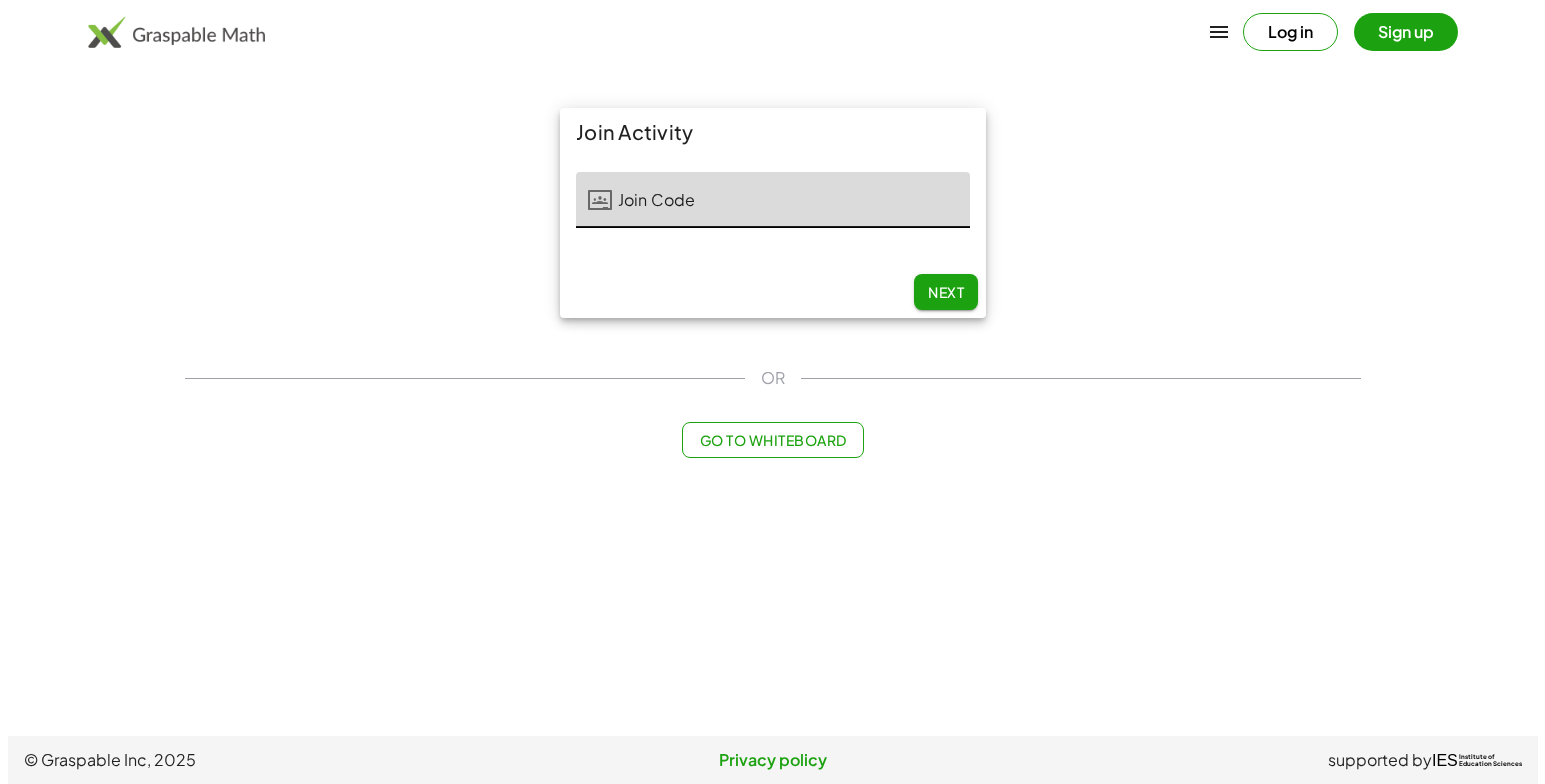 scroll, scrollTop: 0, scrollLeft: 0, axis: both 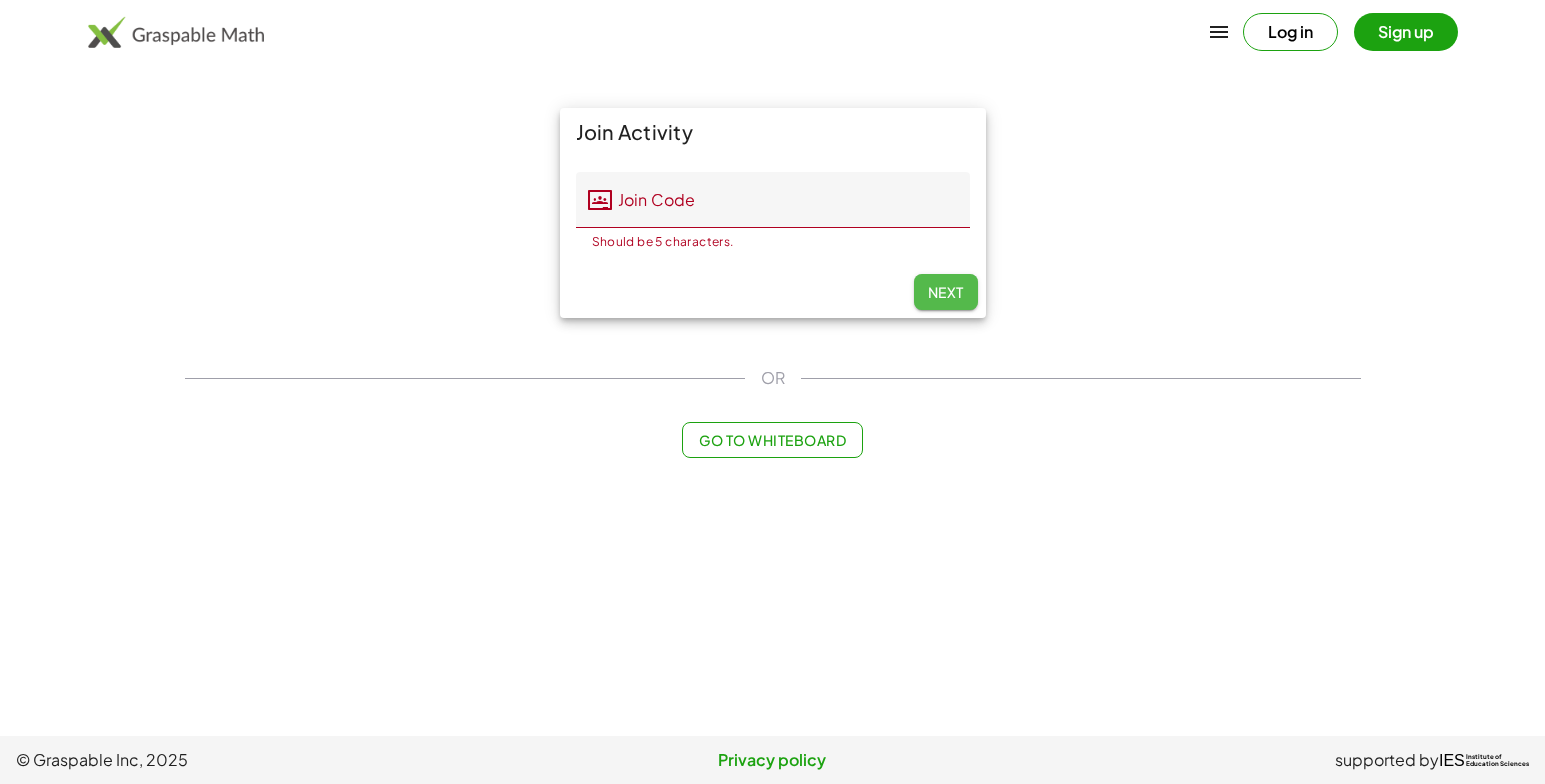click on "Next" 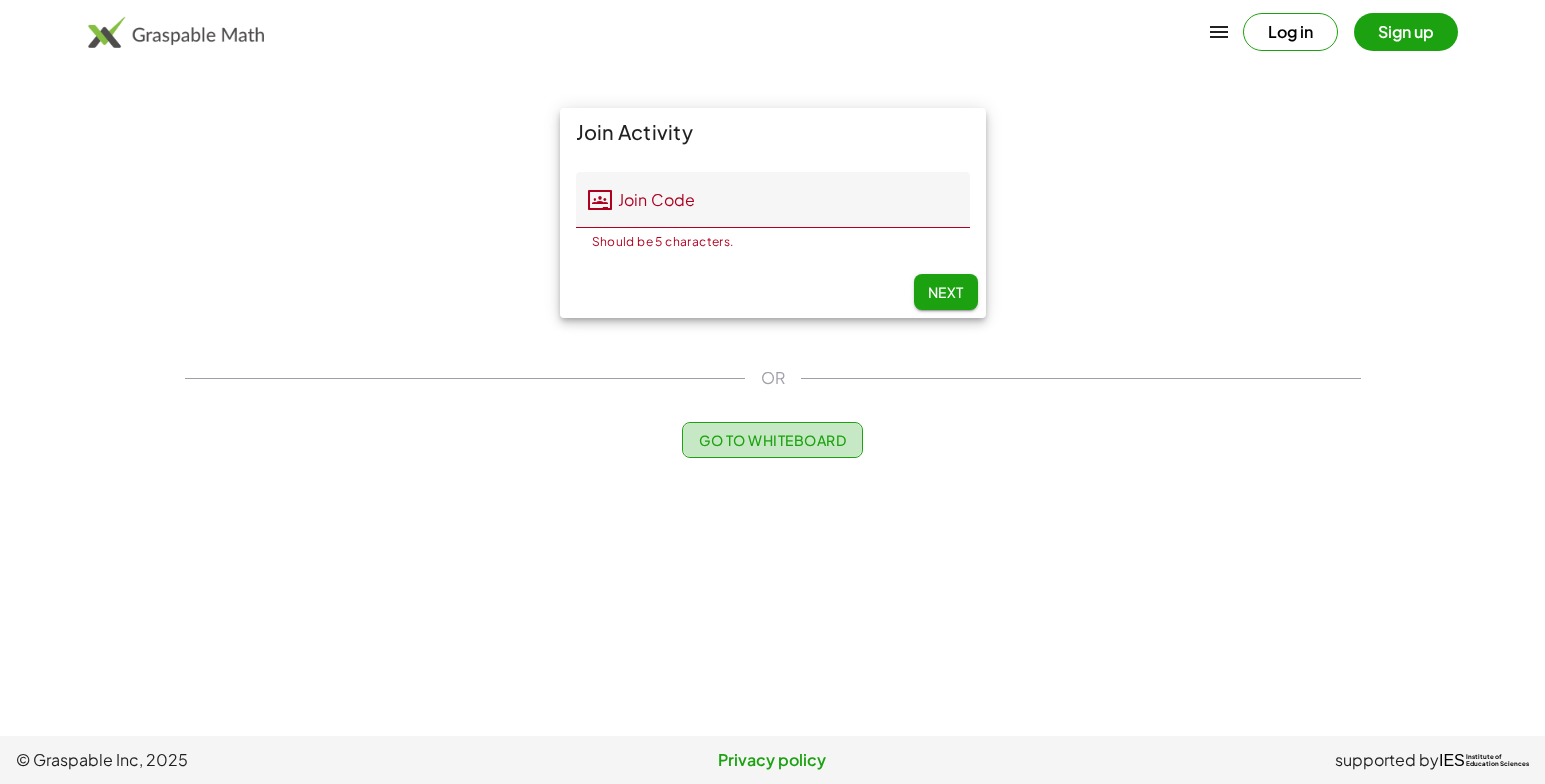 click on "Go to Whiteboard" 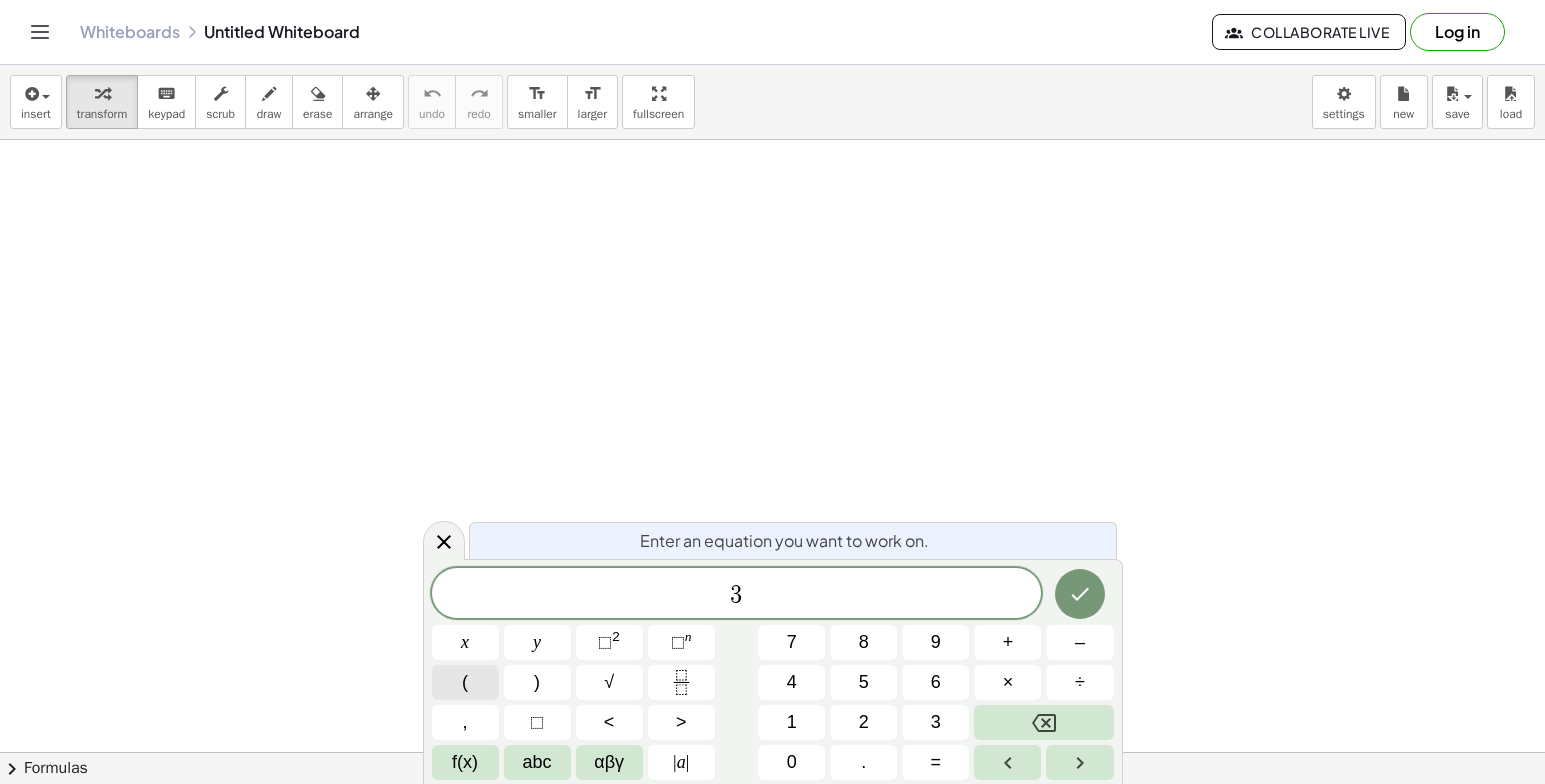 click on "(" at bounding box center [465, 682] 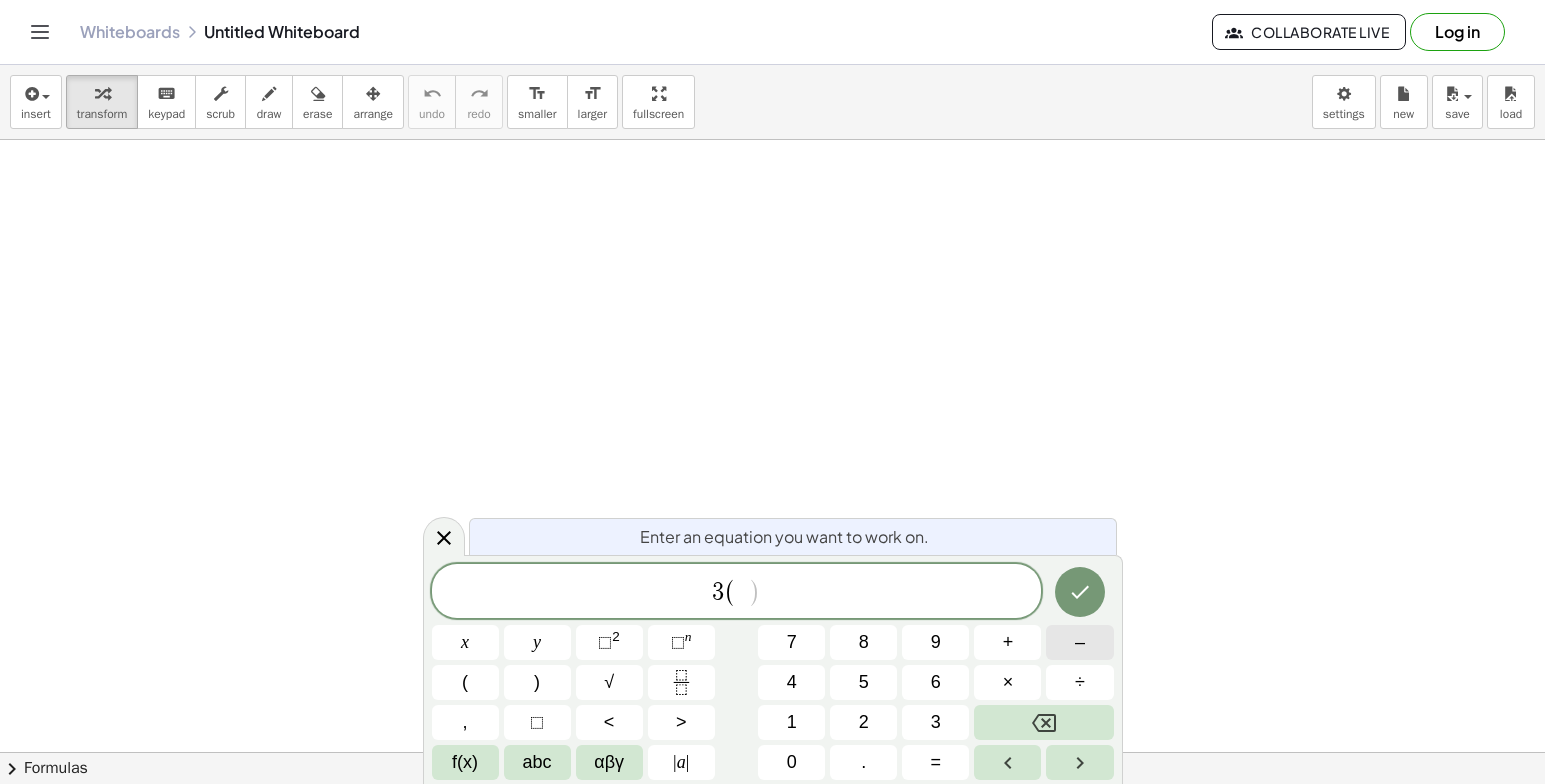 click on "–" at bounding box center (1080, 642) 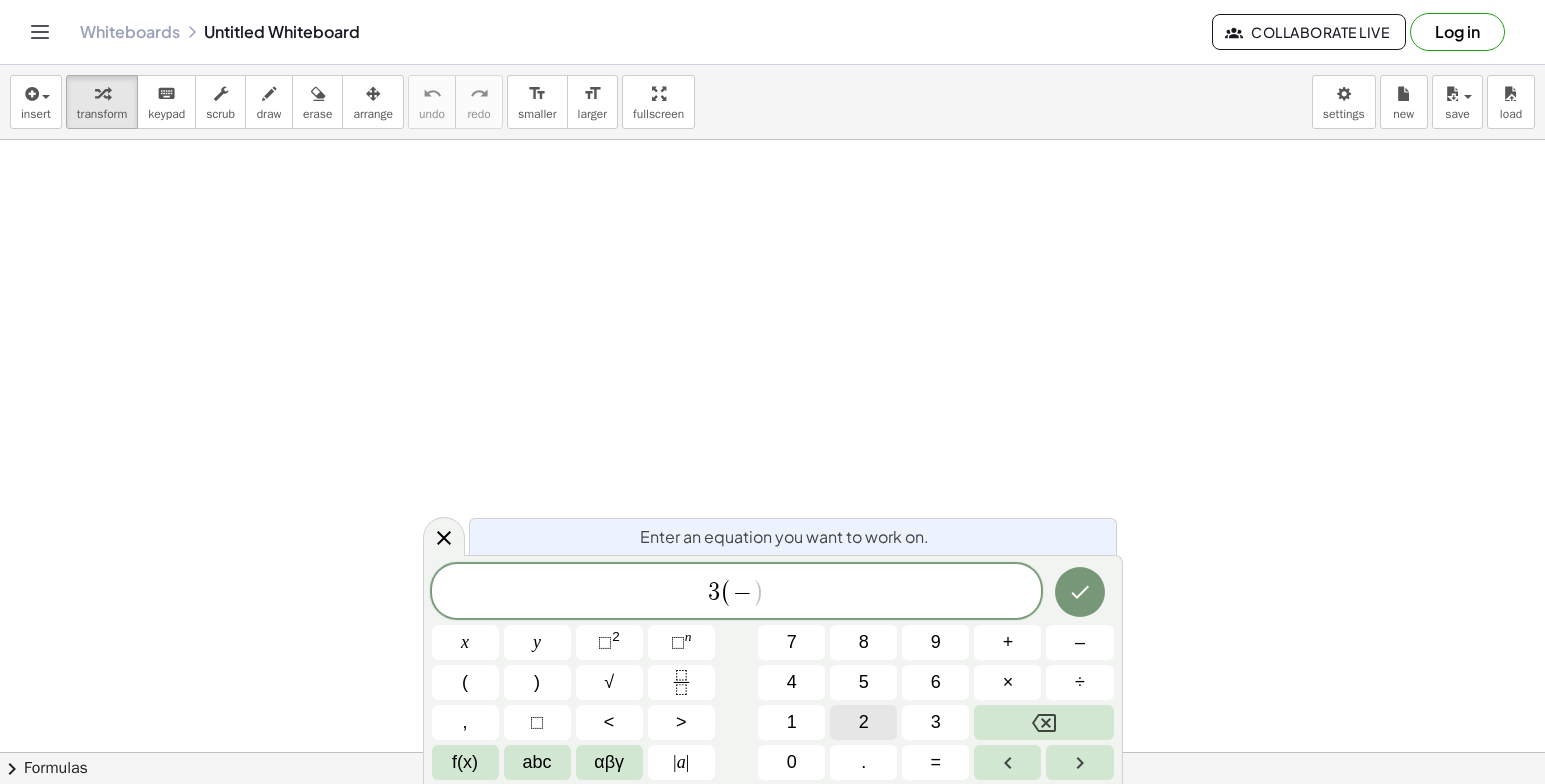 click on "2" at bounding box center [863, 722] 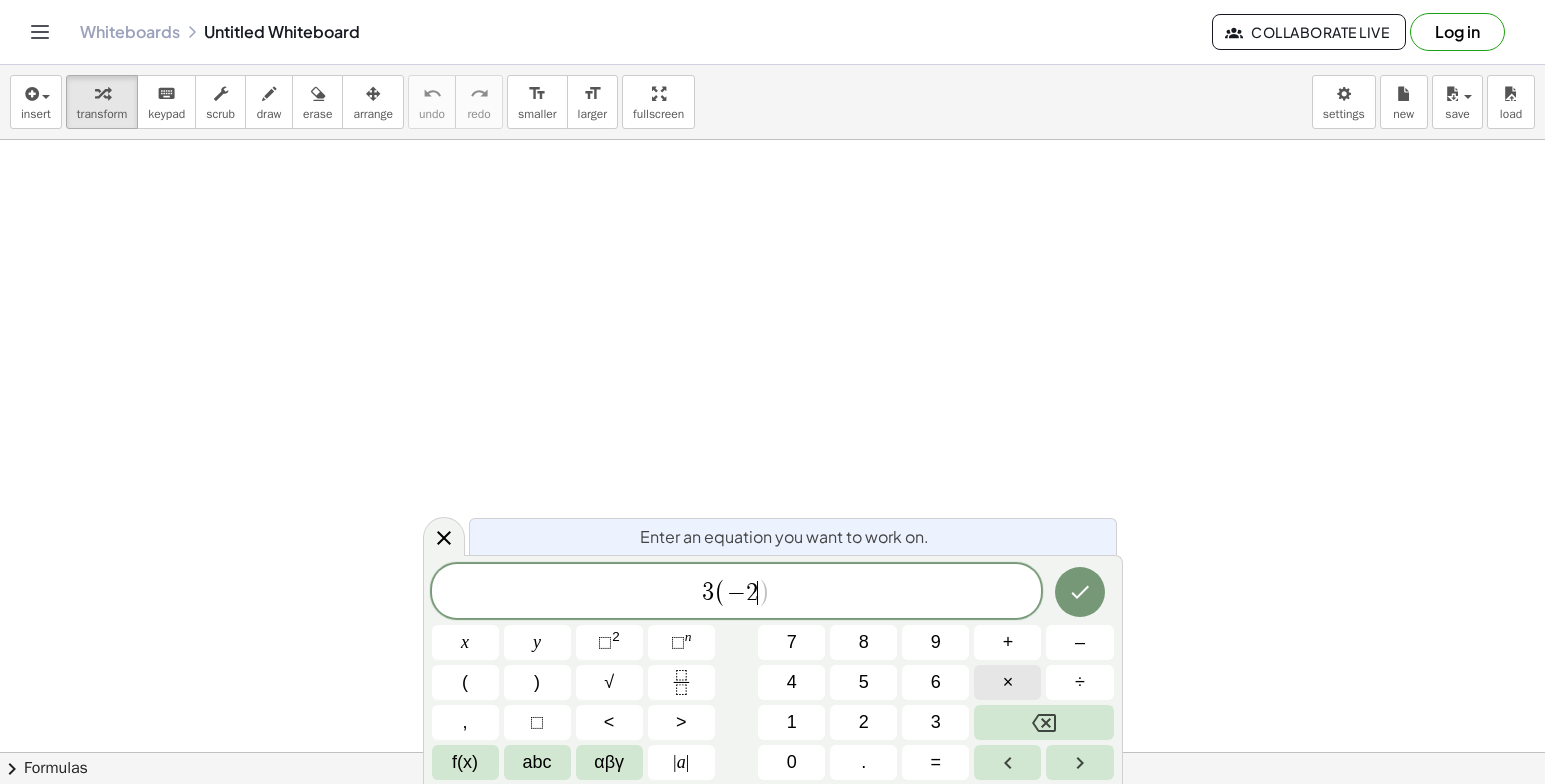 click on "×" at bounding box center [1008, 682] 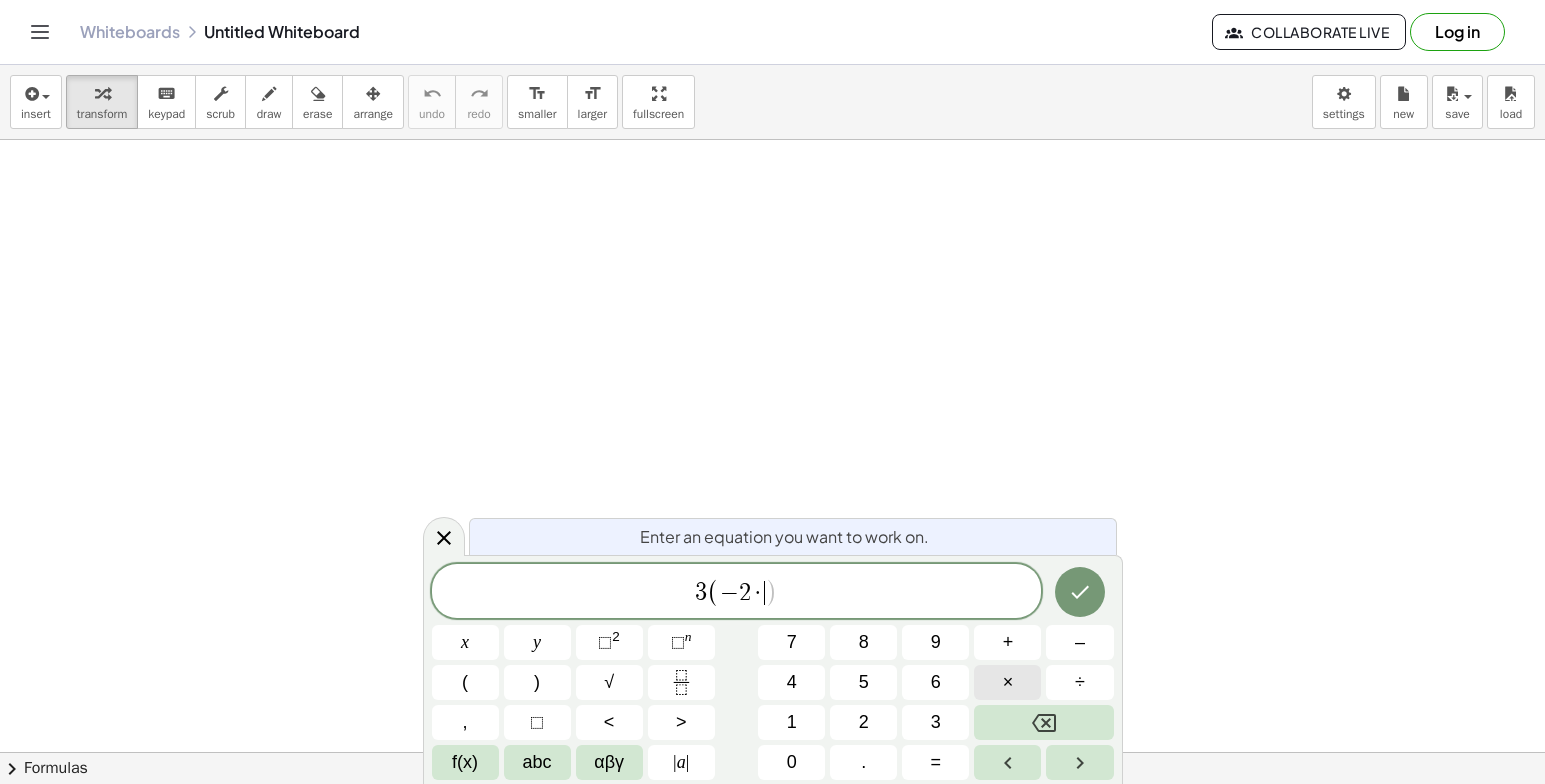 click on "×" at bounding box center (1007, 682) 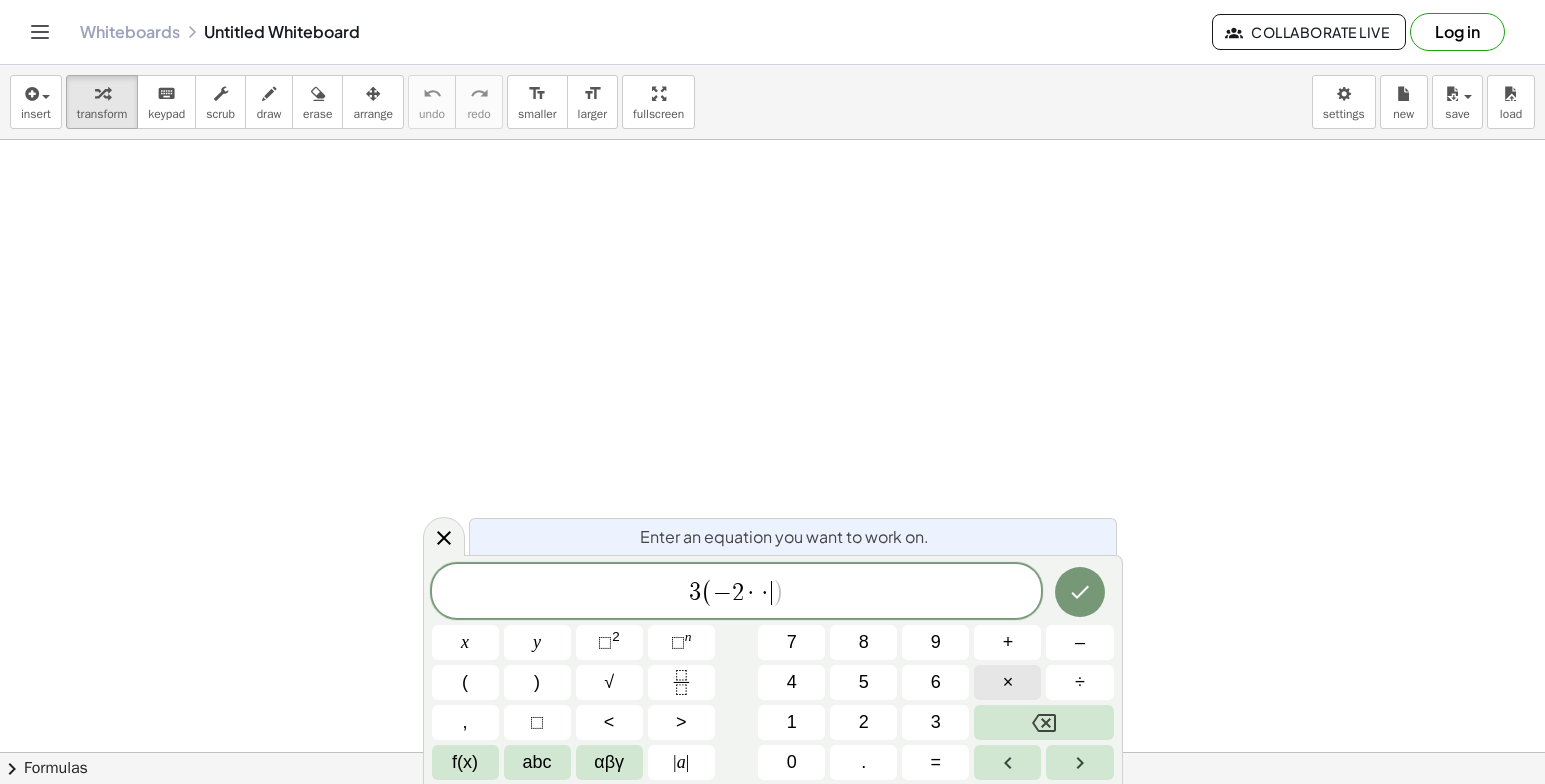 click on "×" at bounding box center (1007, 682) 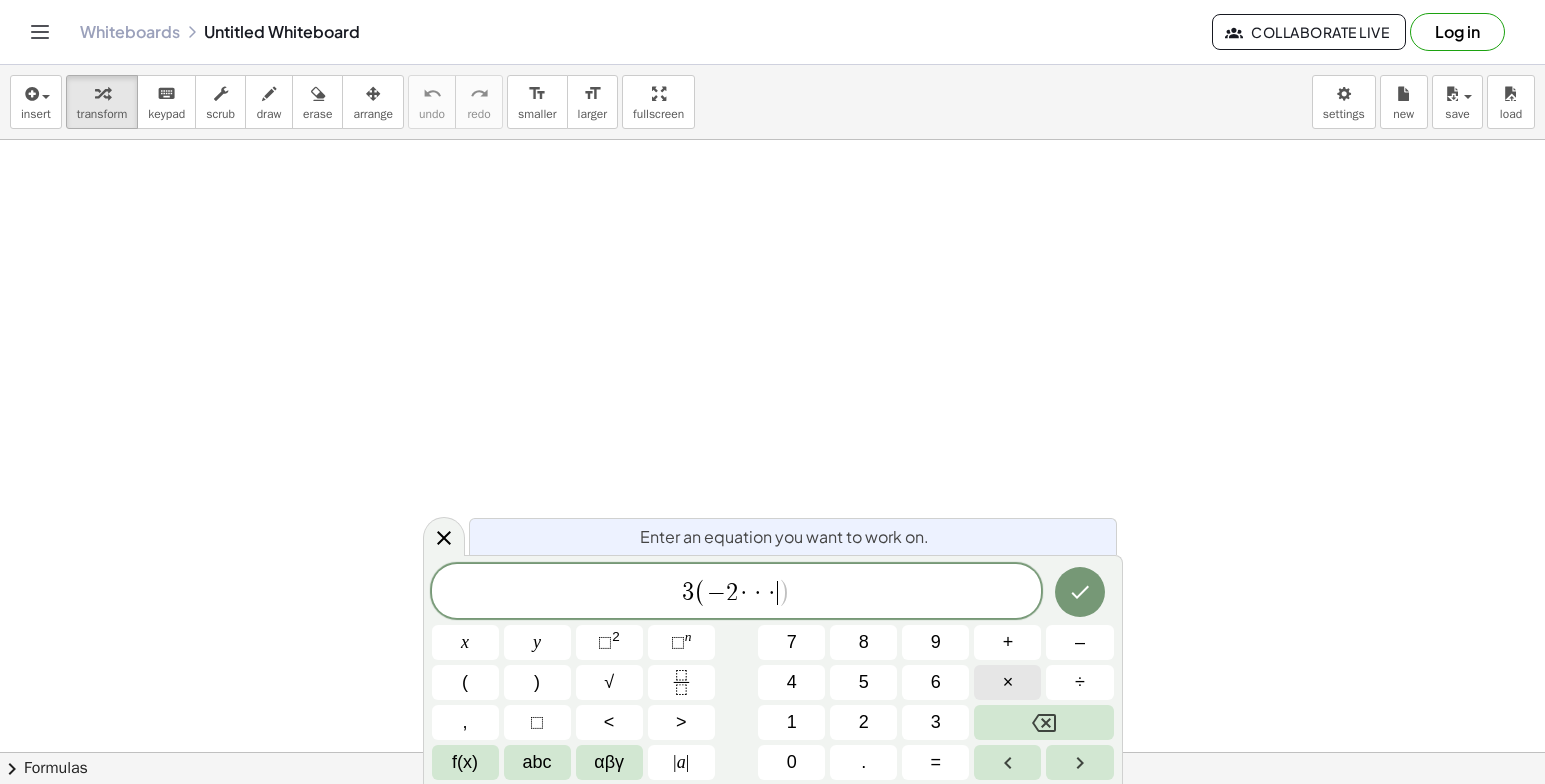 click on "×" at bounding box center (1007, 682) 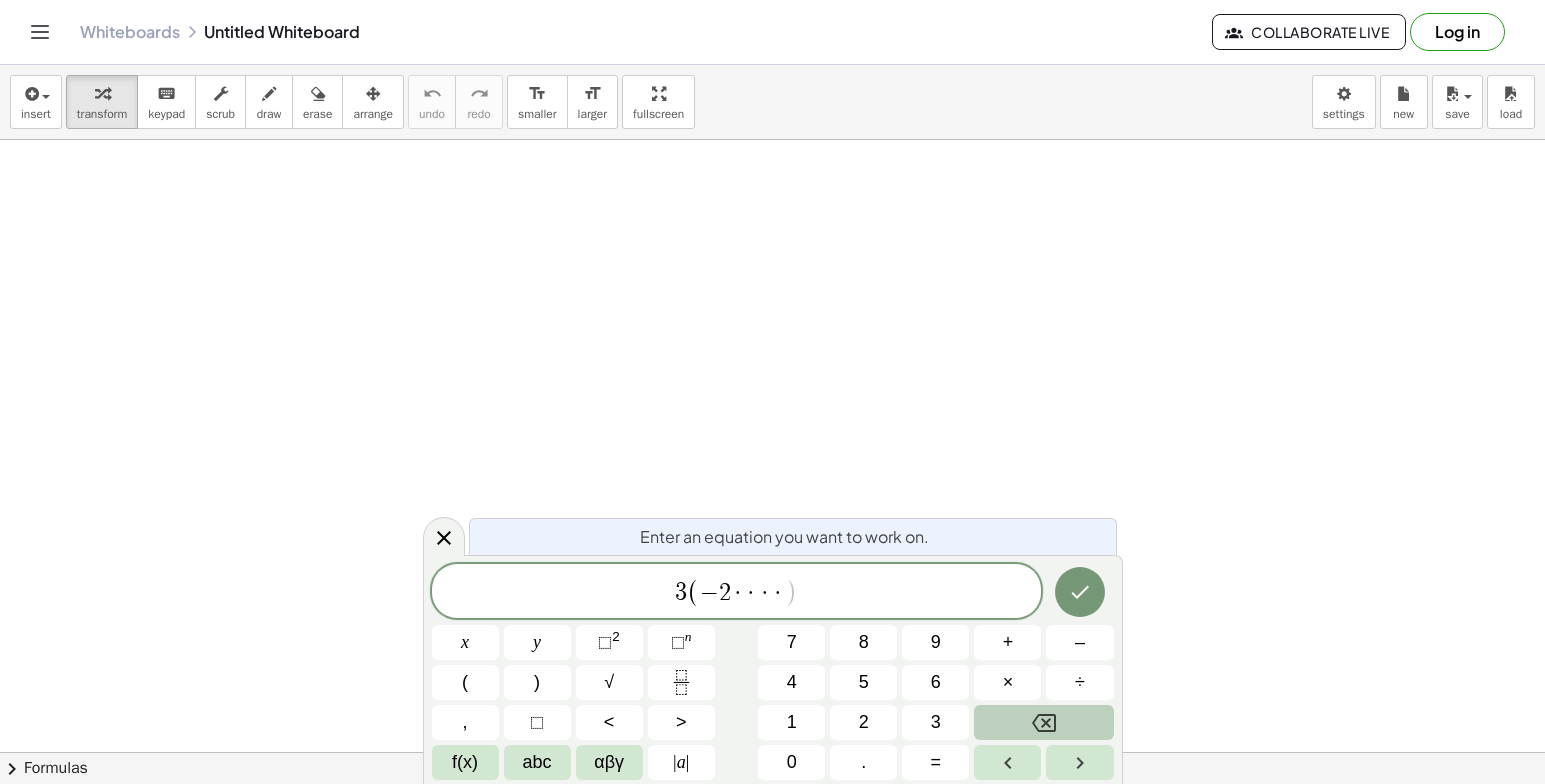 click at bounding box center [1043, 722] 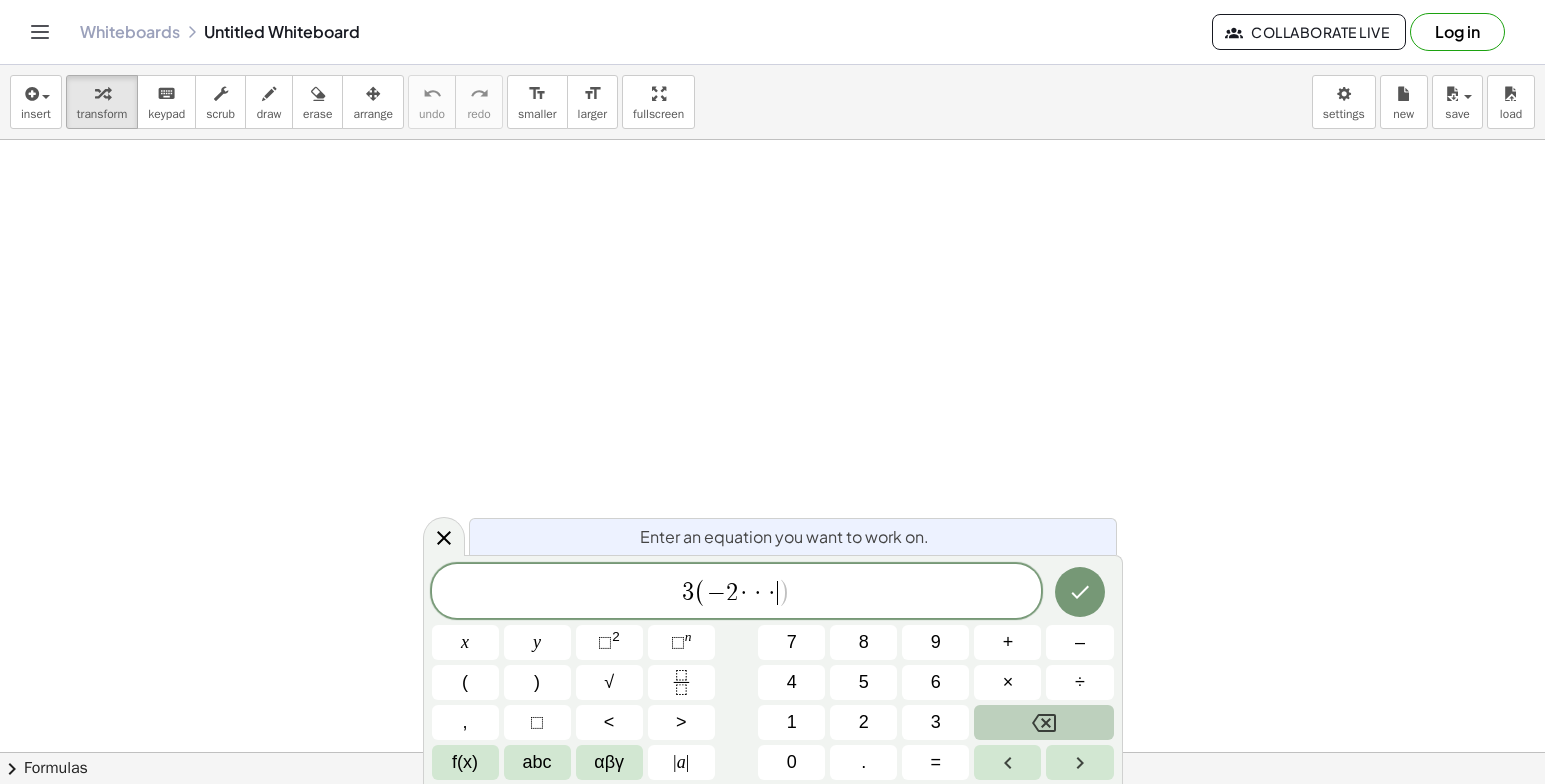 click at bounding box center [1043, 722] 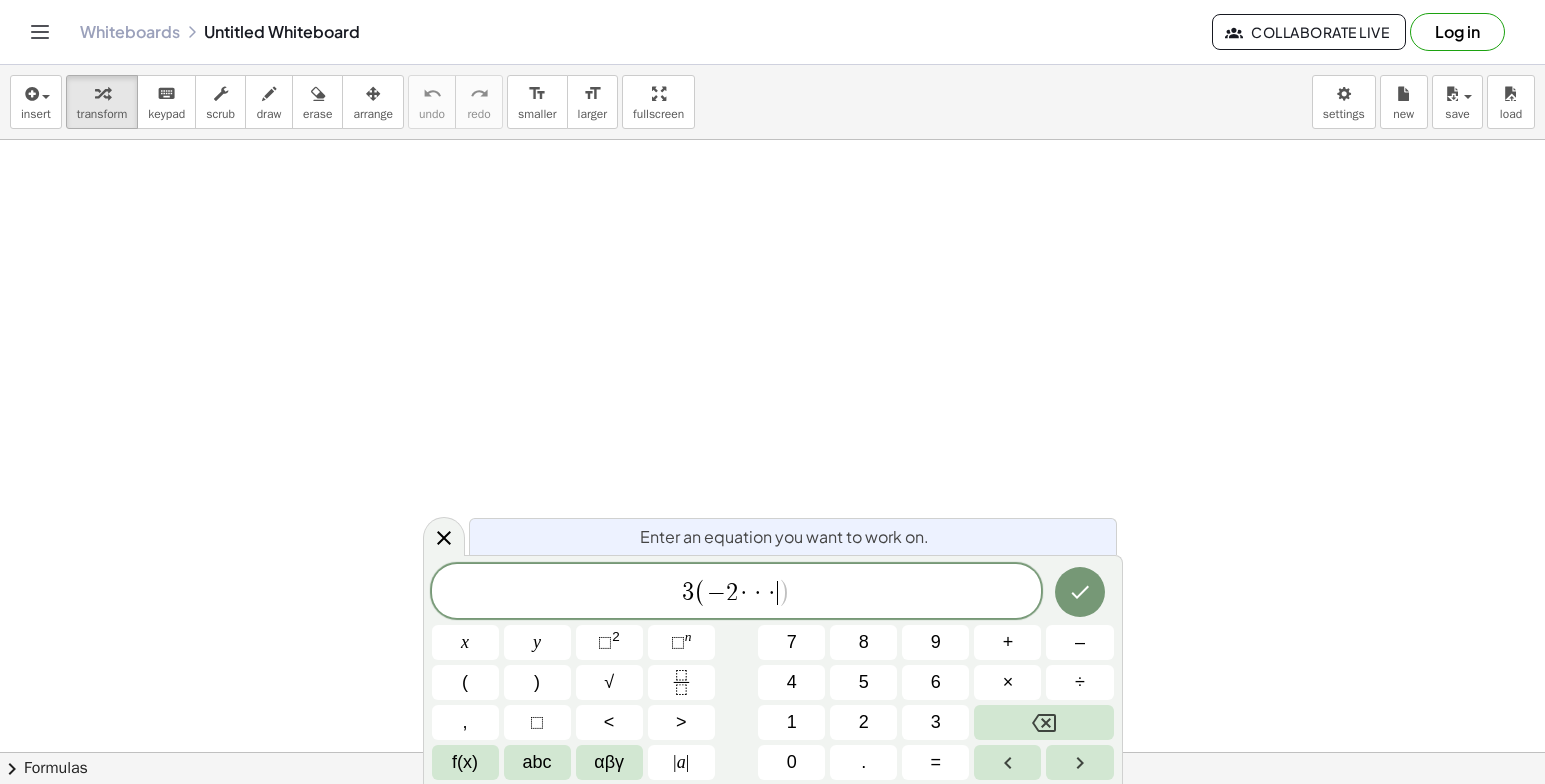 click on "3 ( − 2 · · · ​ ) x y ⬚ 2 ⬚ n 7 8 9 + – ( ) √ 4 5 6 × ÷ , ⬚ < > 1 2 3 f(x) abc αβγ | a | 0 . =" at bounding box center (773, 672) 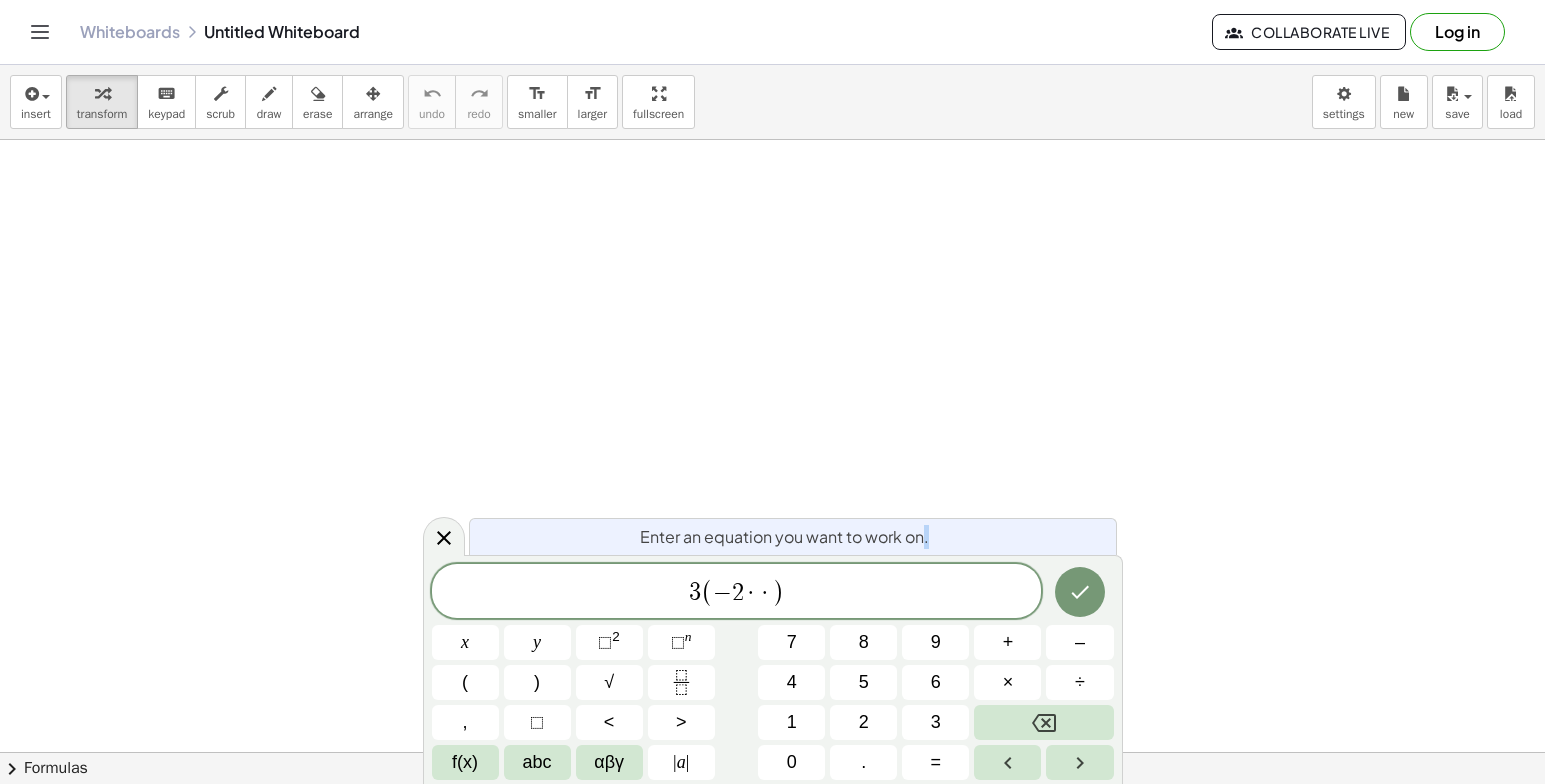 click on "3 ( − 2 · · ) x y ⬚ 2 ⬚ n 7 8 9 + – ( ) √ 4 5 6 × ÷ , ⬚ < > 1 2 3 f(x) abc αβγ | a | 0 . =" at bounding box center (773, 672) 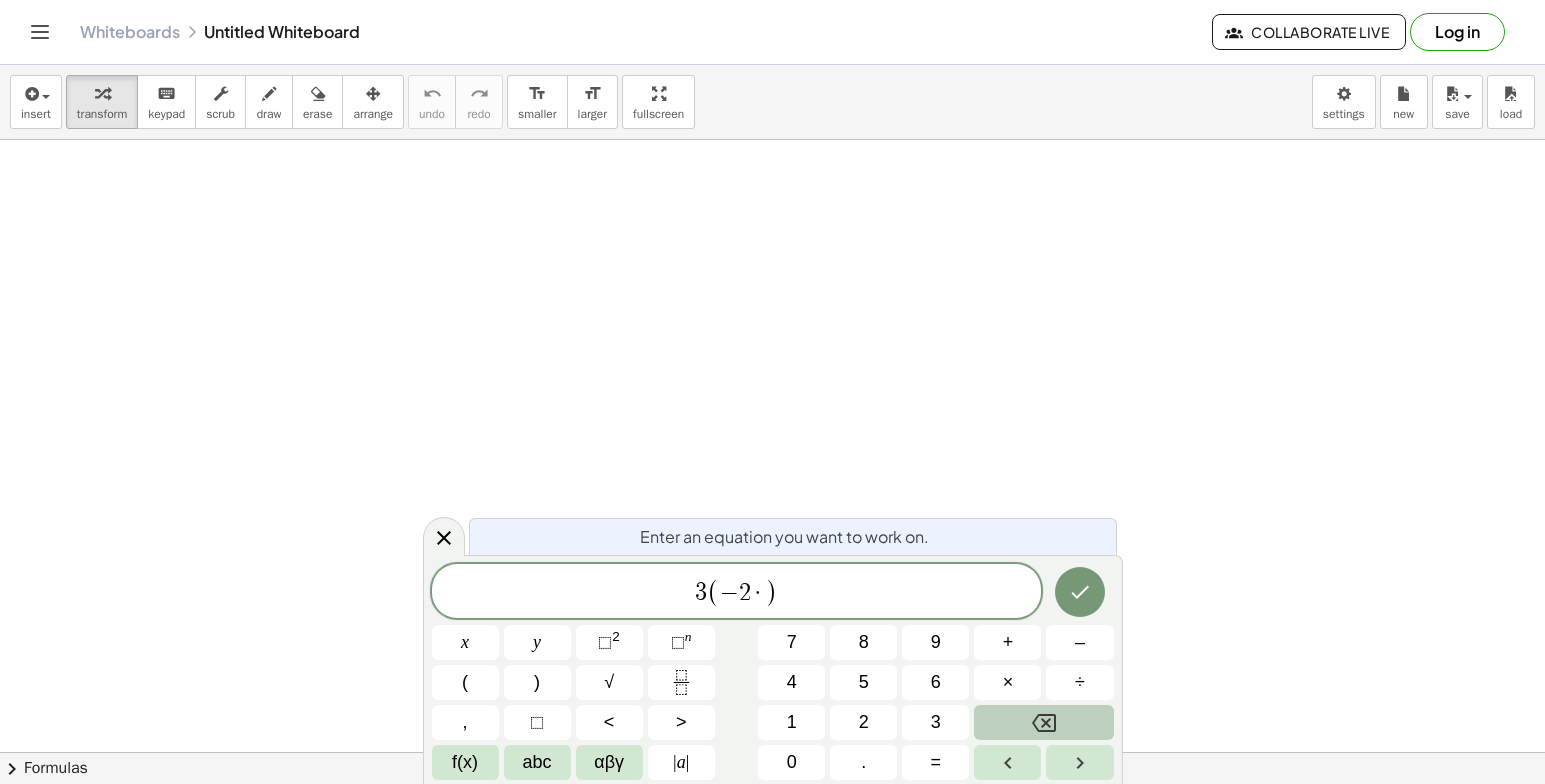 click at bounding box center (1043, 722) 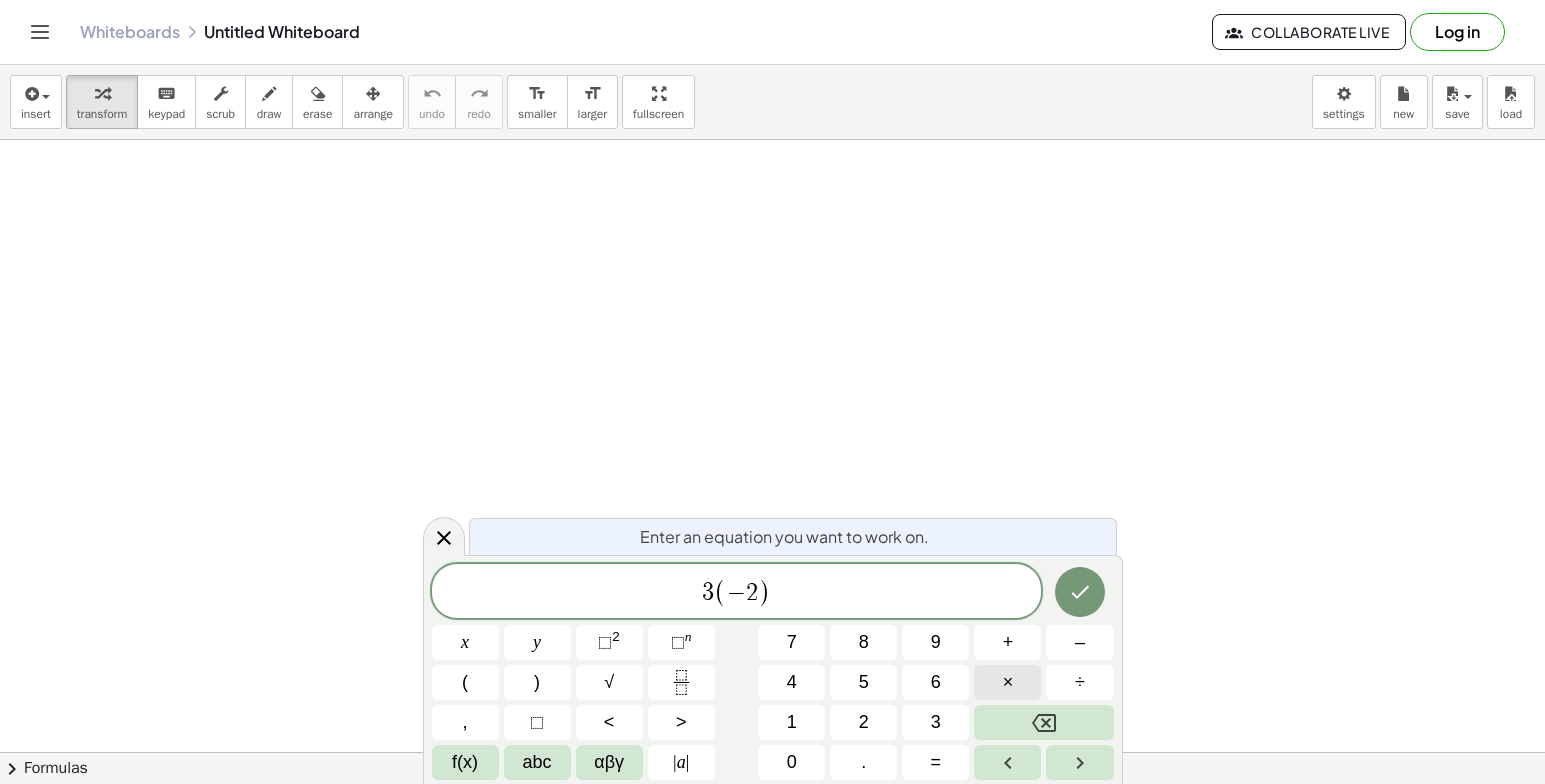 click on "×" at bounding box center (1007, 682) 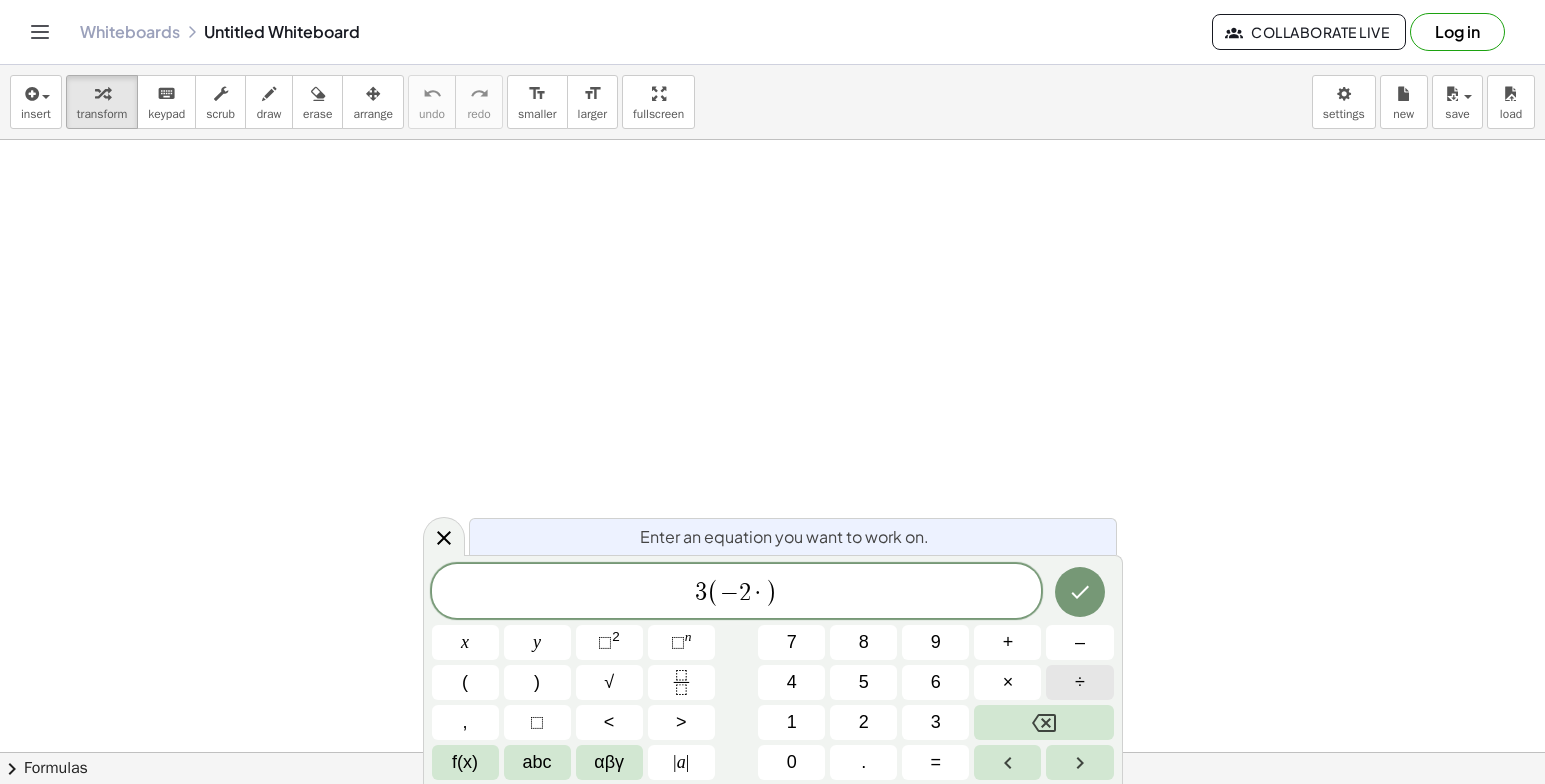 click on "÷" at bounding box center [1079, 682] 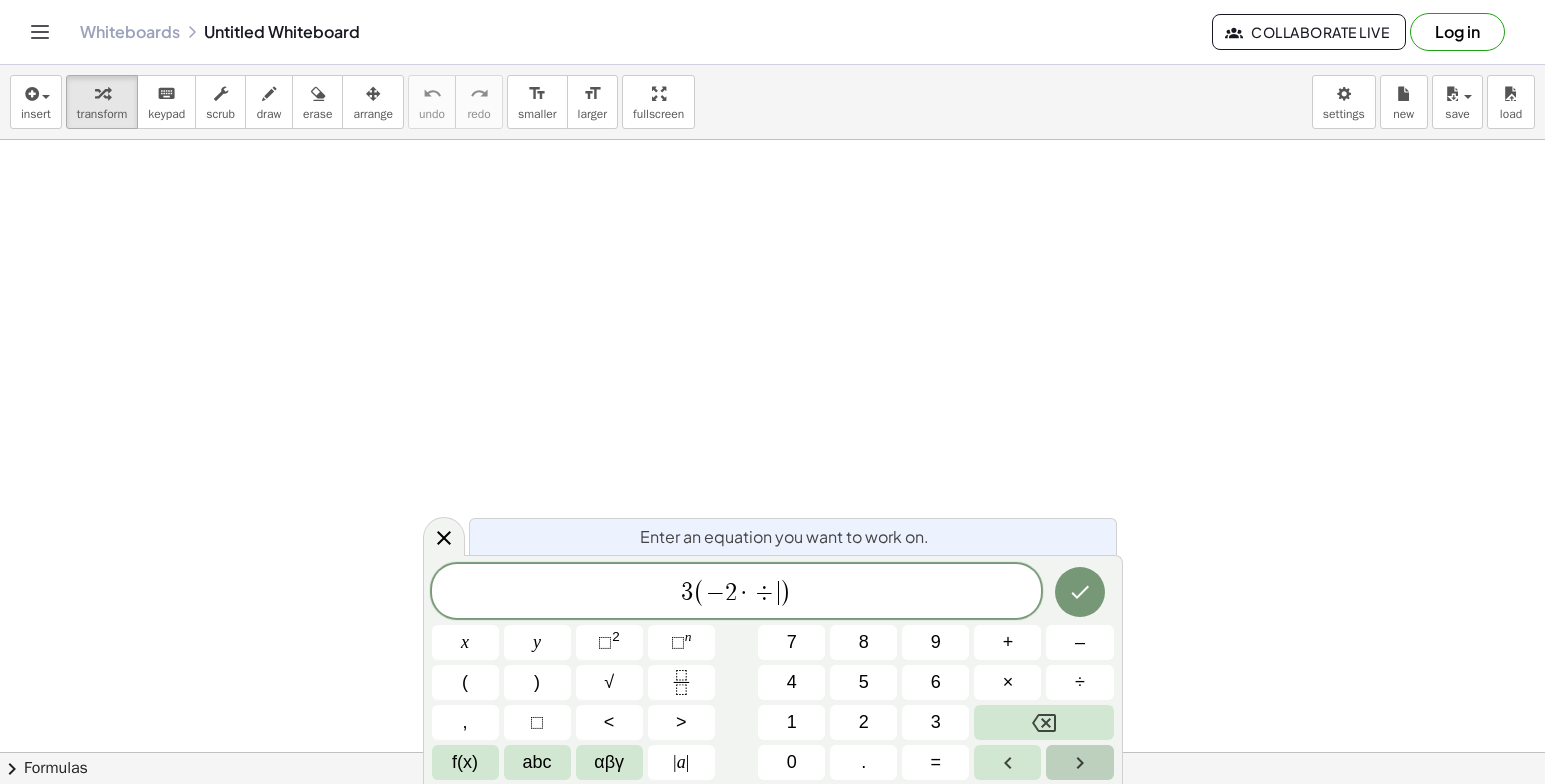 click on "Enter an equation you want to work on. 3 ( − 2 · ÷ ​ ) x y ⬚ 2 ⬚ n 7 8 9 + – ( ) √ 4 5 6 × ÷ , ⬚ < > 1 2 3 f(x) abc αβγ | a | 0 . =" at bounding box center (773, 669) 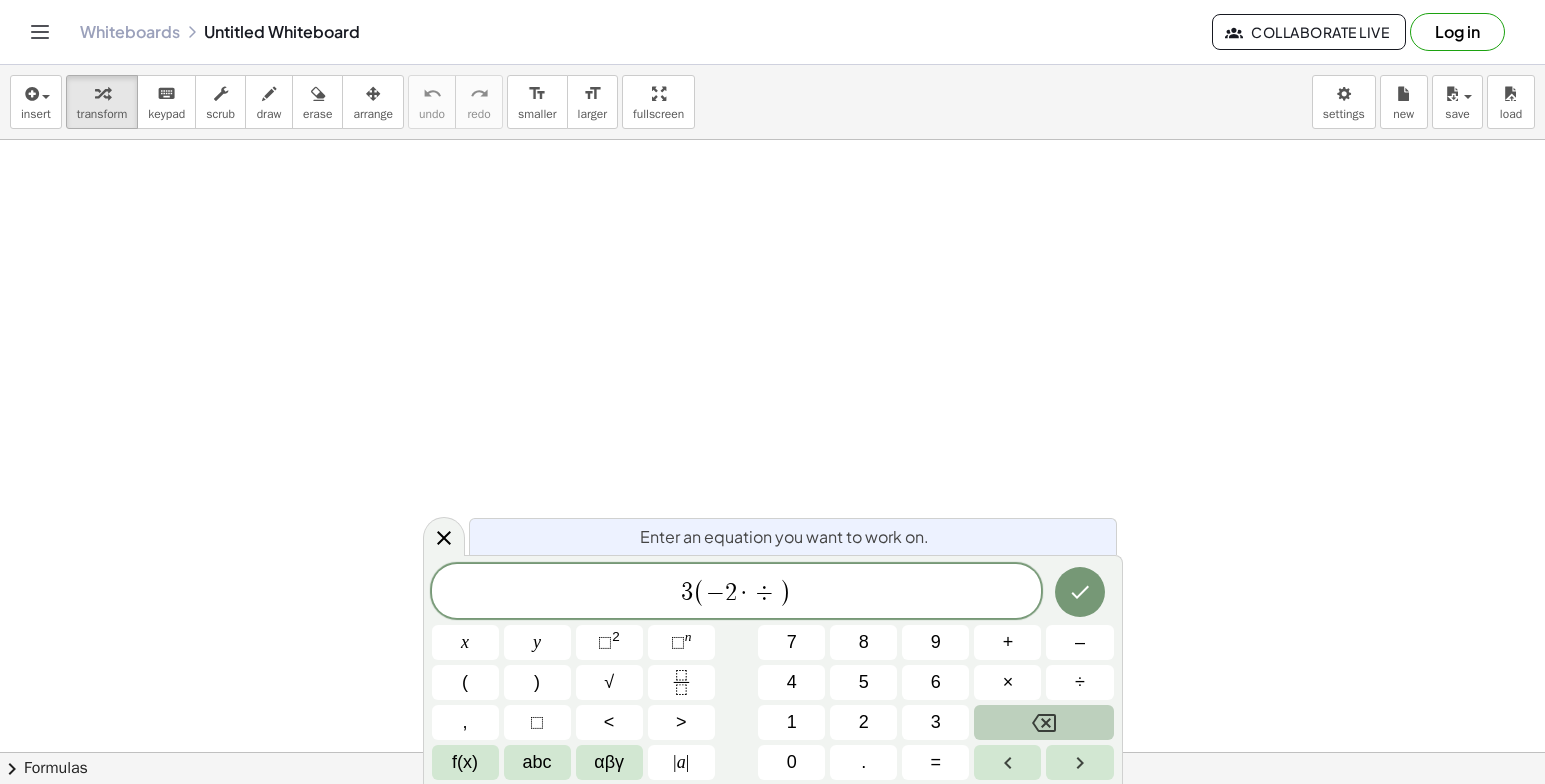click on "3 ( − 2 · ÷ ) x y ⬚ 2 ⬚ n 7 8 9 + – ( ) √ 4 5 6 × ÷ , ⬚ < > 1 2 3 f(x) abc αβγ | a | 0 . =" at bounding box center [773, 672] 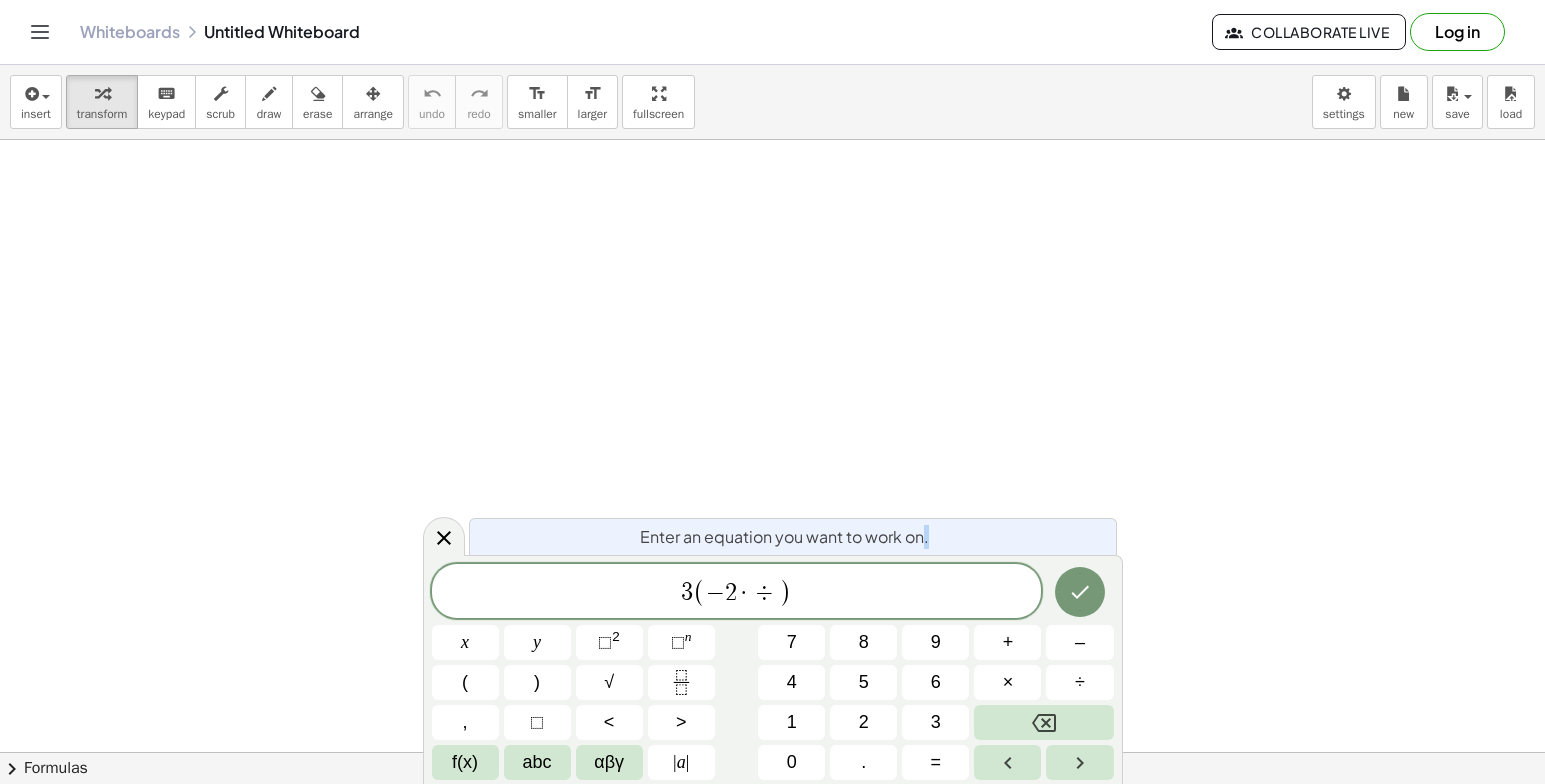 click on "3 ( − 2 · ÷ ) x y ⬚ 2 ⬚ n 7 8 9 + – ( ) √ 4 5 6 × ÷ , ⬚ < > 1 2 3 f(x) abc αβγ | a | 0 . =" at bounding box center (773, 672) 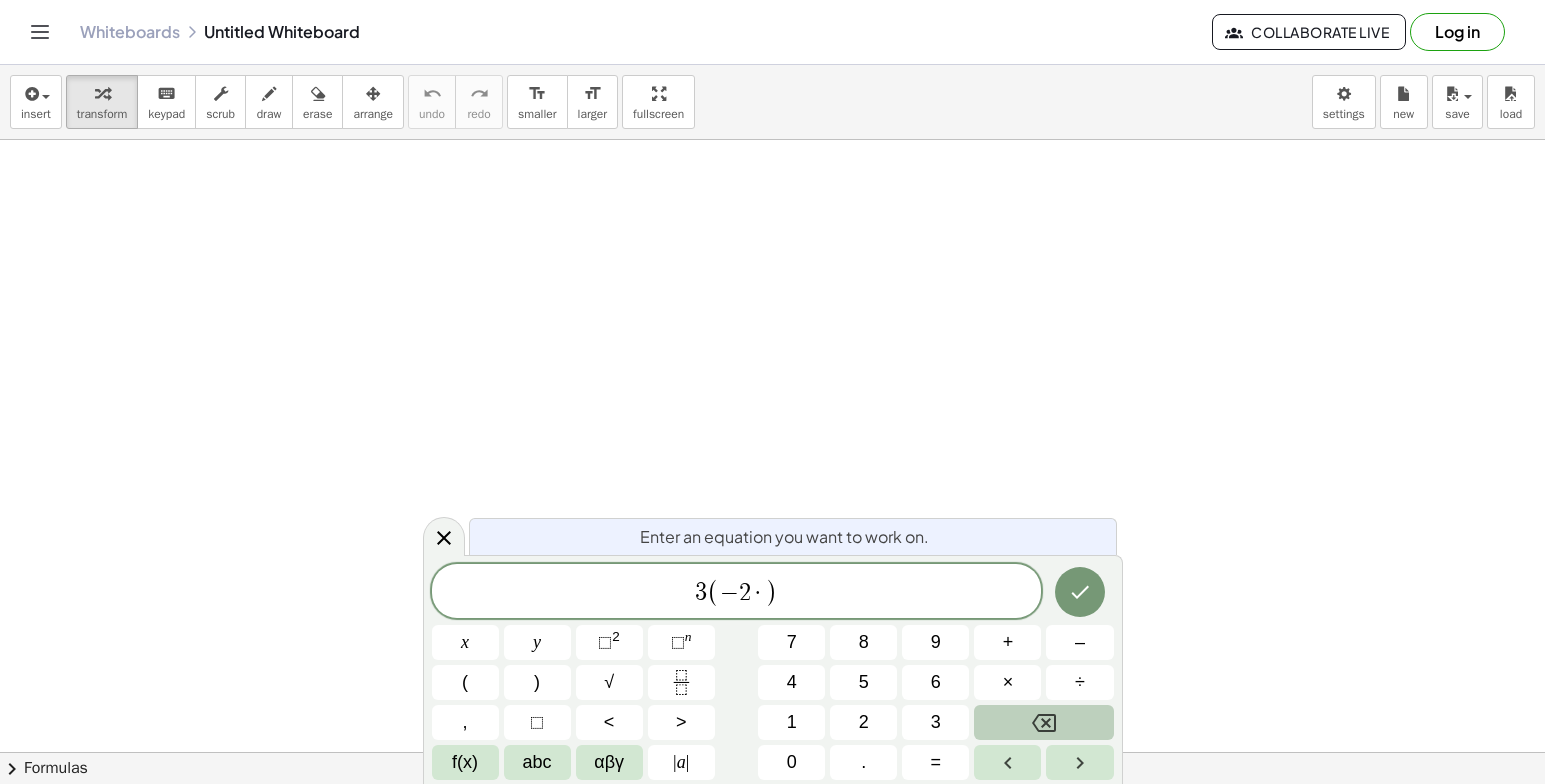 click 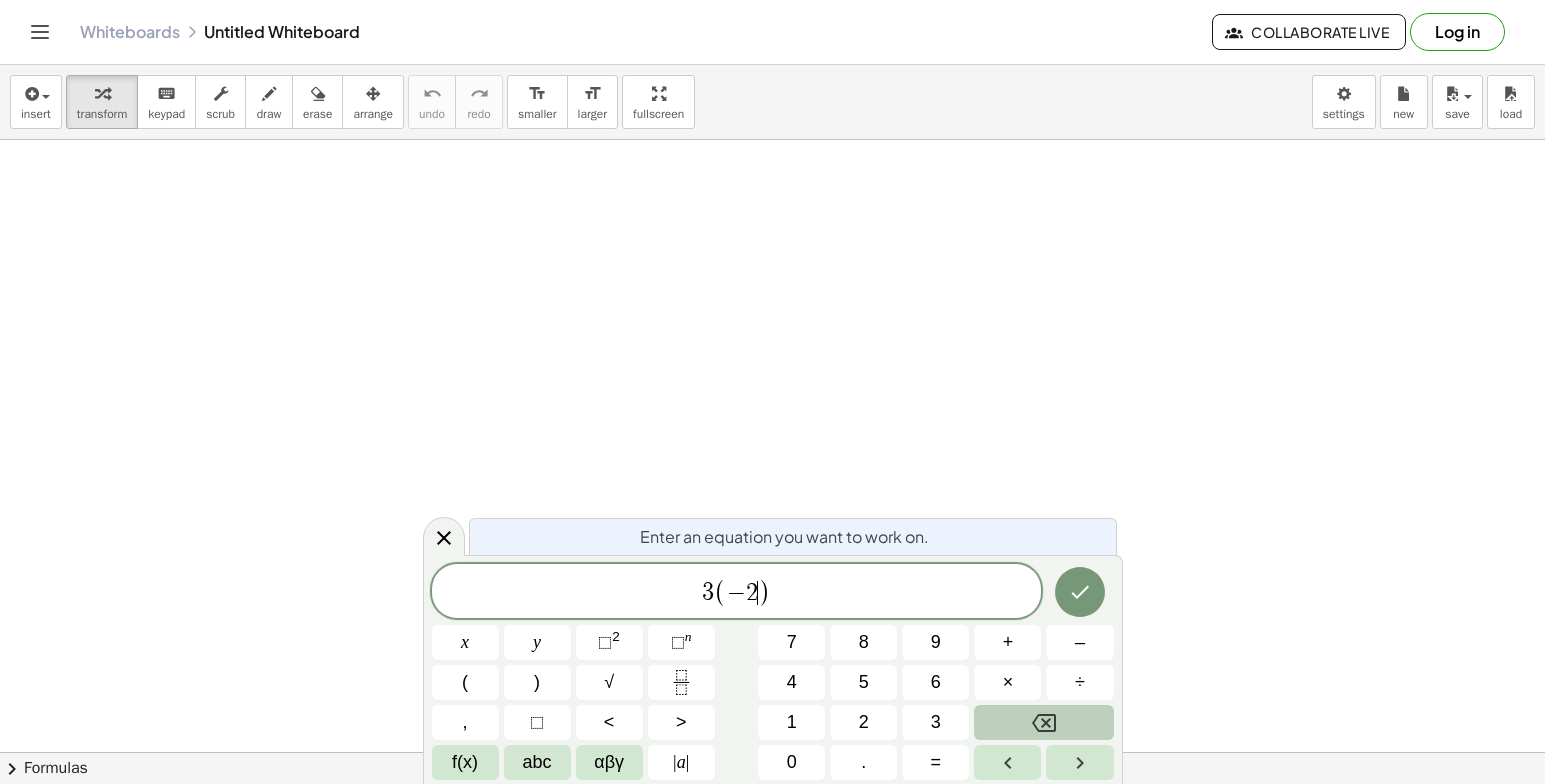 click 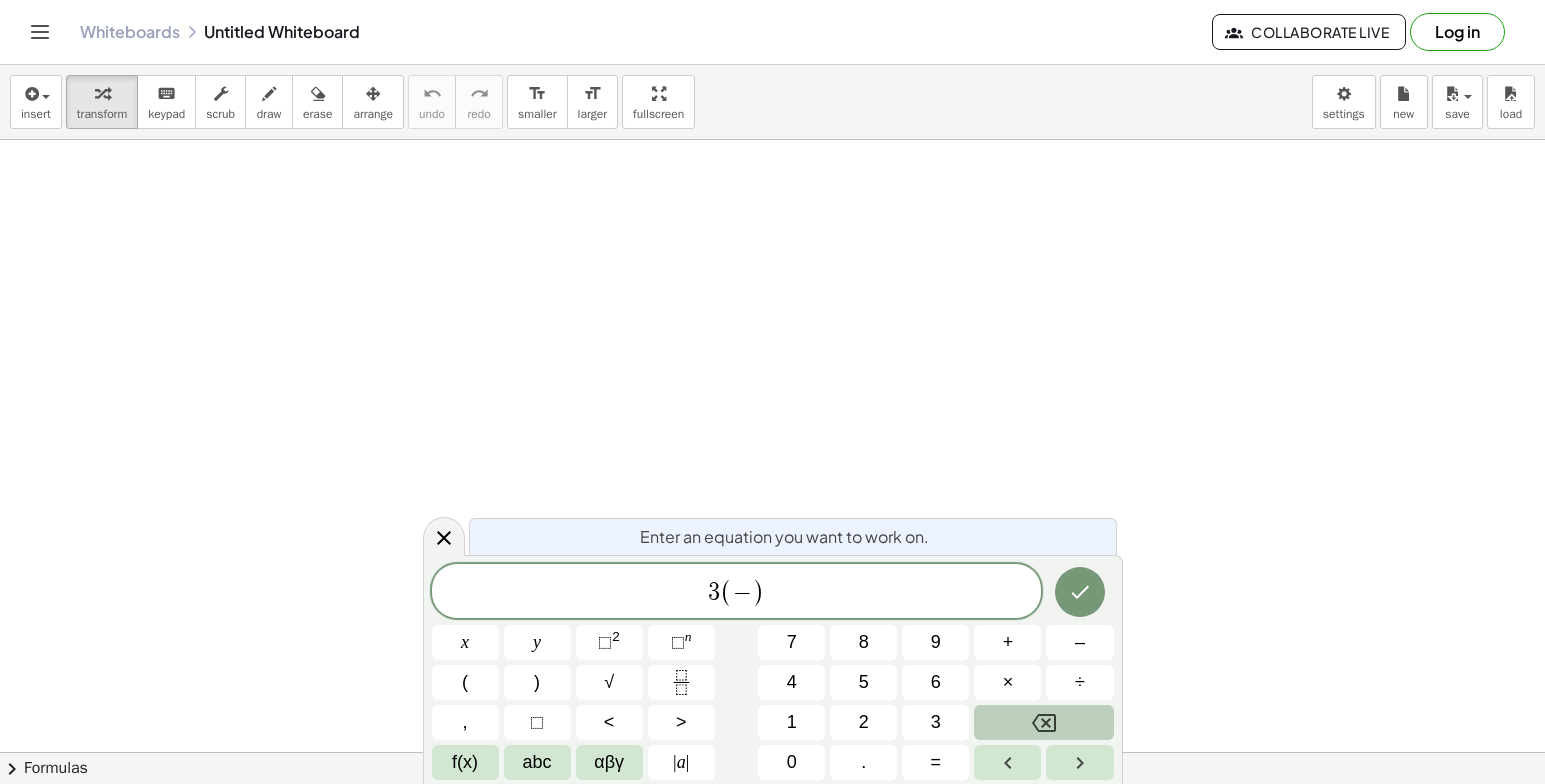 click 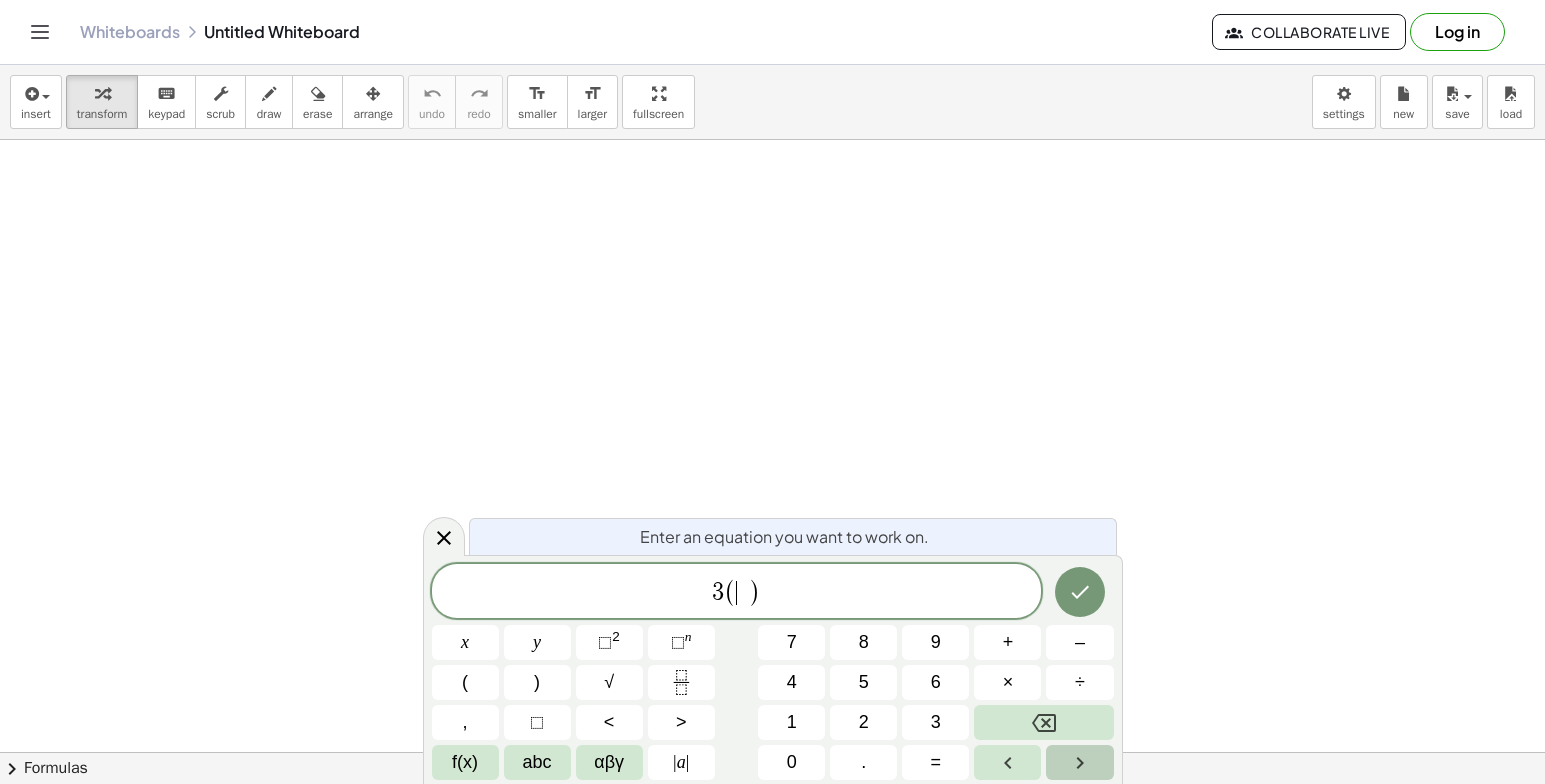 click 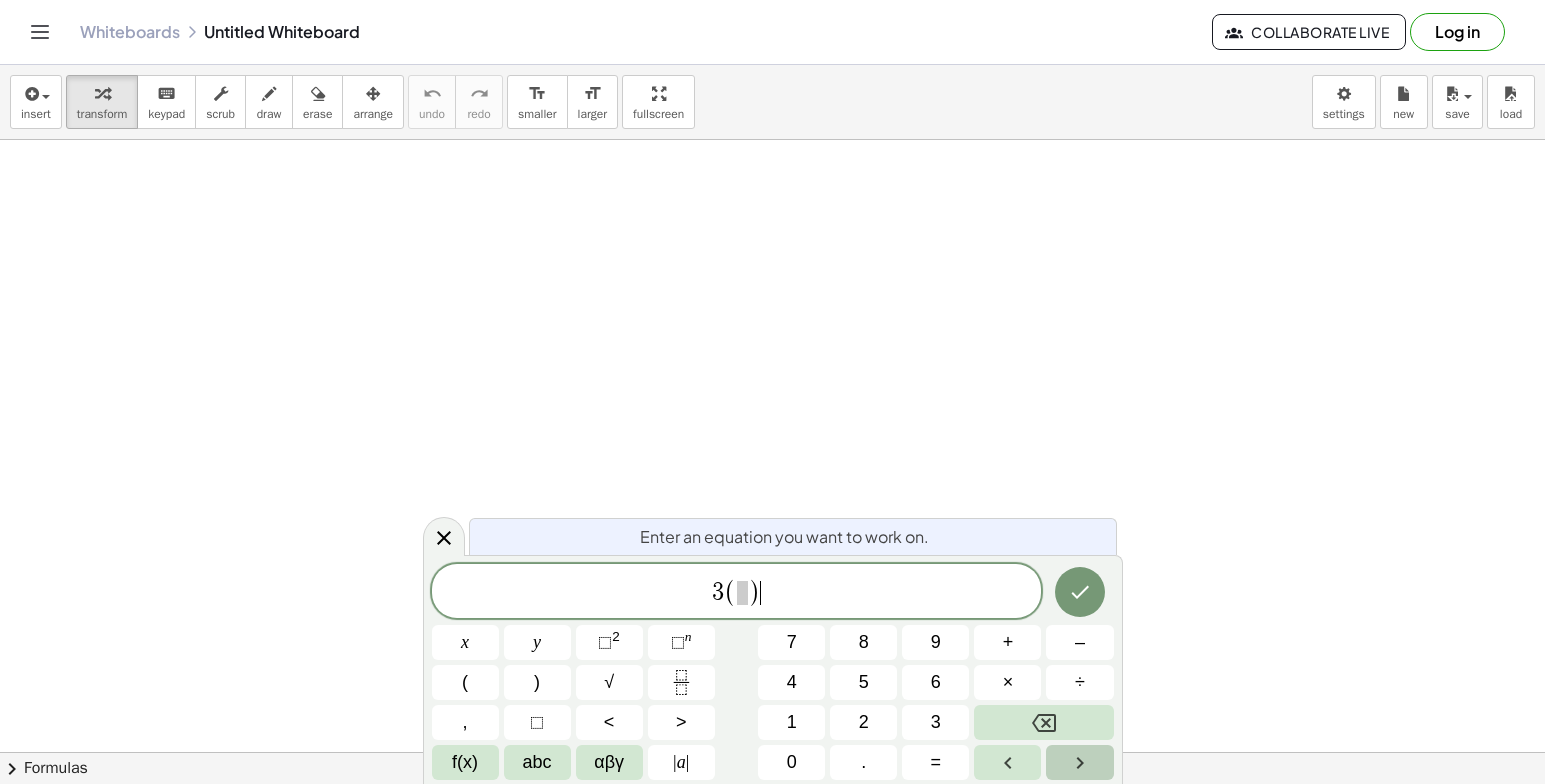 click 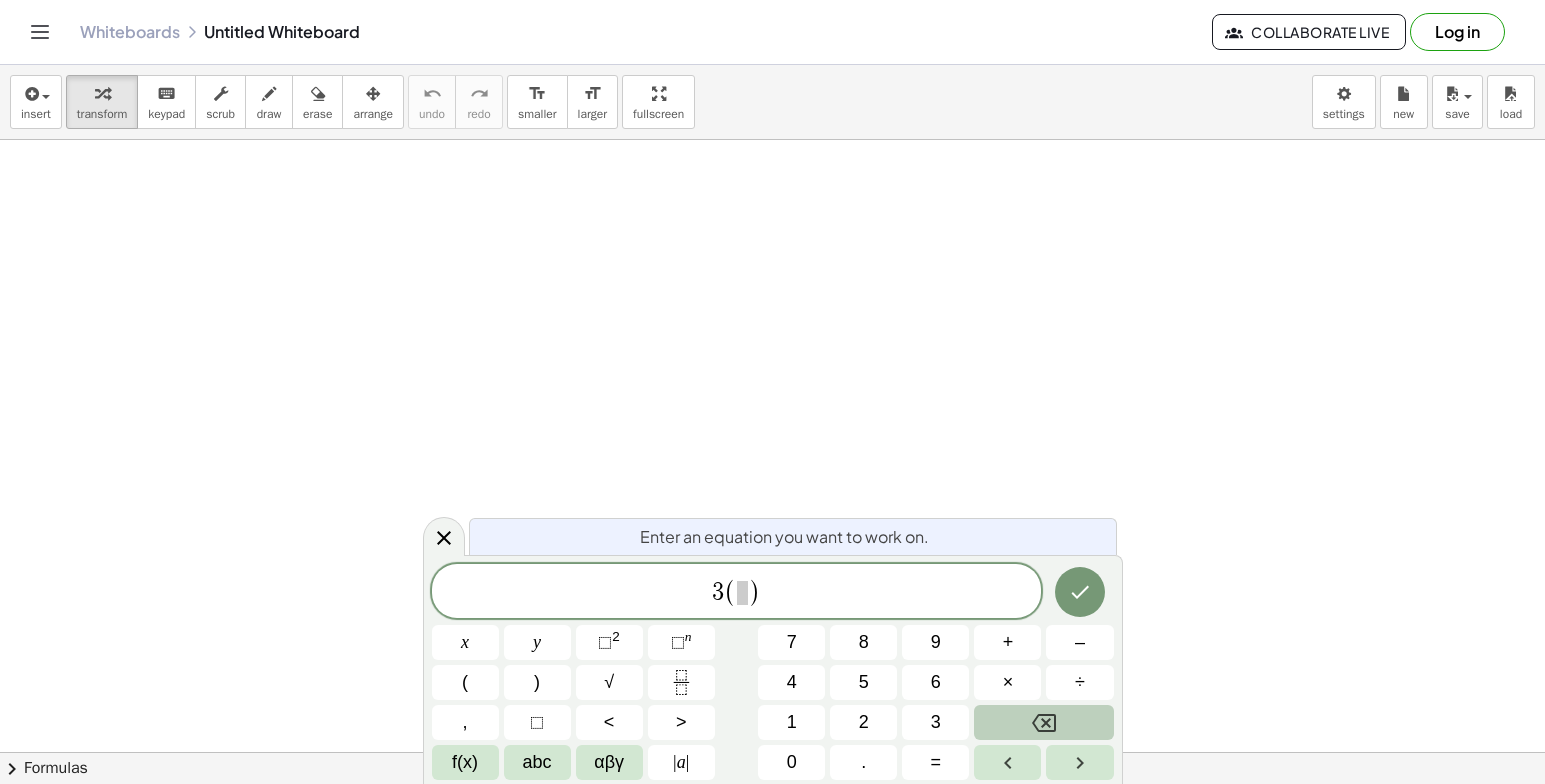 click at bounding box center [1043, 722] 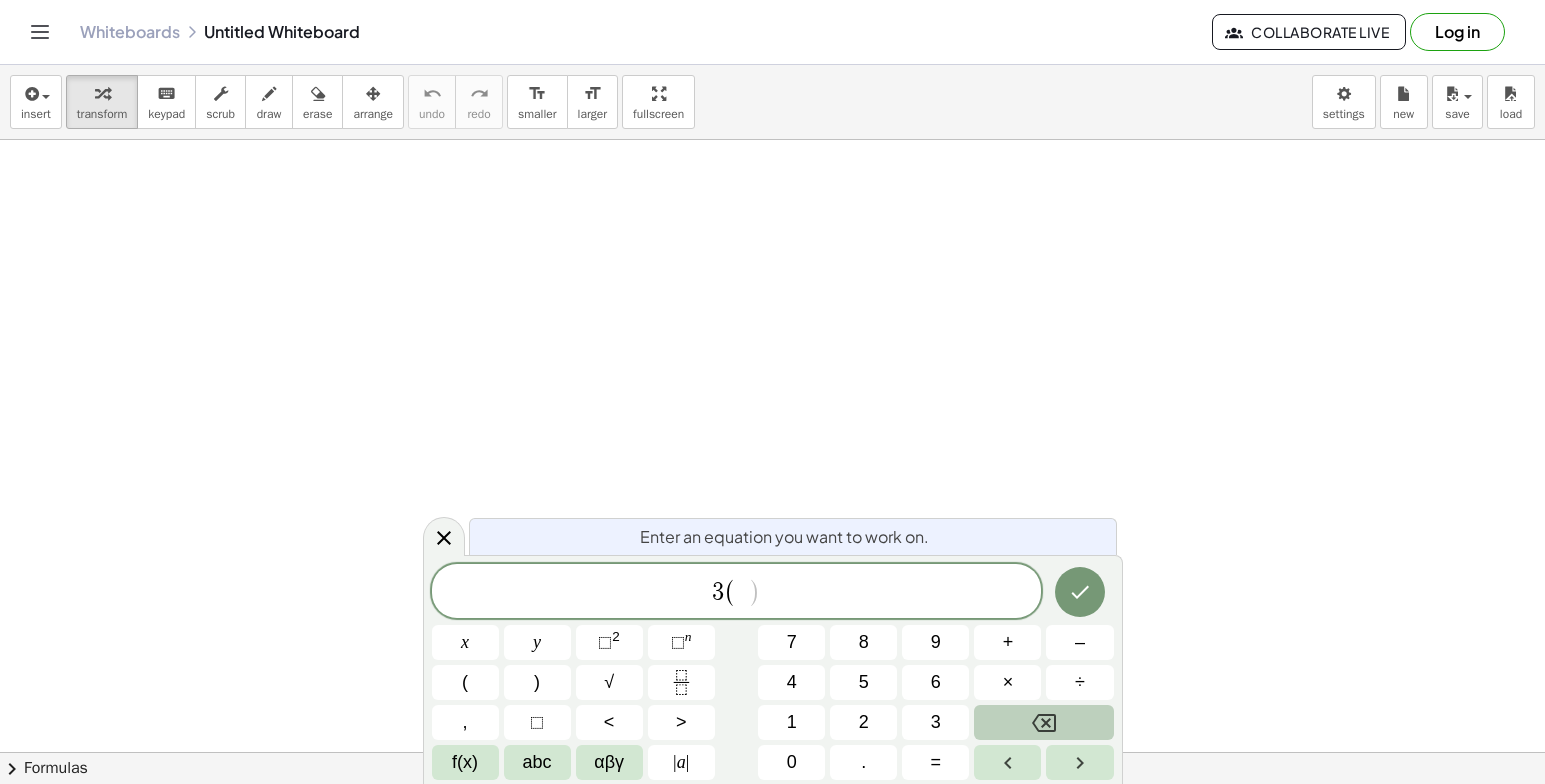 click at bounding box center [1043, 722] 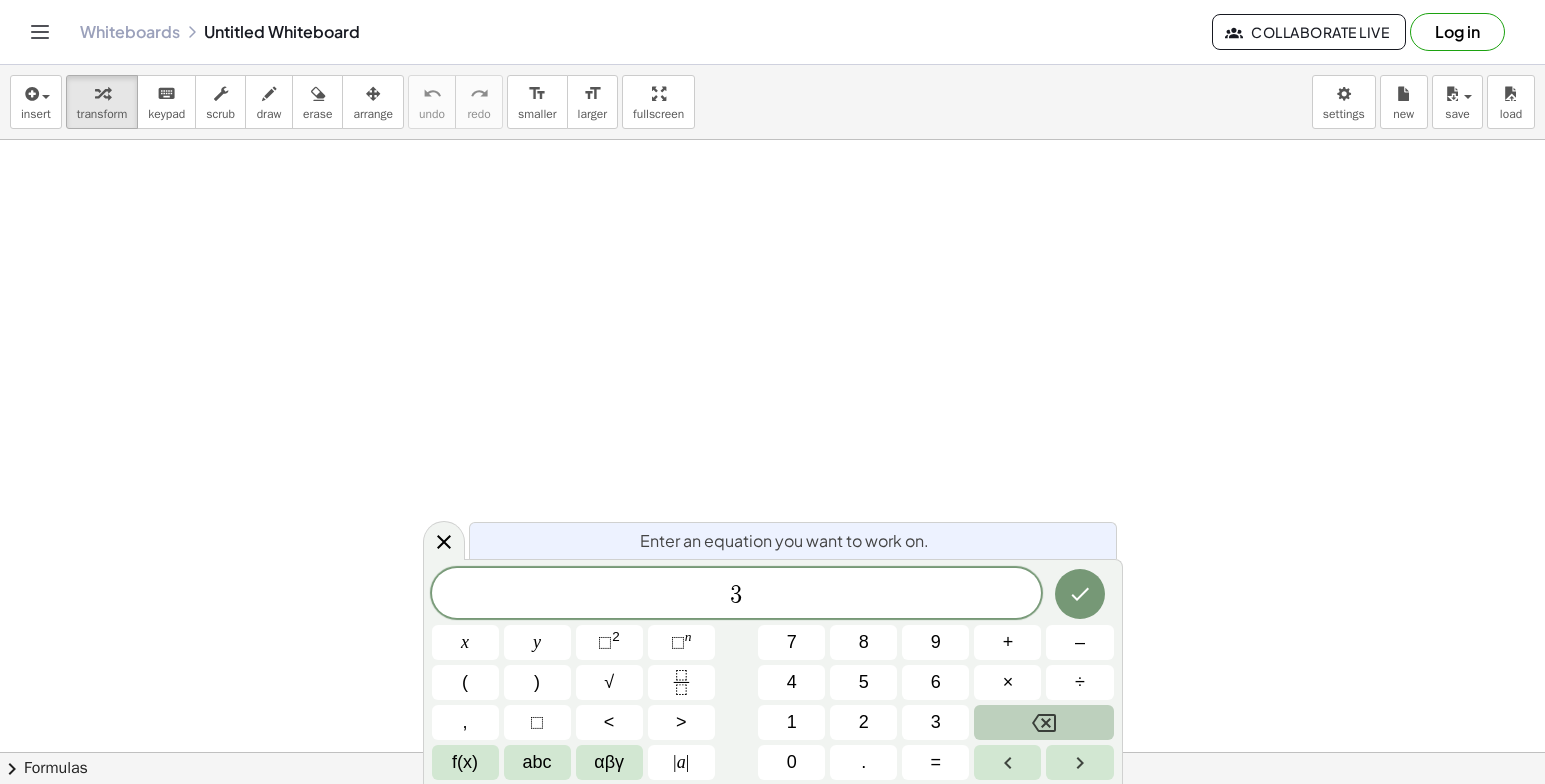 click at bounding box center [1043, 722] 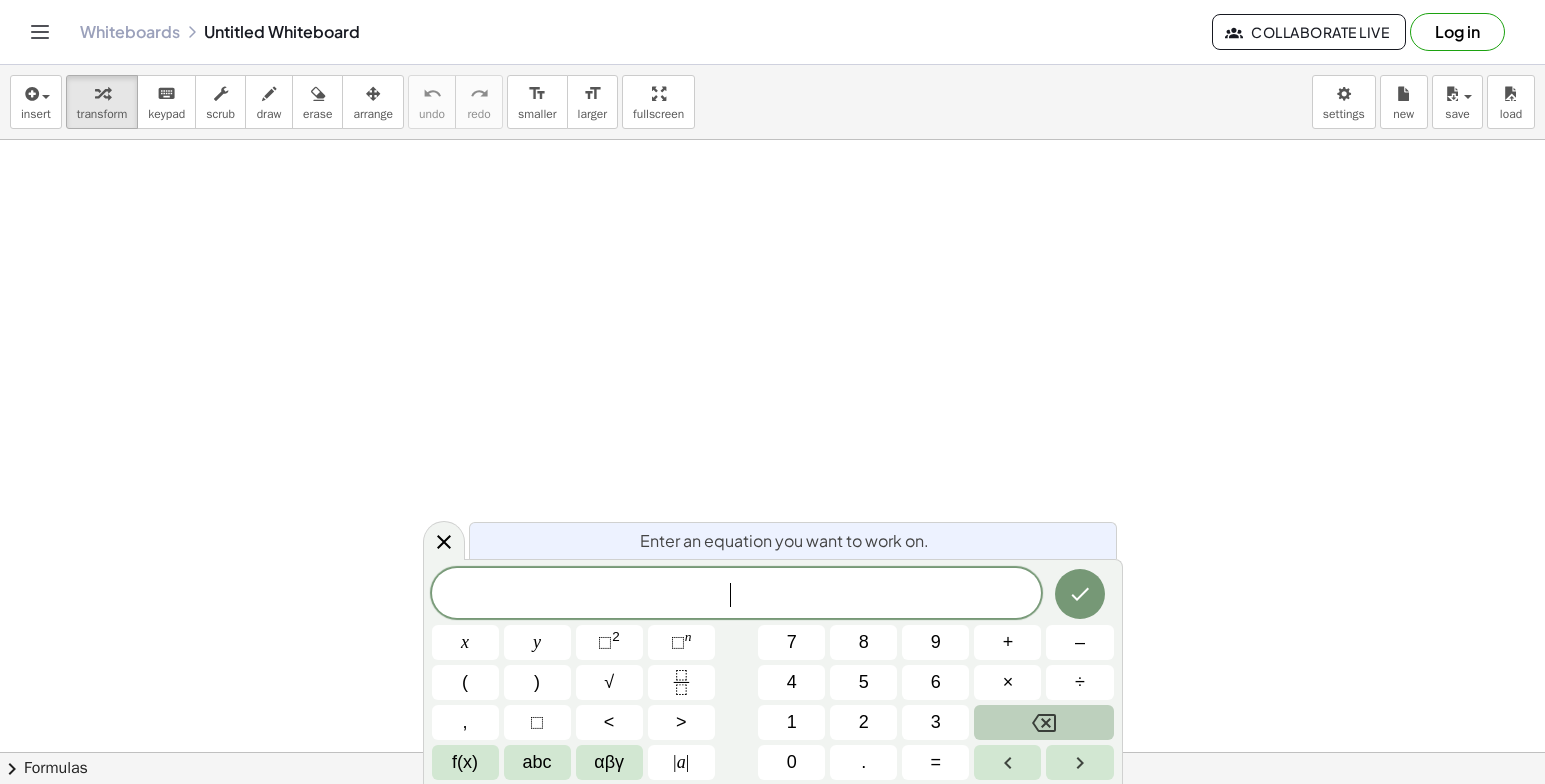 click at bounding box center (1043, 722) 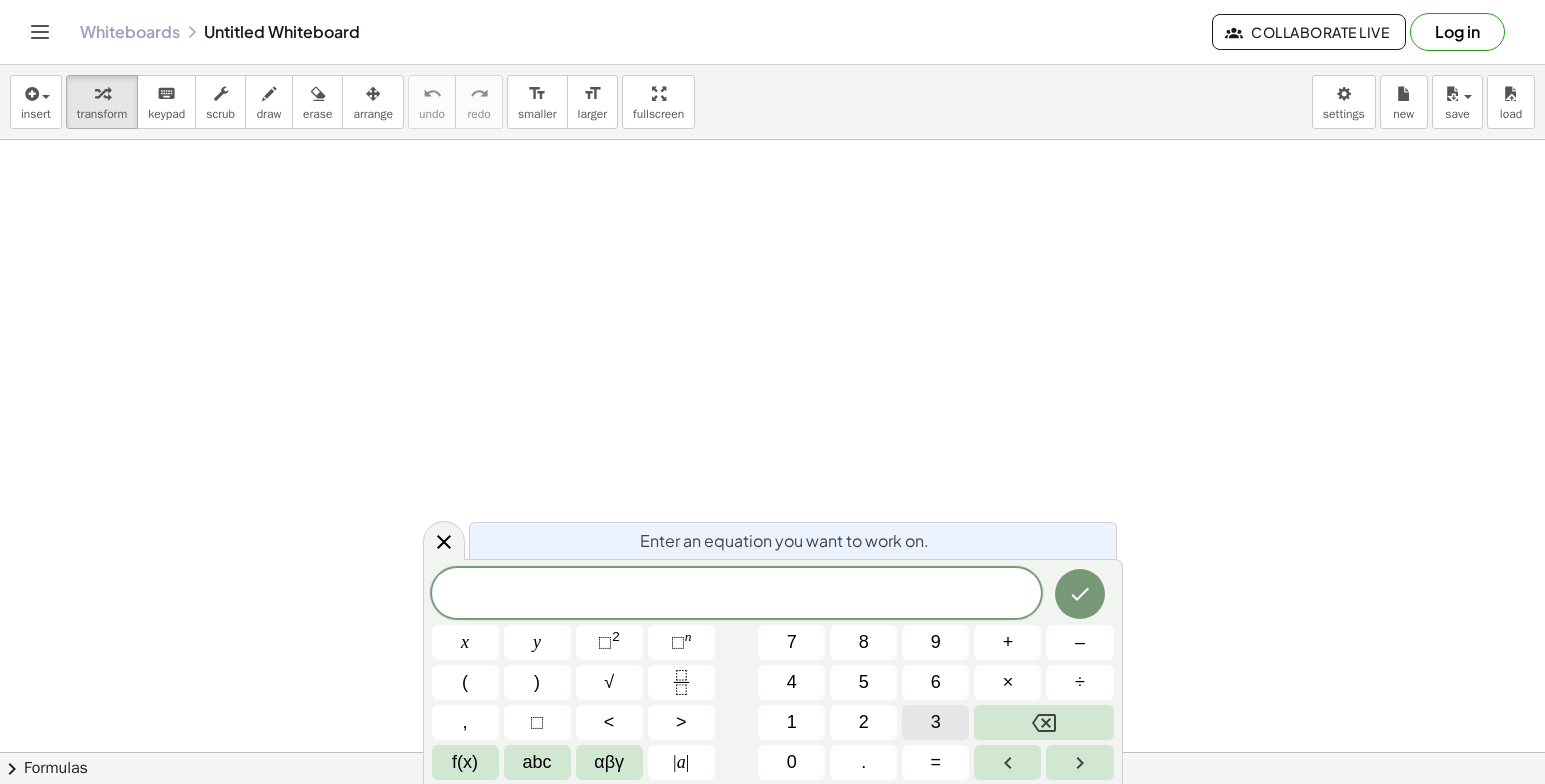 click on "3" at bounding box center (935, 722) 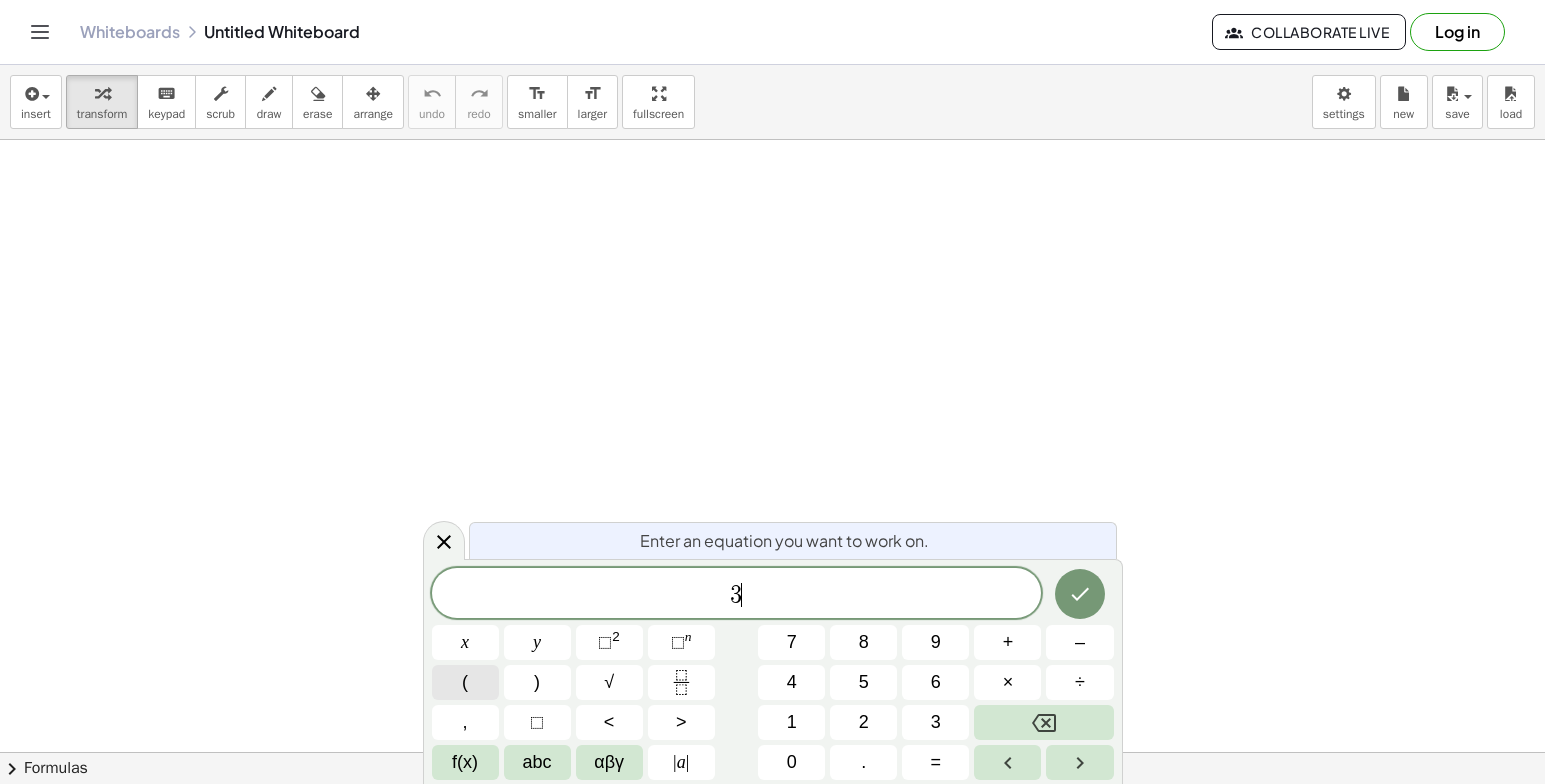 click on "(" at bounding box center [465, 682] 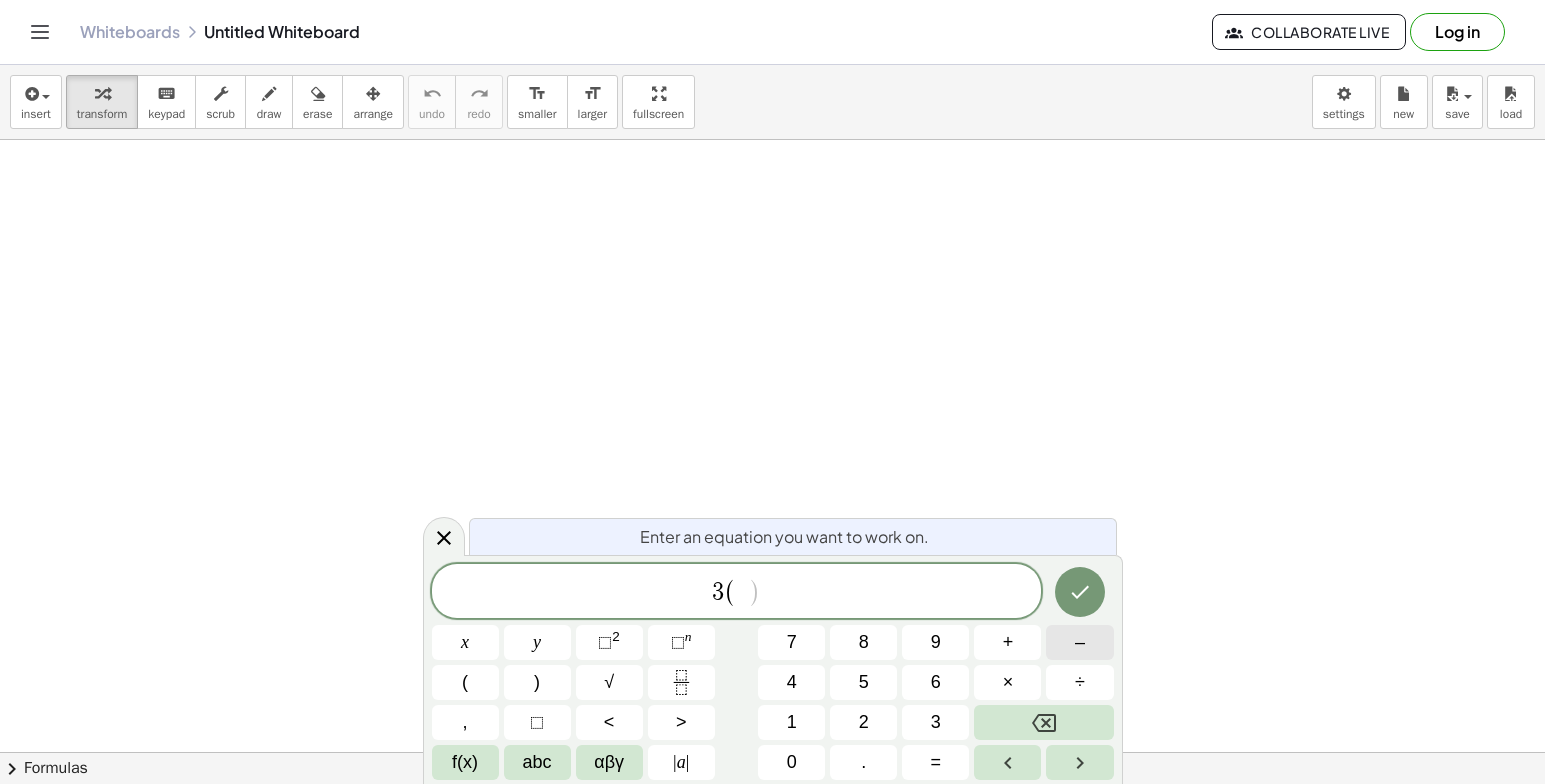 click on "–" at bounding box center (1079, 642) 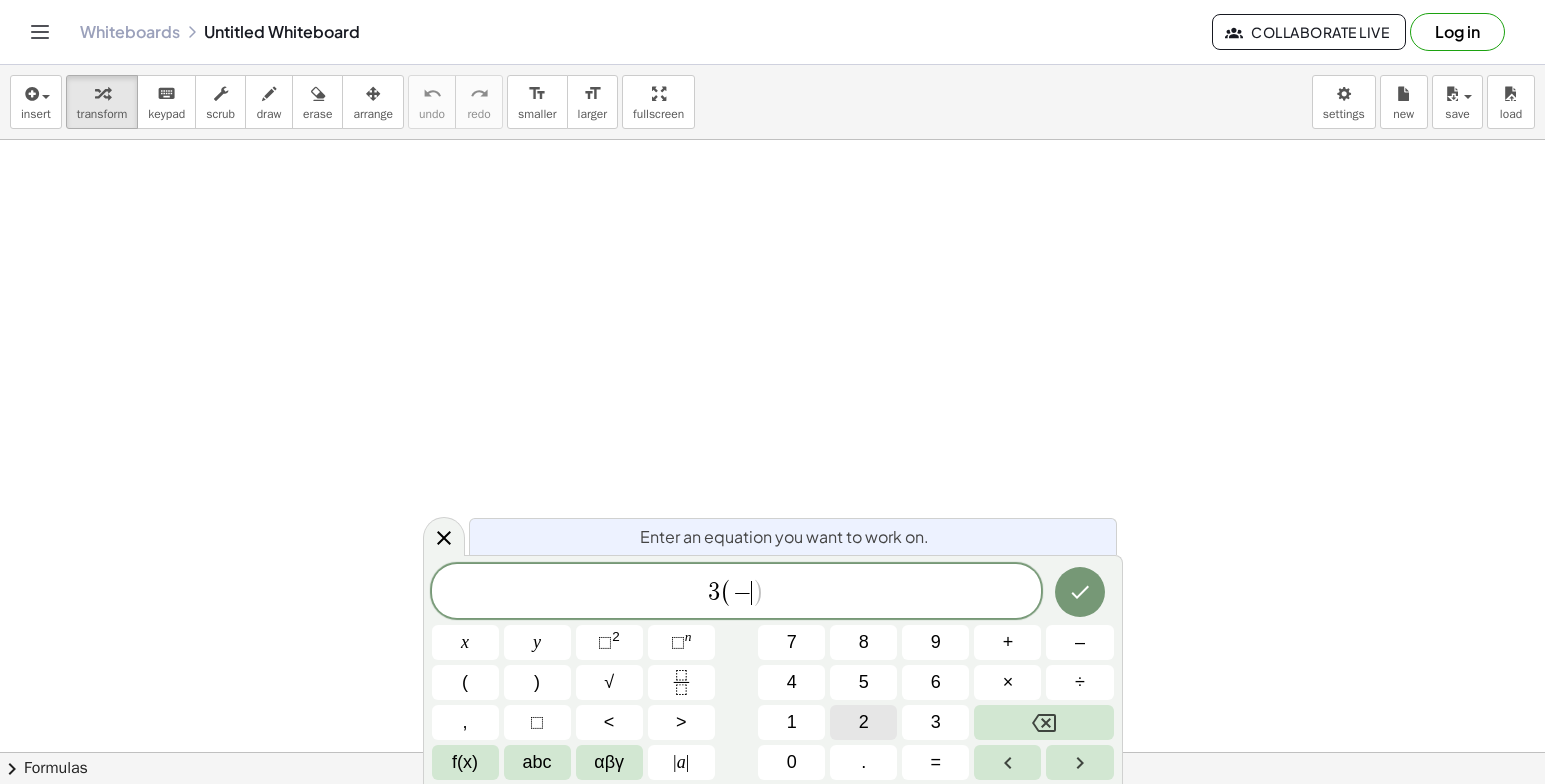 click on "2" at bounding box center (863, 722) 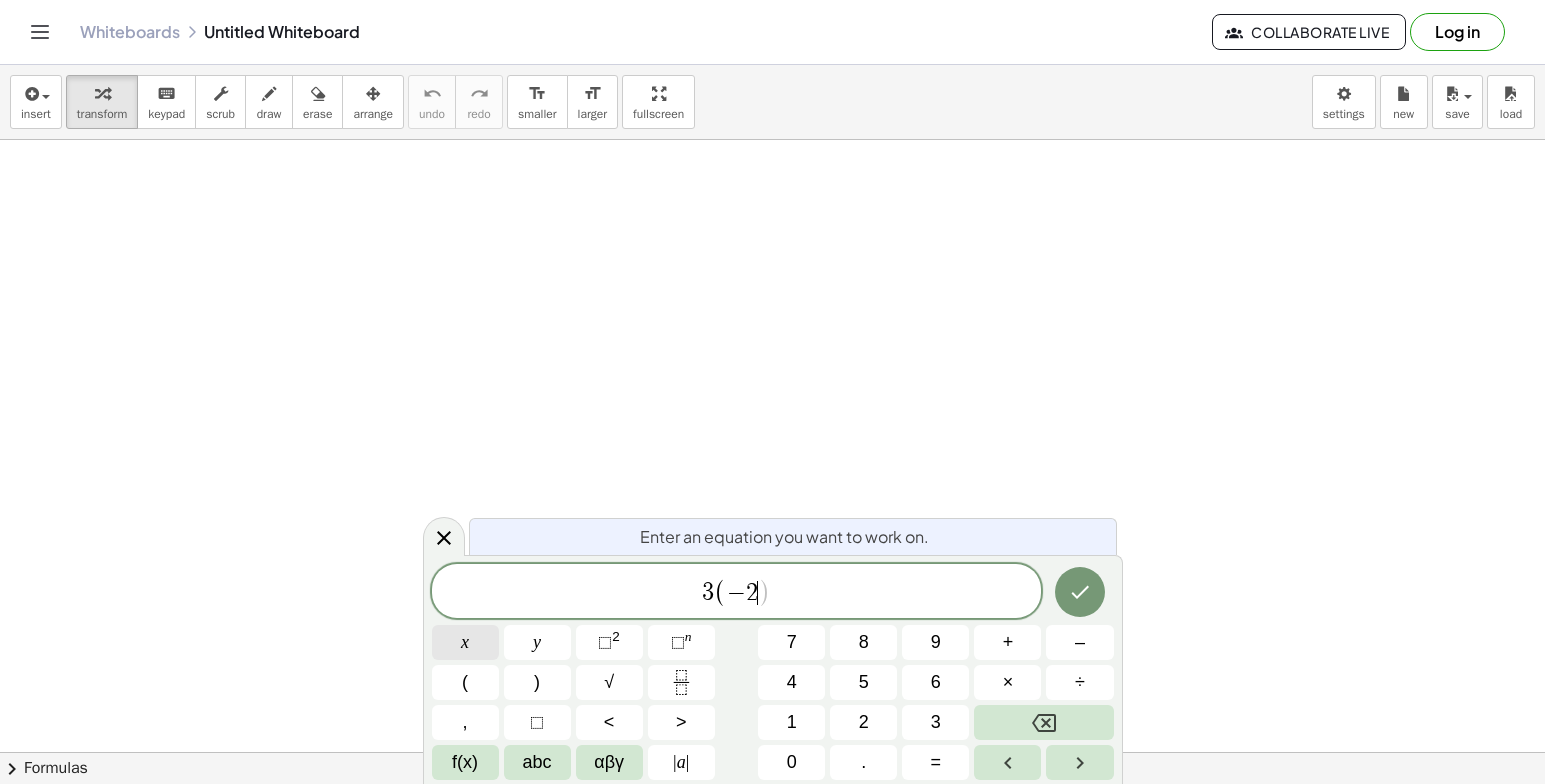 click on "x" at bounding box center [465, 642] 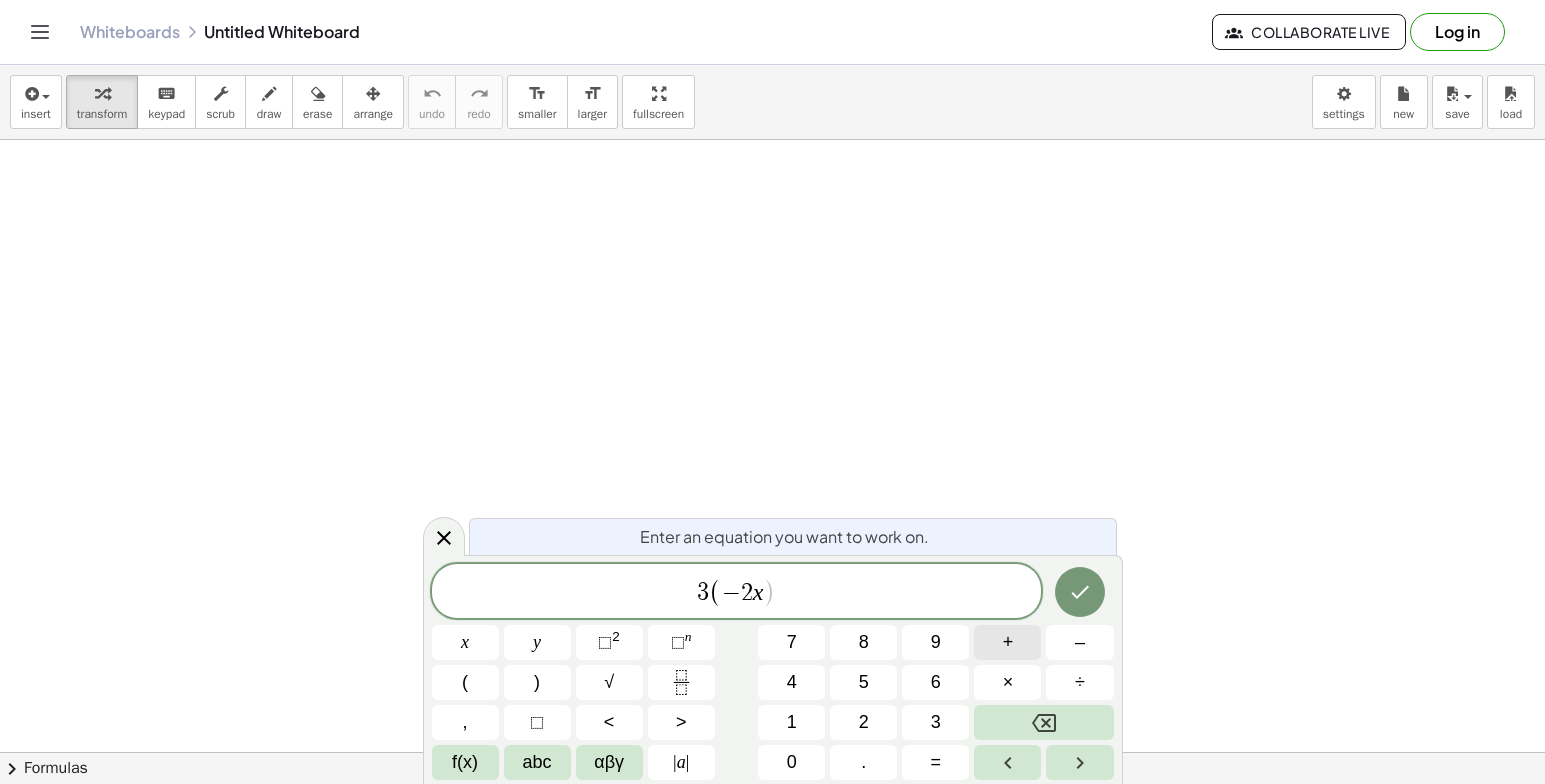 click on "+" at bounding box center (1008, 642) 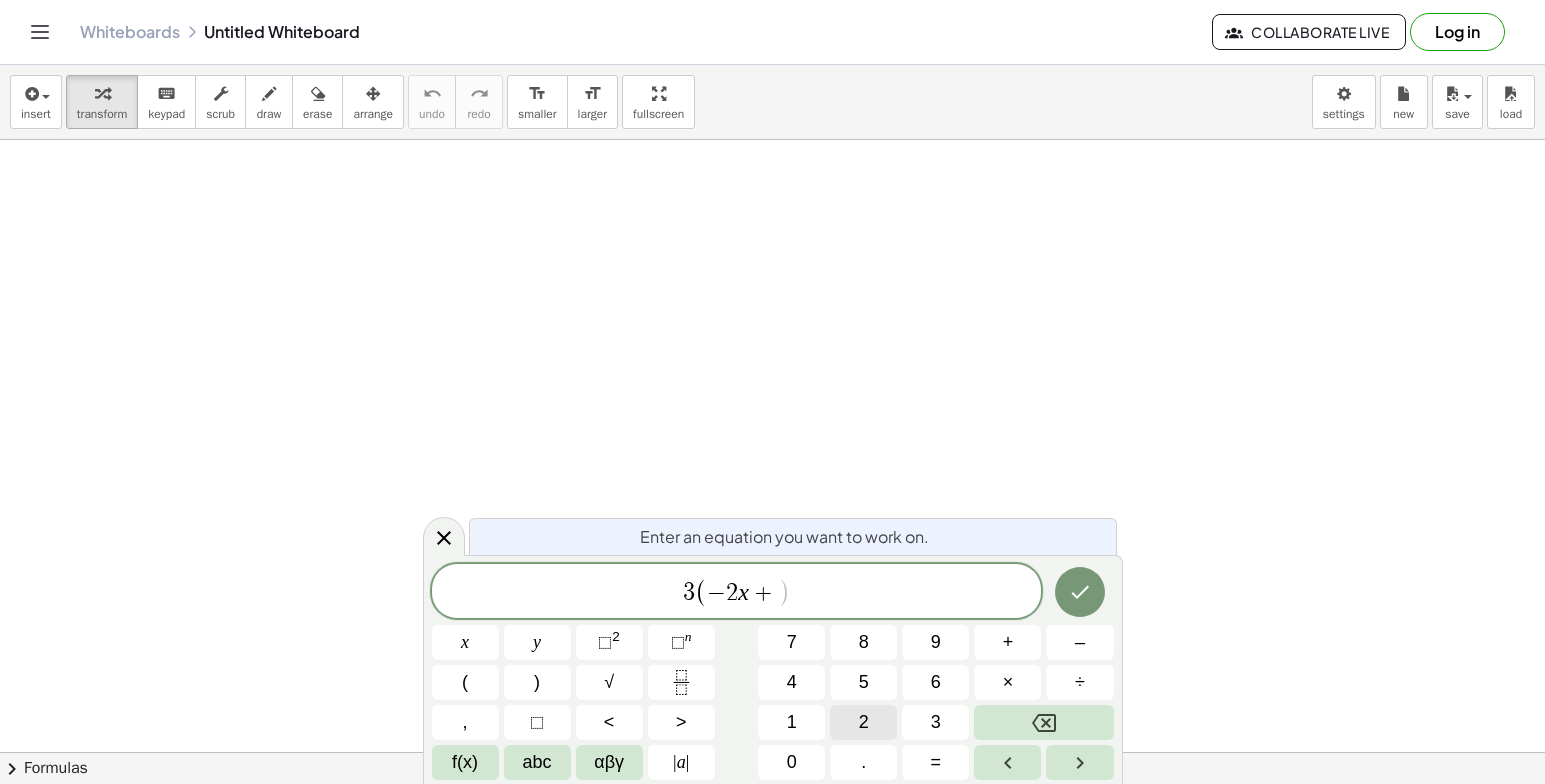 click on "2" at bounding box center [863, 722] 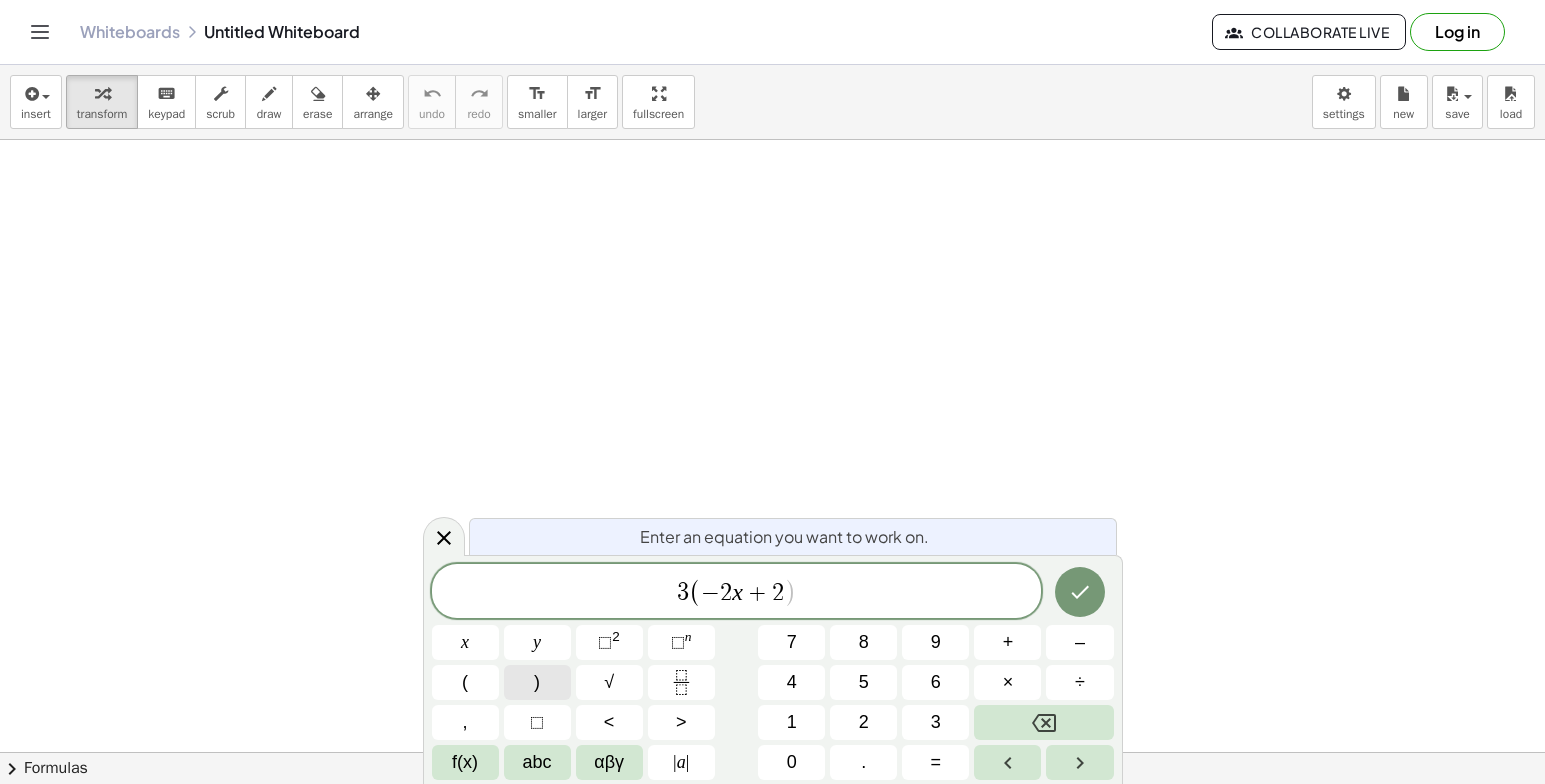 click on ")" at bounding box center (537, 682) 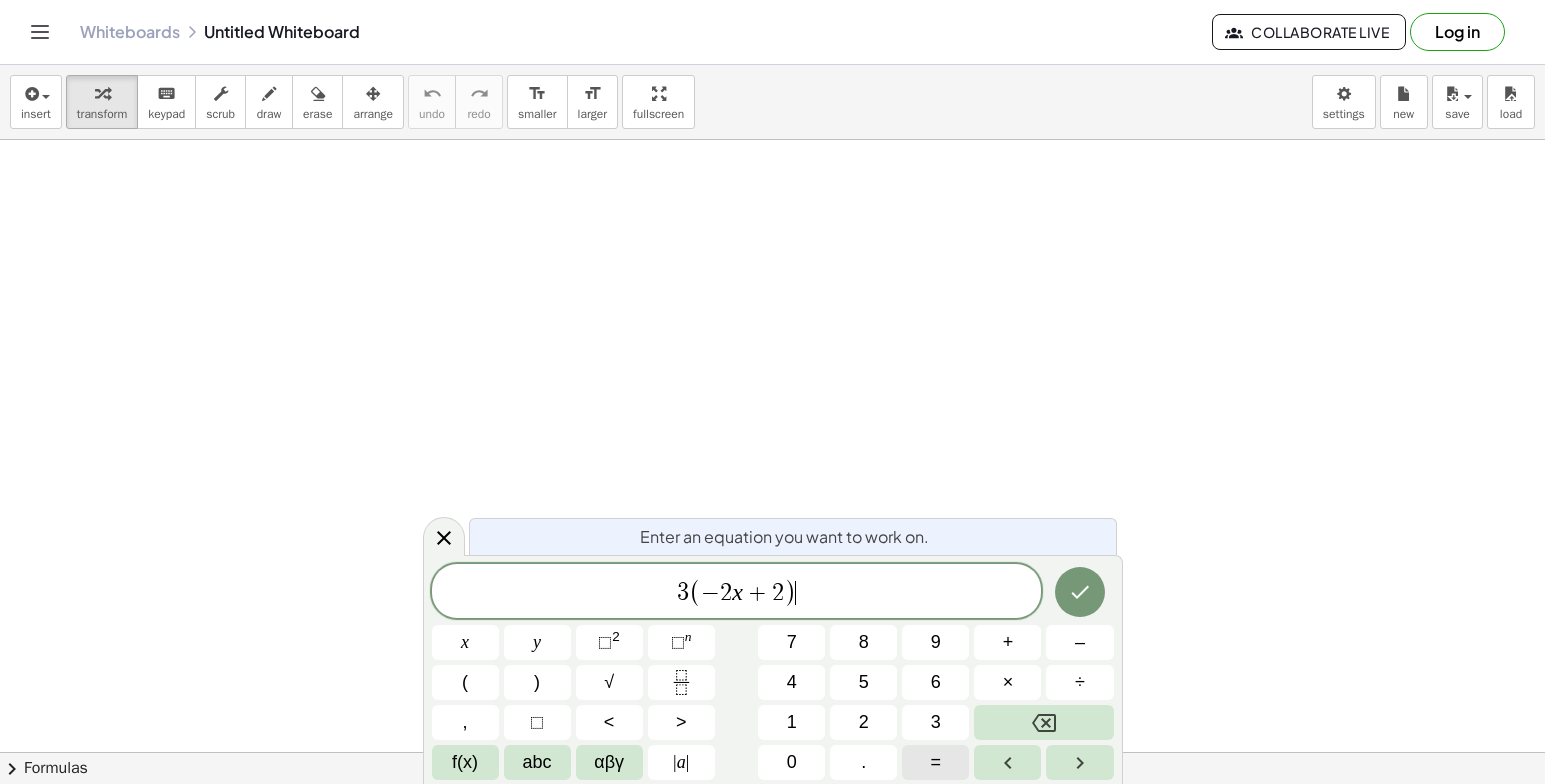 click on "=" at bounding box center (935, 762) 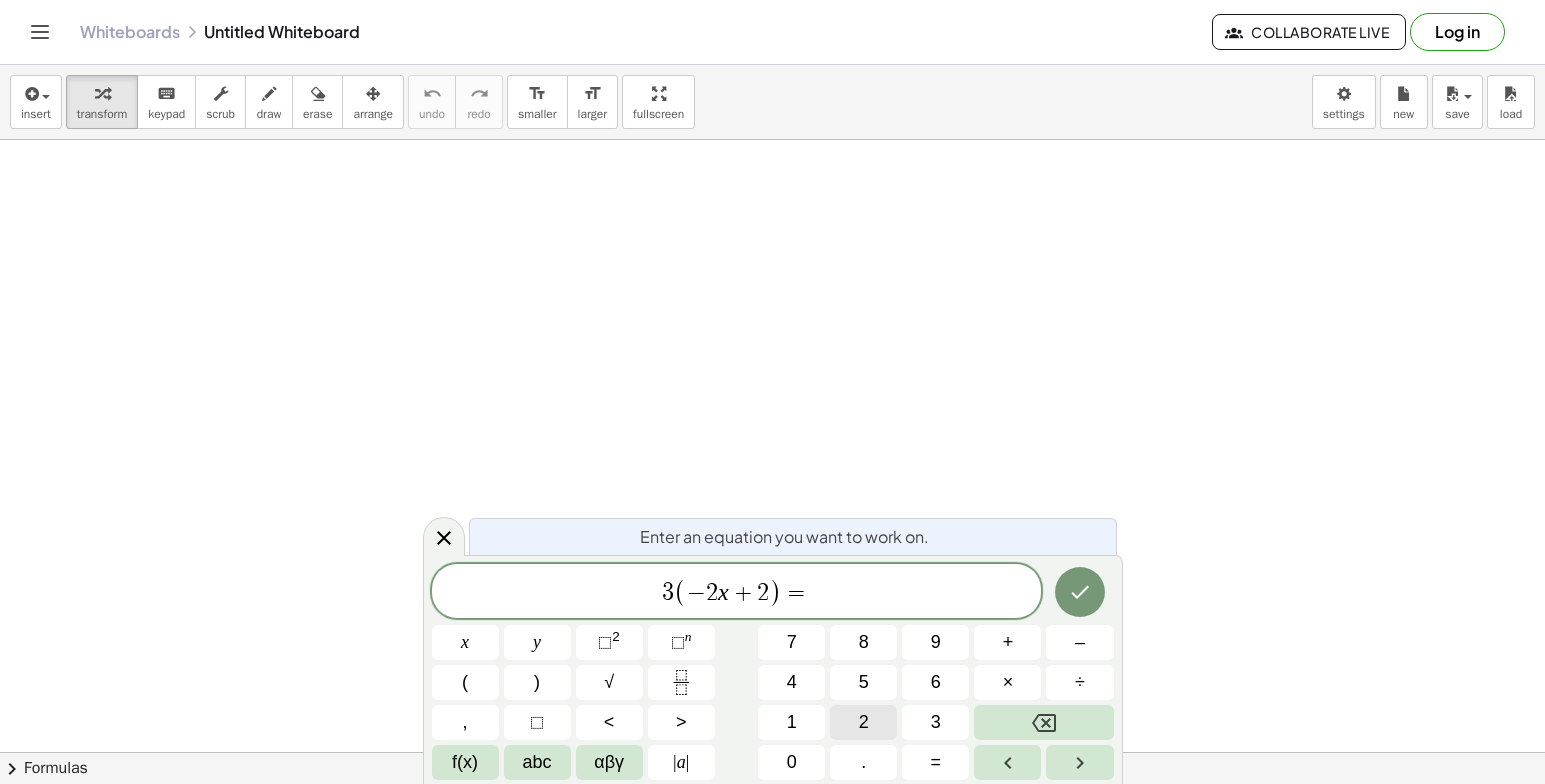 click on "2" at bounding box center [863, 722] 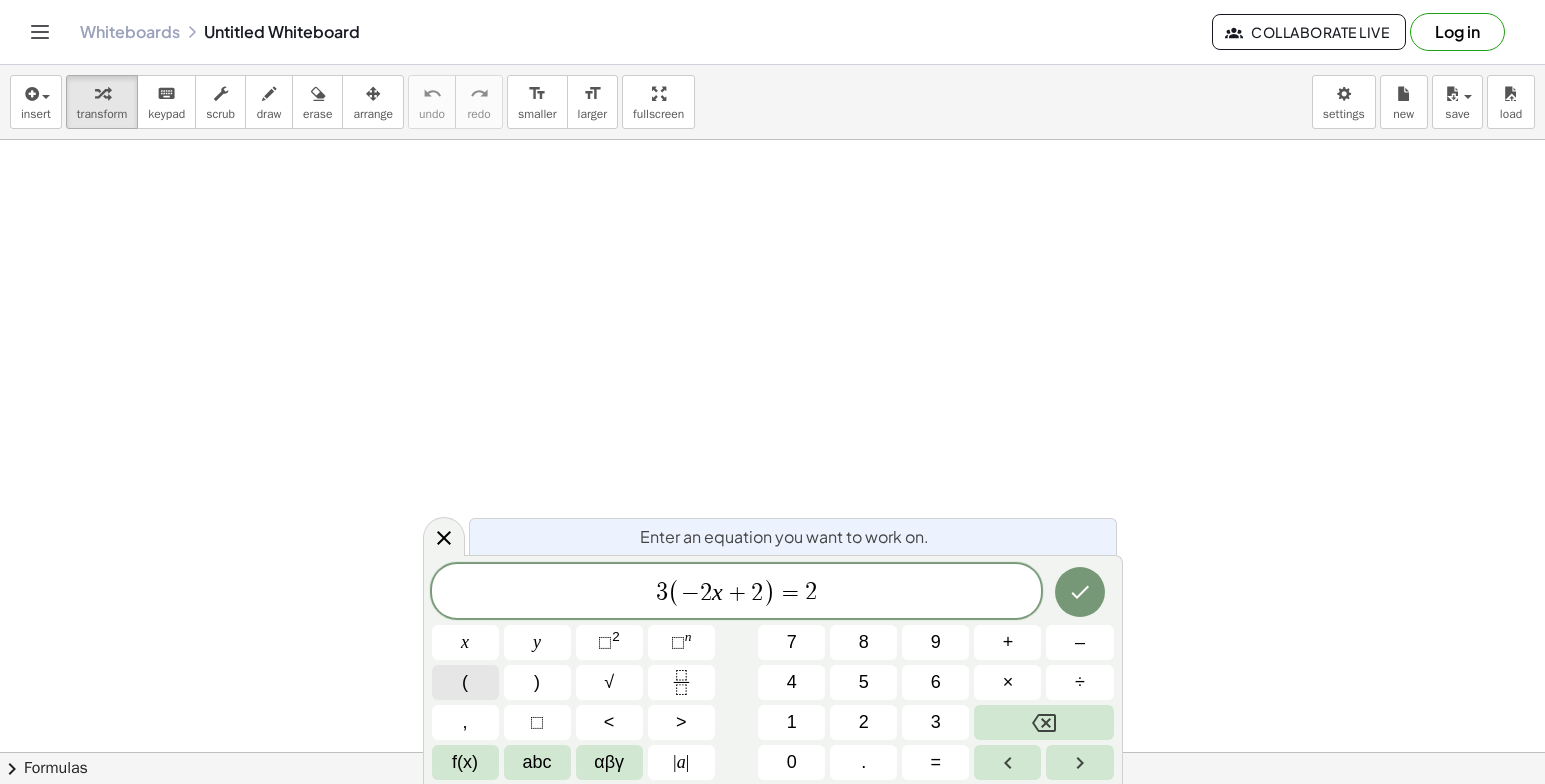 click on "(" at bounding box center [465, 682] 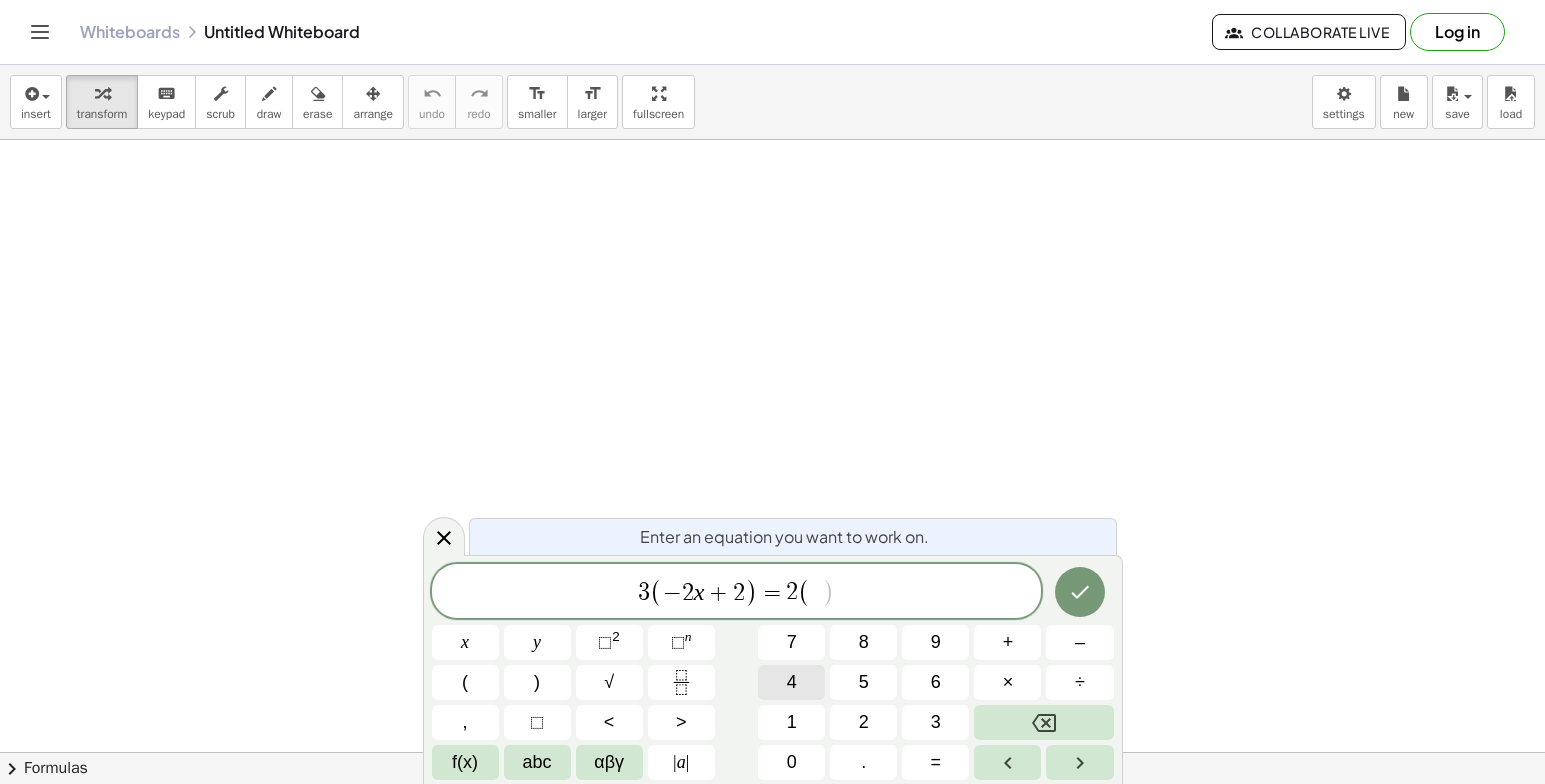 click on "4" at bounding box center (791, 682) 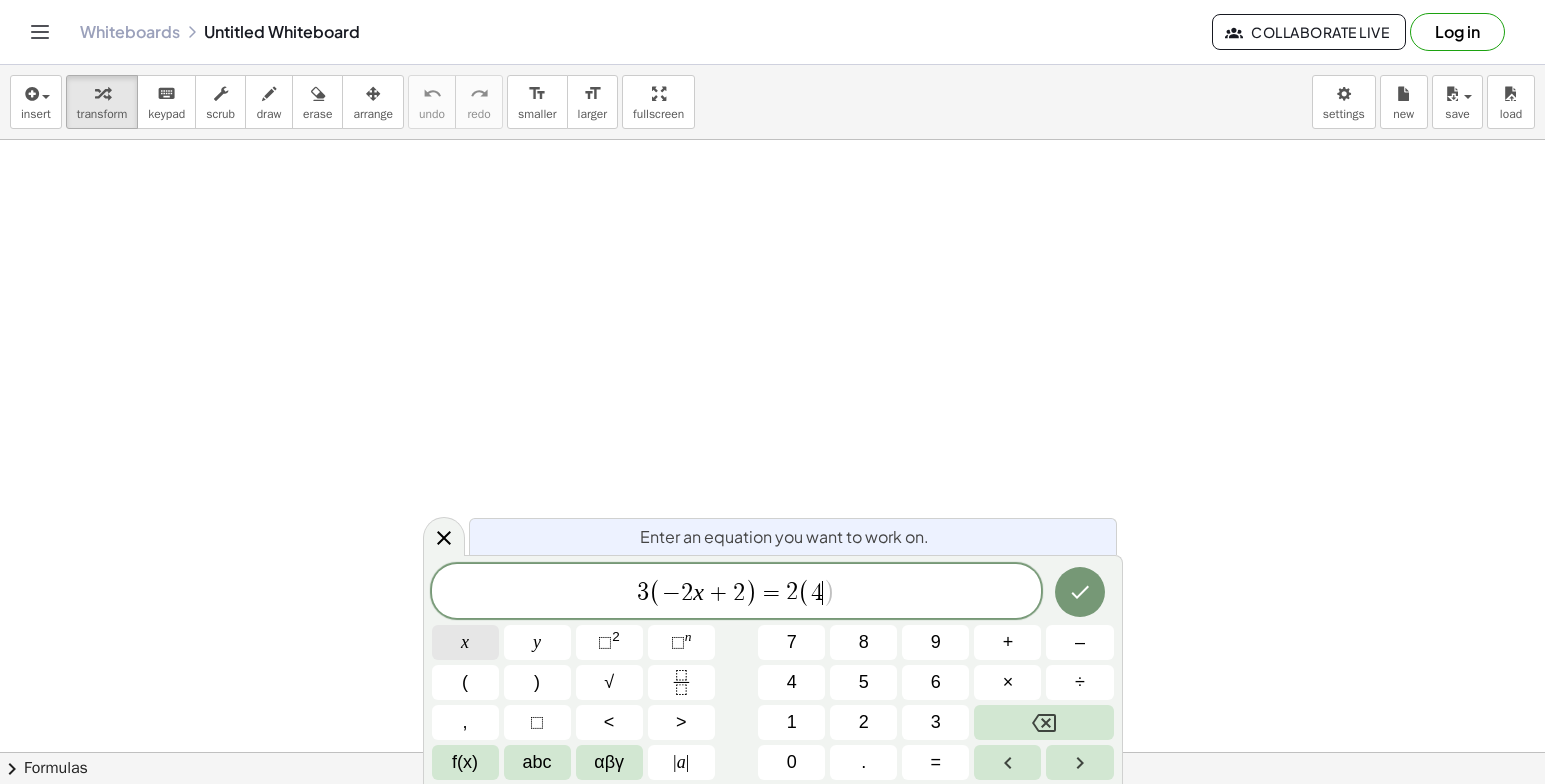 click on "x" at bounding box center [465, 642] 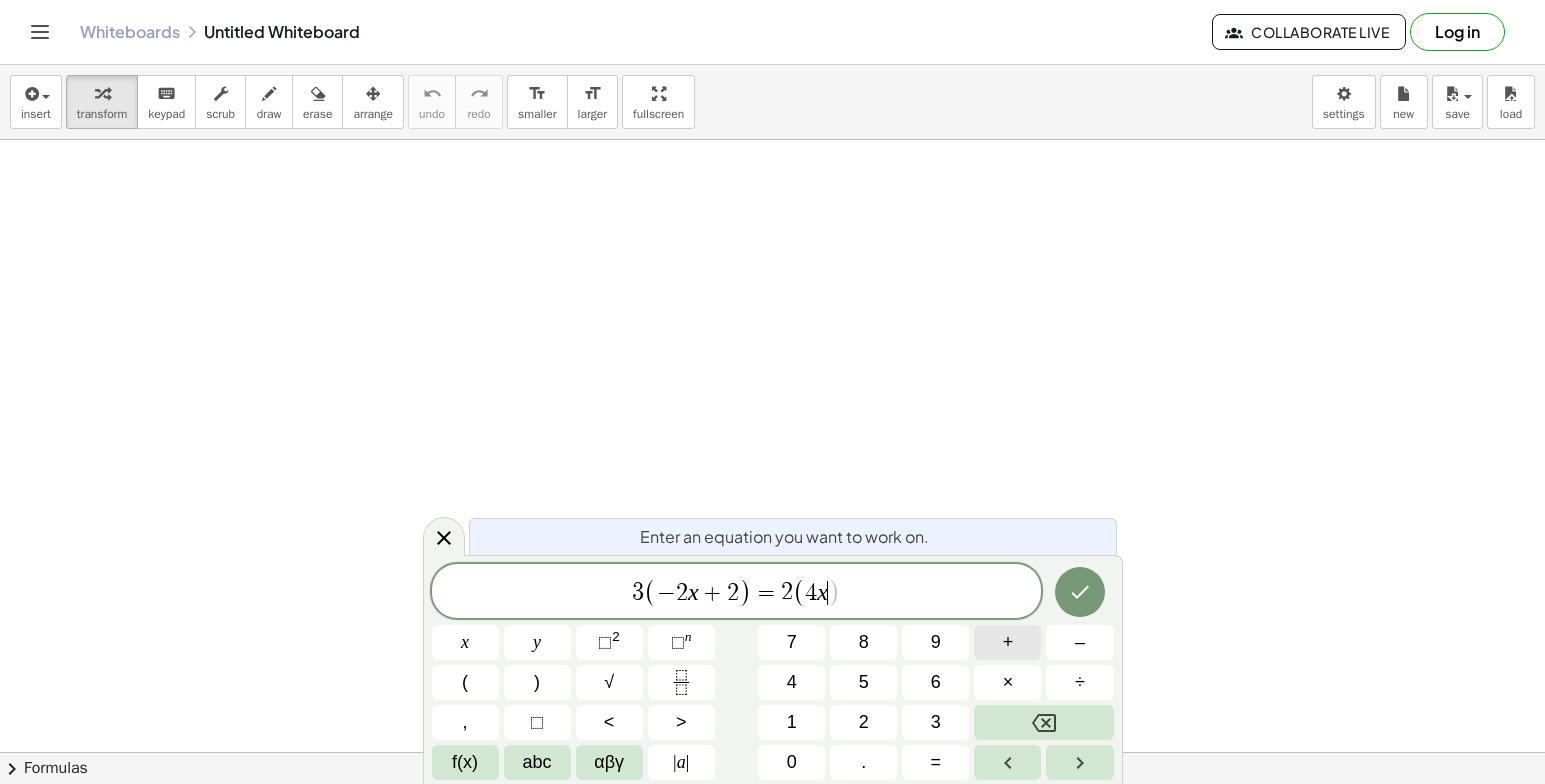 click on "+" at bounding box center [1007, 642] 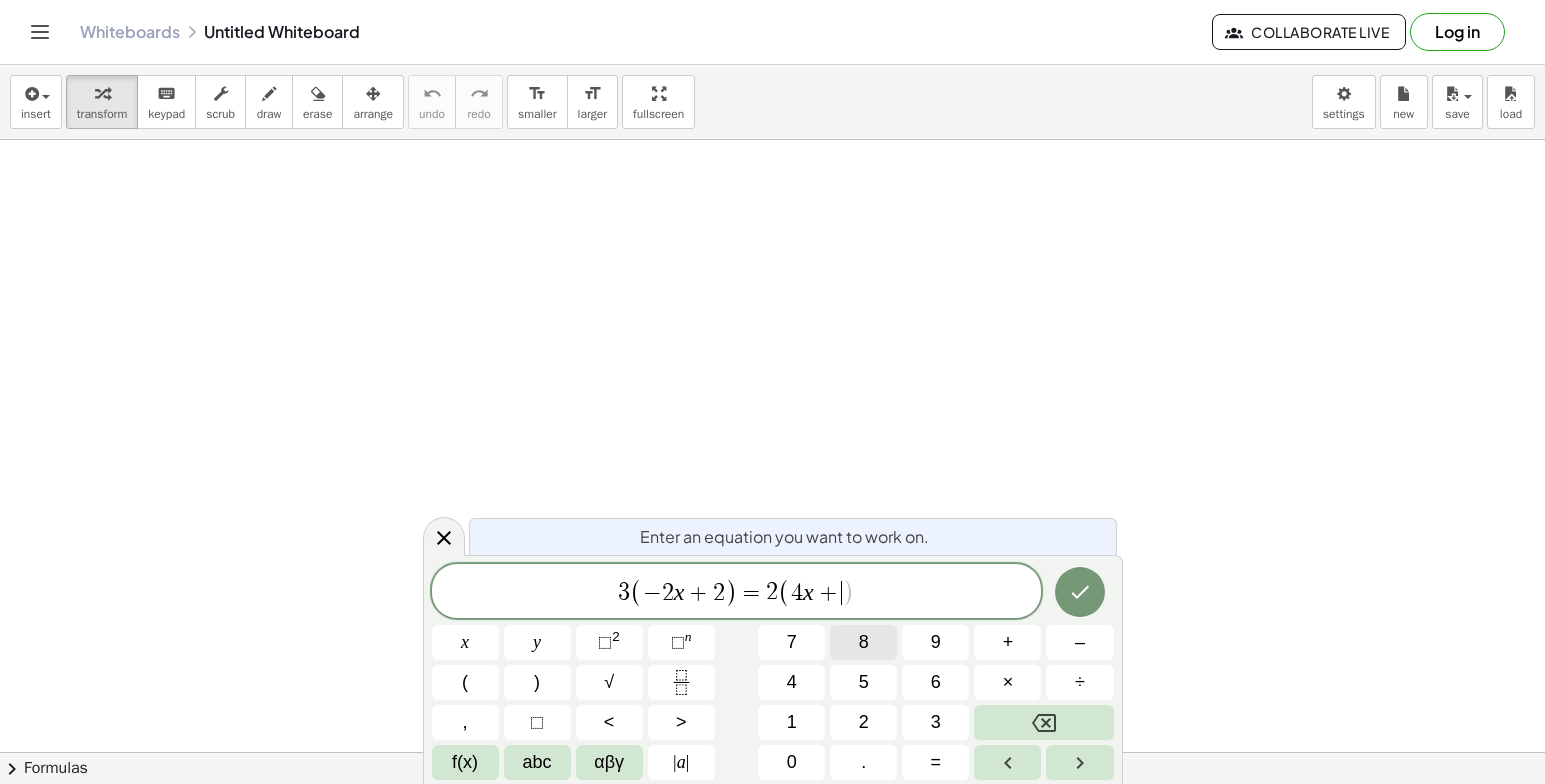 click on "8" at bounding box center [863, 642] 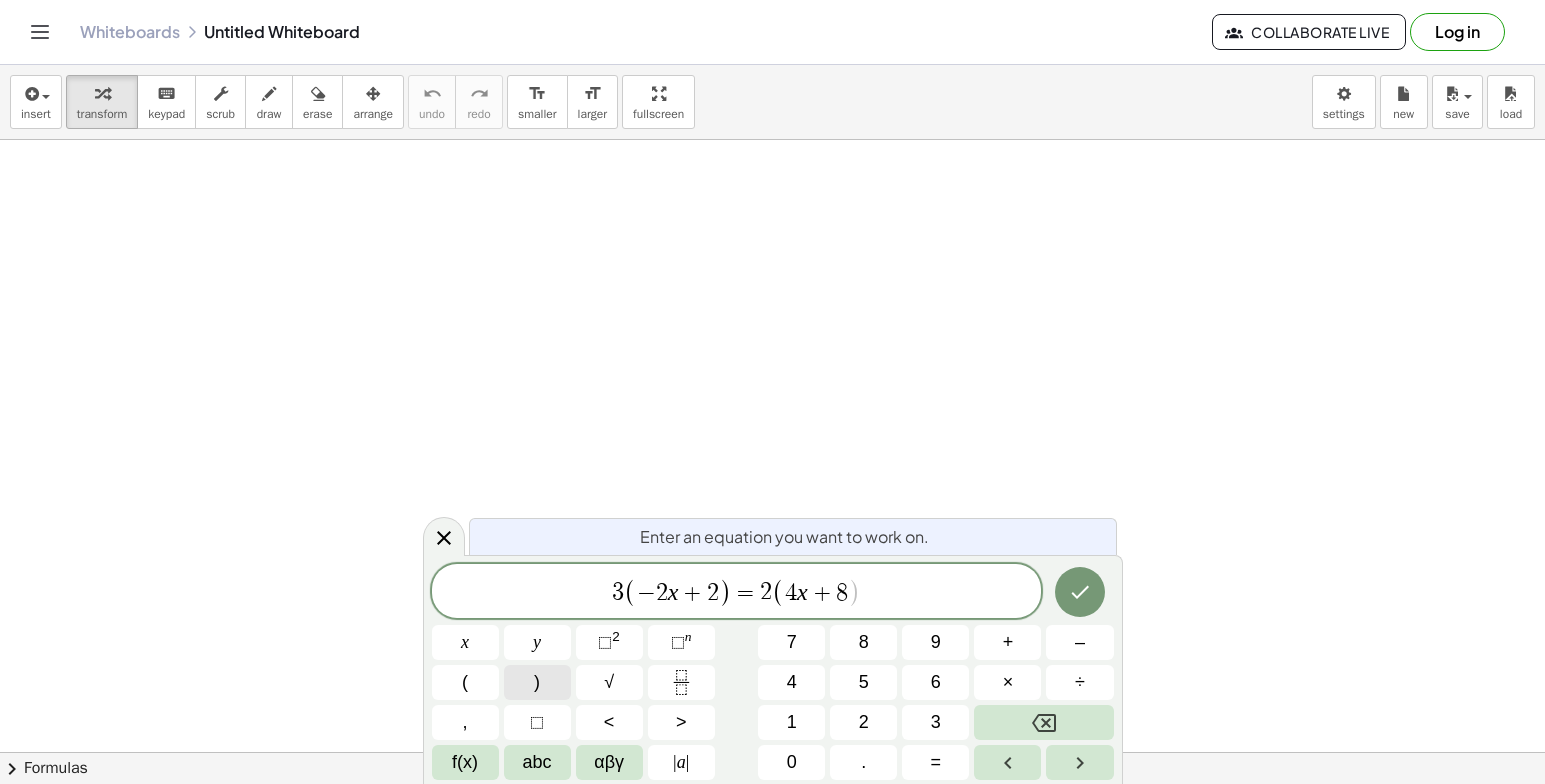 click on ")" at bounding box center [537, 682] 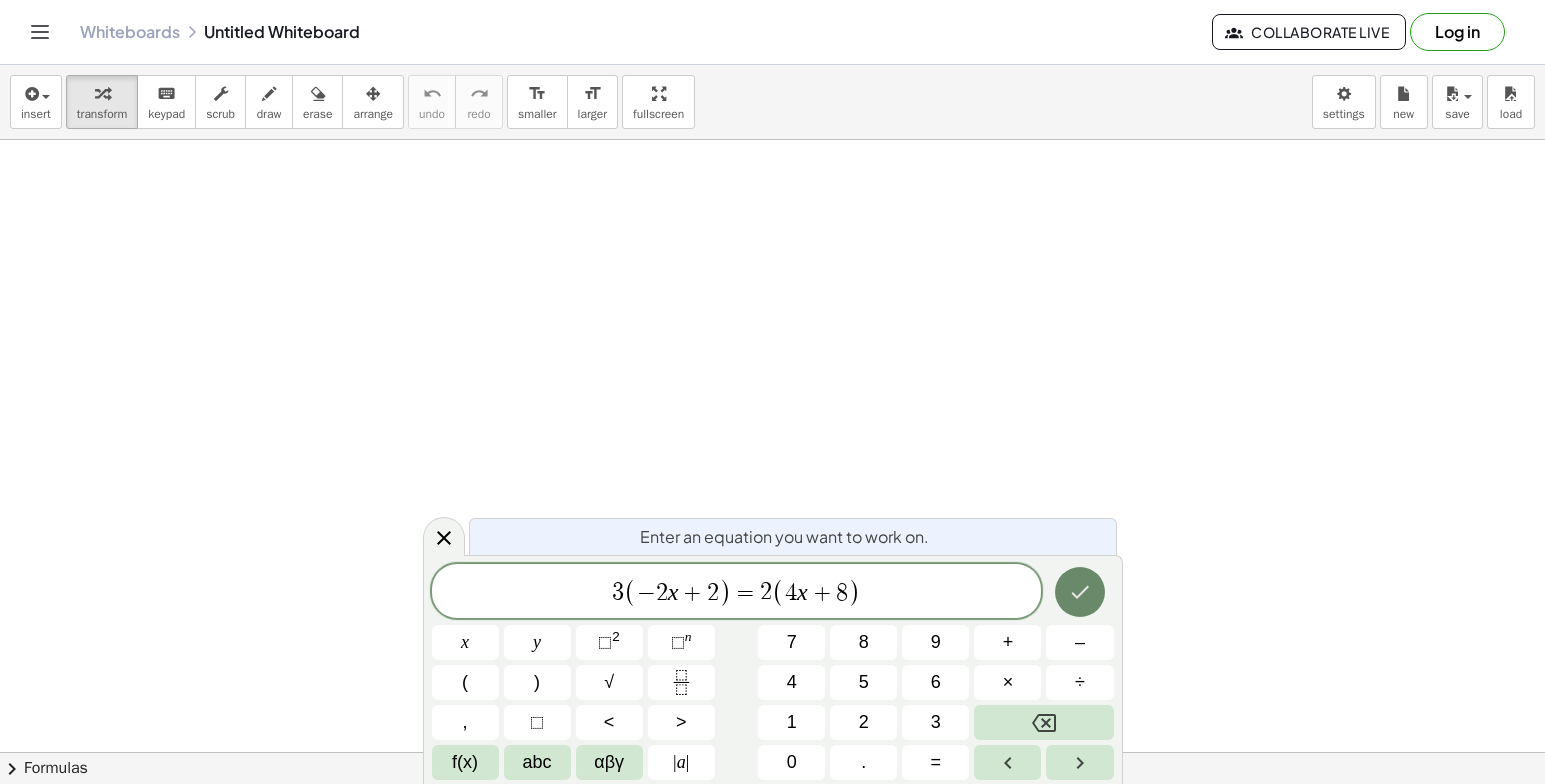 click 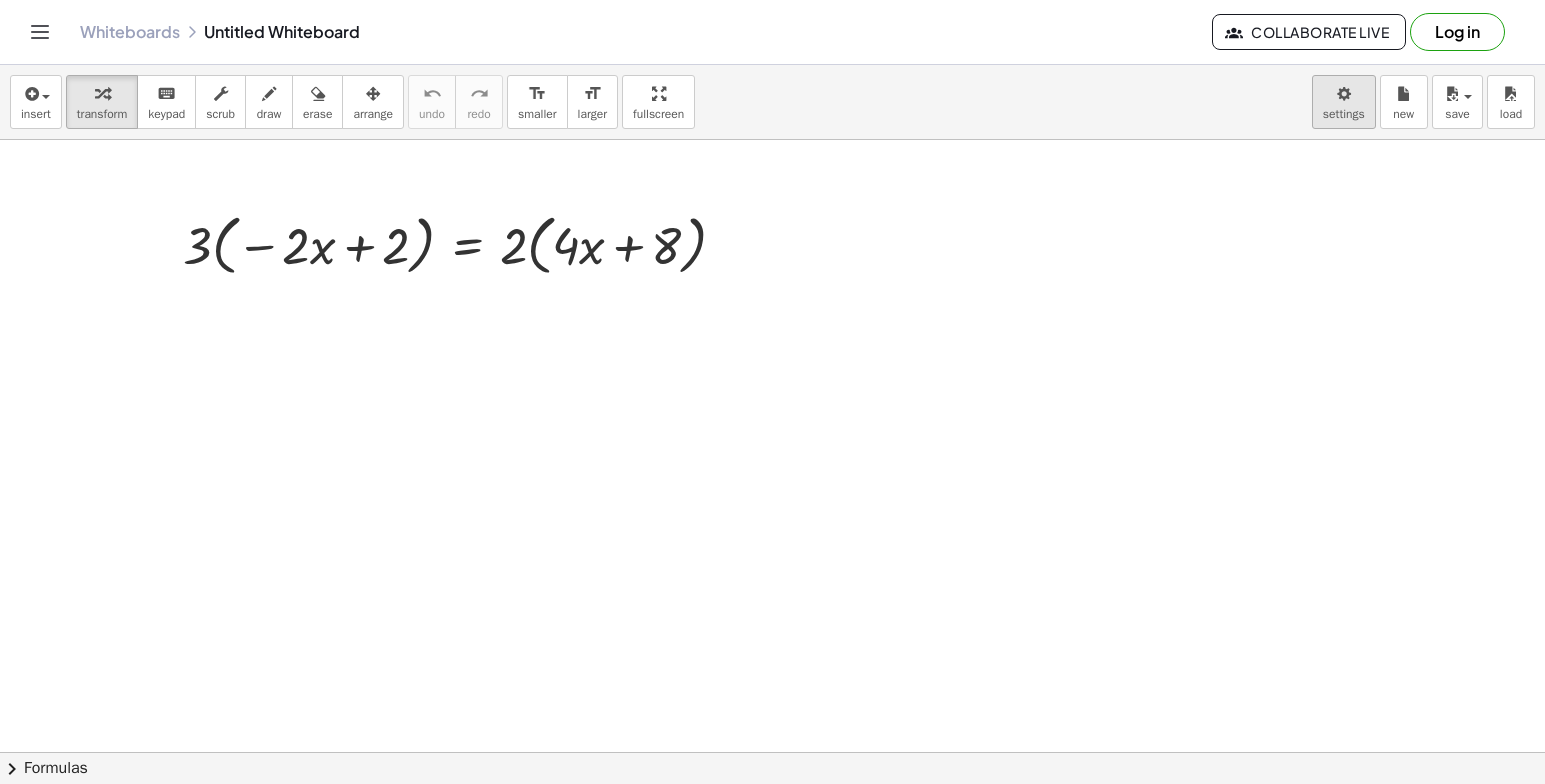 click on "Graspable Math Activities Get Started Activity Bank Assigned Work Classes Whiteboards Reference v1.28.2 | Privacy policy © 2025 | Graspable, Inc. Whiteboards Untitled Whiteboard Collaborate Live  Log in    insert select one: Math Expression Function Text Youtube Video Graphing Geometry Geometry 3D transform keyboard keypad scrub draw erase arrange undo undo redo redo format_size smaller format_size larger fullscreen load   save new settings · 3 · ( − · 2 · x + 2 ) = · 2 · ( + · 4 · x + 8 ) × chevron_right  Formulas
Drag one side of a formula onto a highlighted expression on the canvas to apply it.
Quadratic Formula
+ · a · x 2 + · b · x + c = 0
⇔
x = · ( − b ± 2 √ ( + b 2 − · 4 · a · c ) ) · 2 · a
+ x 2 + · p · x + q = 0
x = − ·" at bounding box center (772, 392) 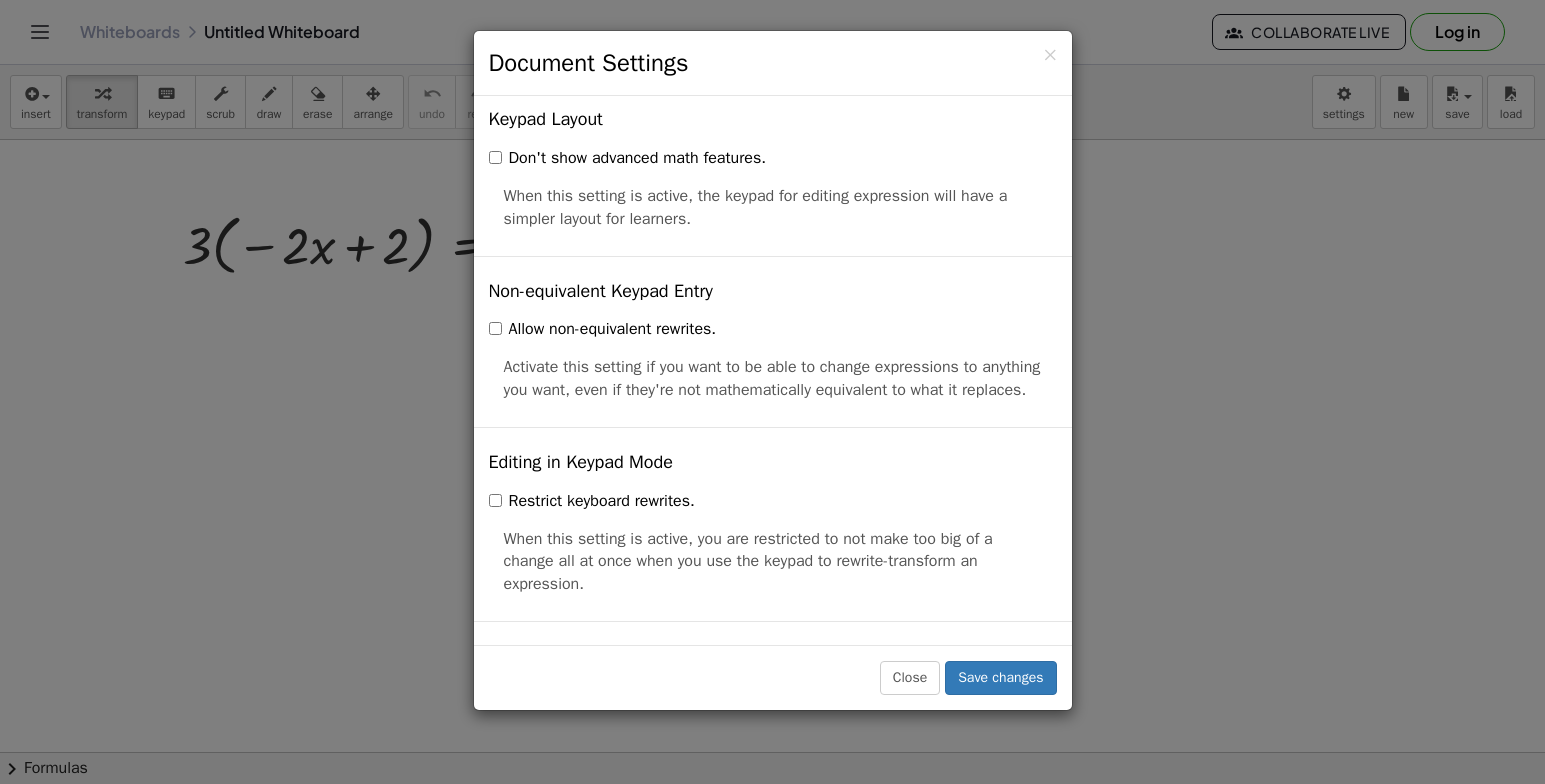 scroll, scrollTop: 3993, scrollLeft: 0, axis: vertical 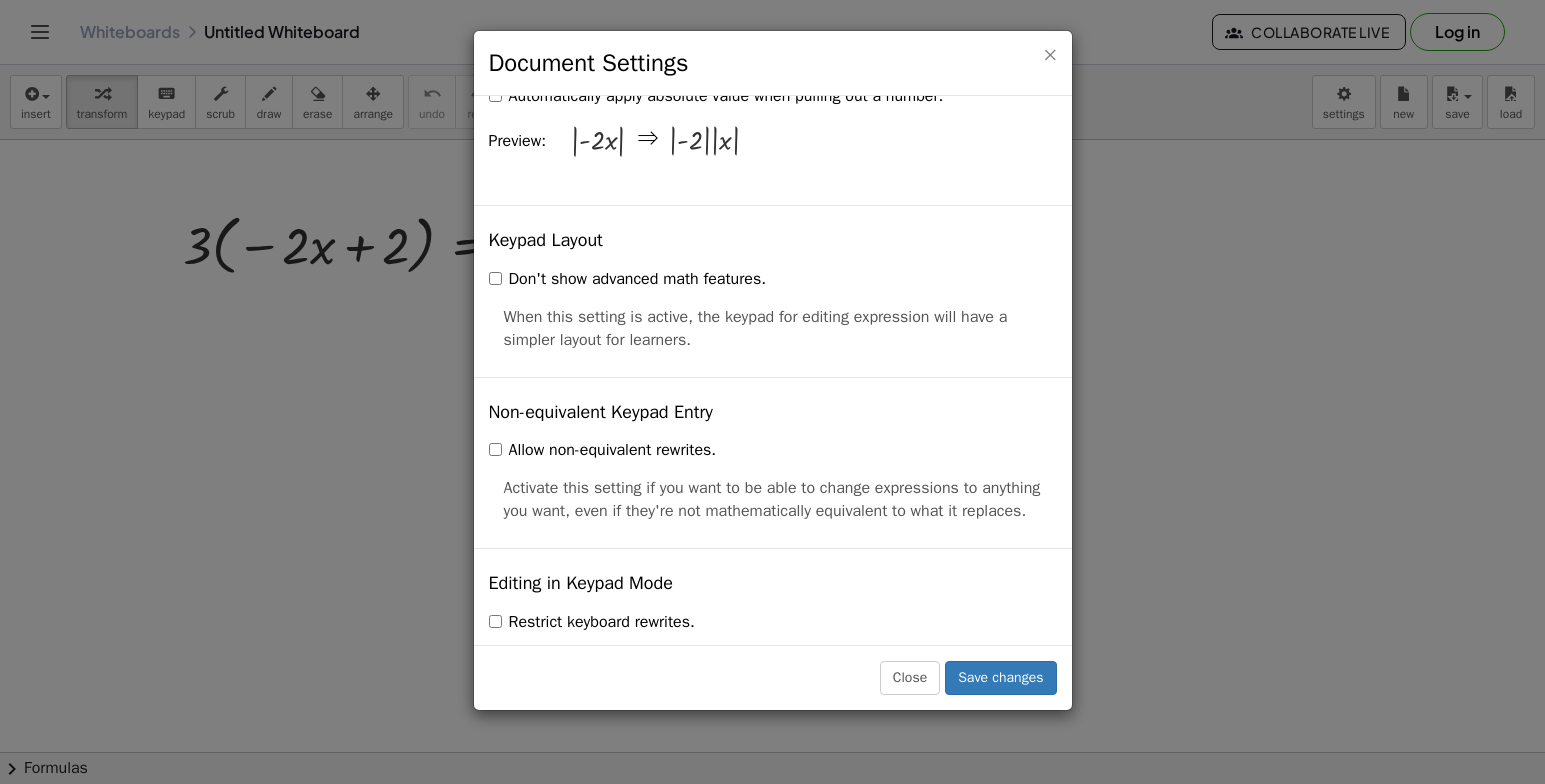 click on "×" at bounding box center (1050, 54) 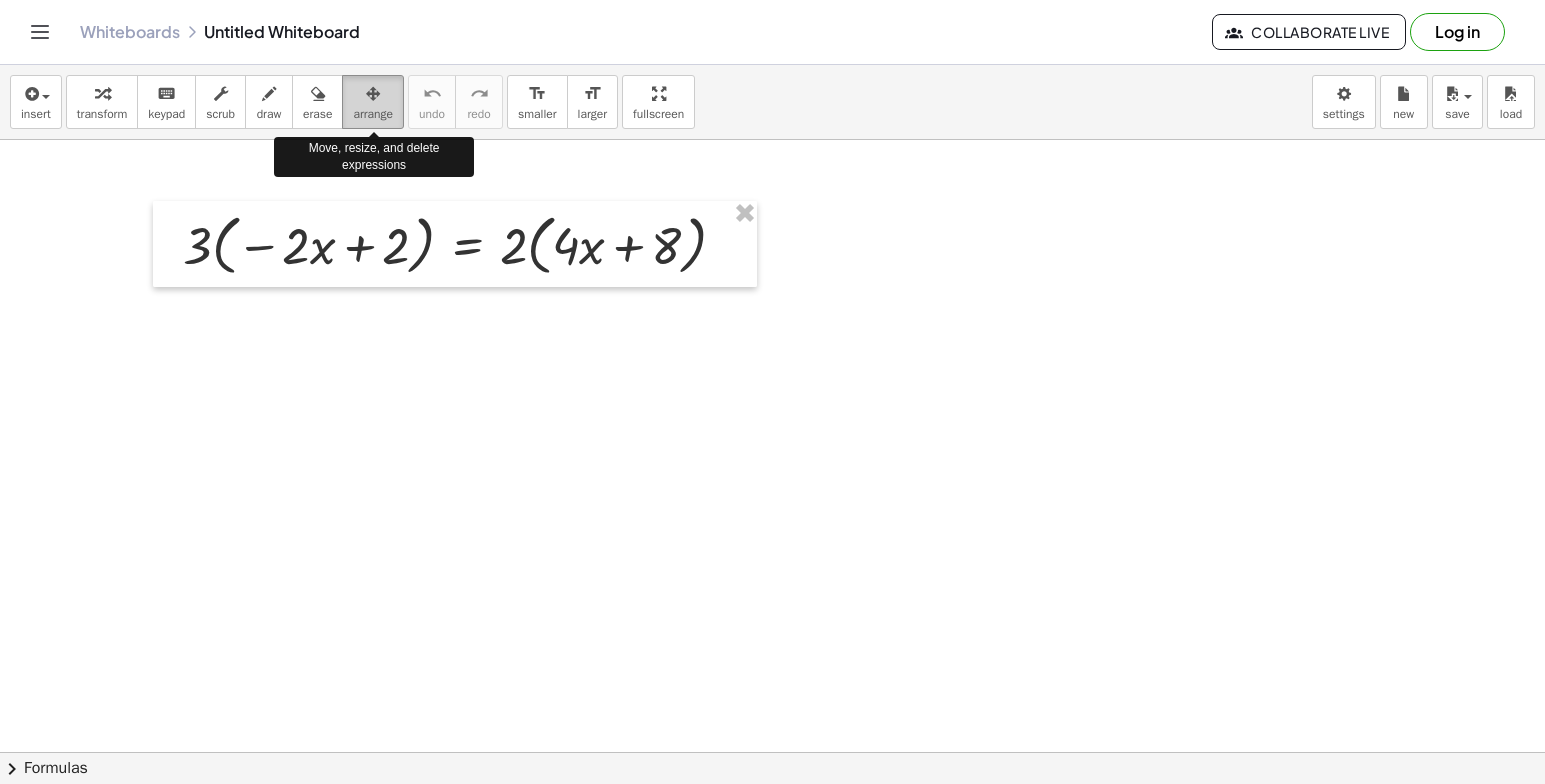 click at bounding box center [373, 94] 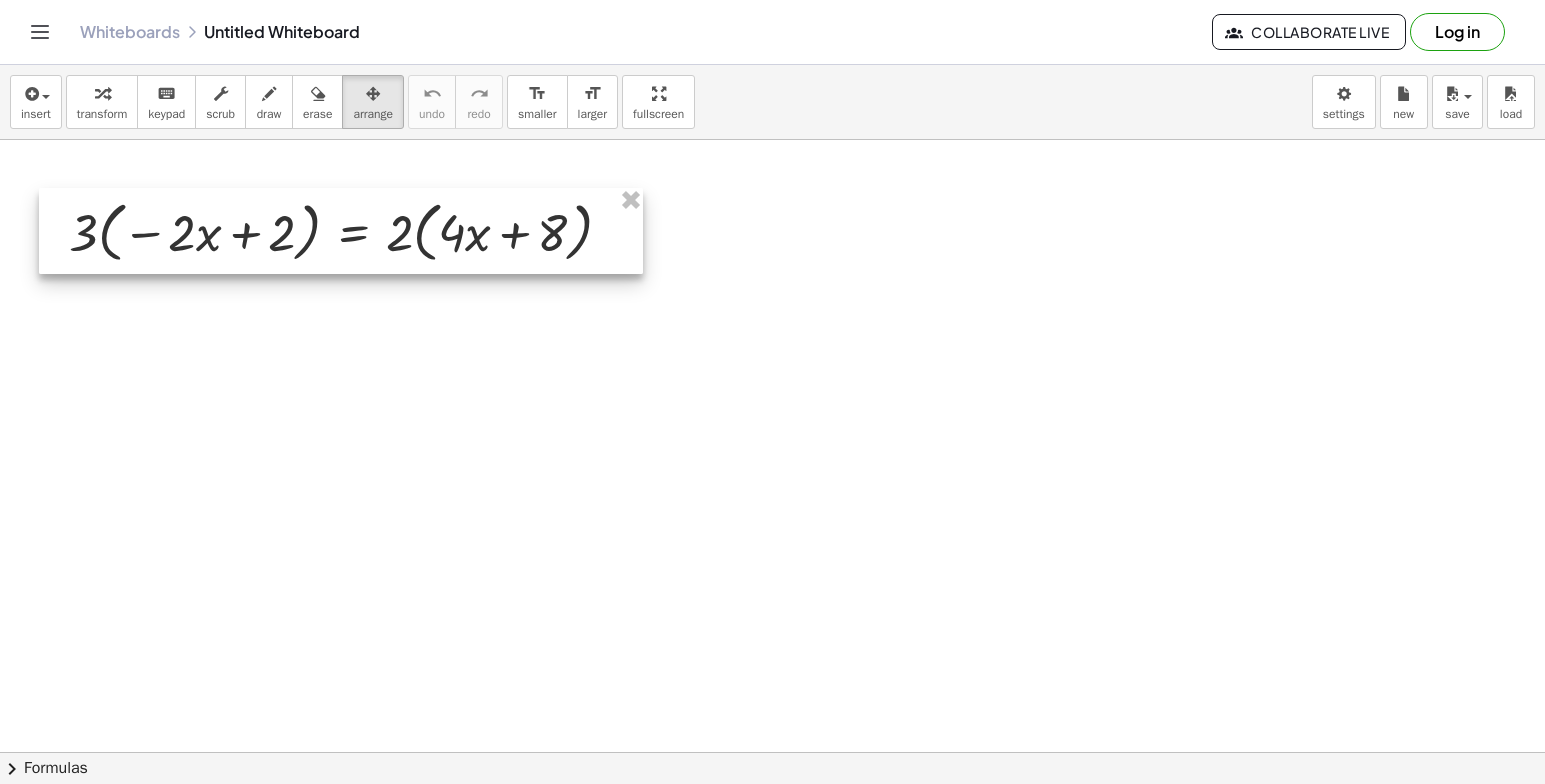 drag, startPoint x: 443, startPoint y: 256, endPoint x: 296, endPoint y: 241, distance: 147.76332 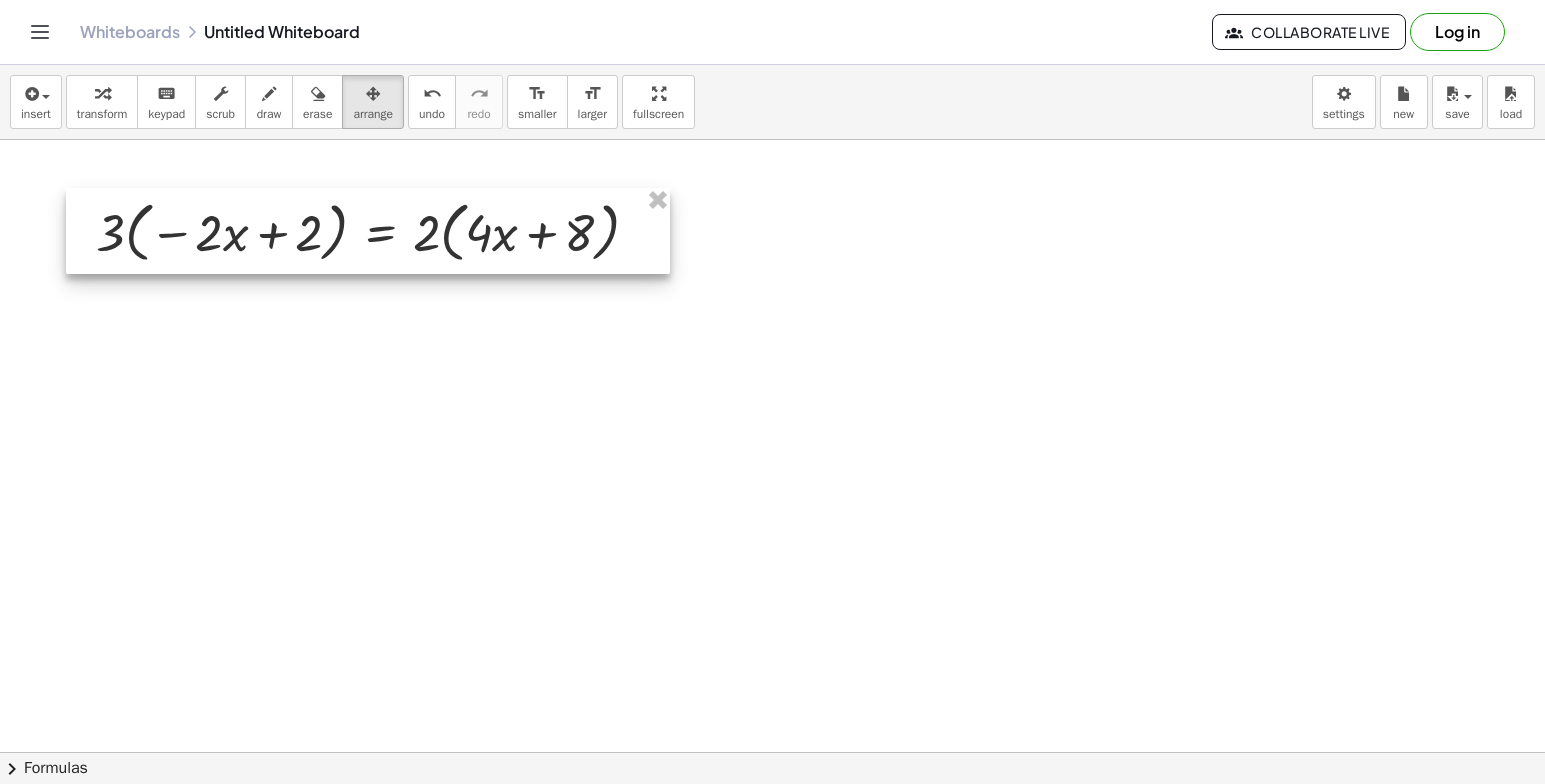 drag, startPoint x: 391, startPoint y: 222, endPoint x: 412, endPoint y: 213, distance: 22.847319 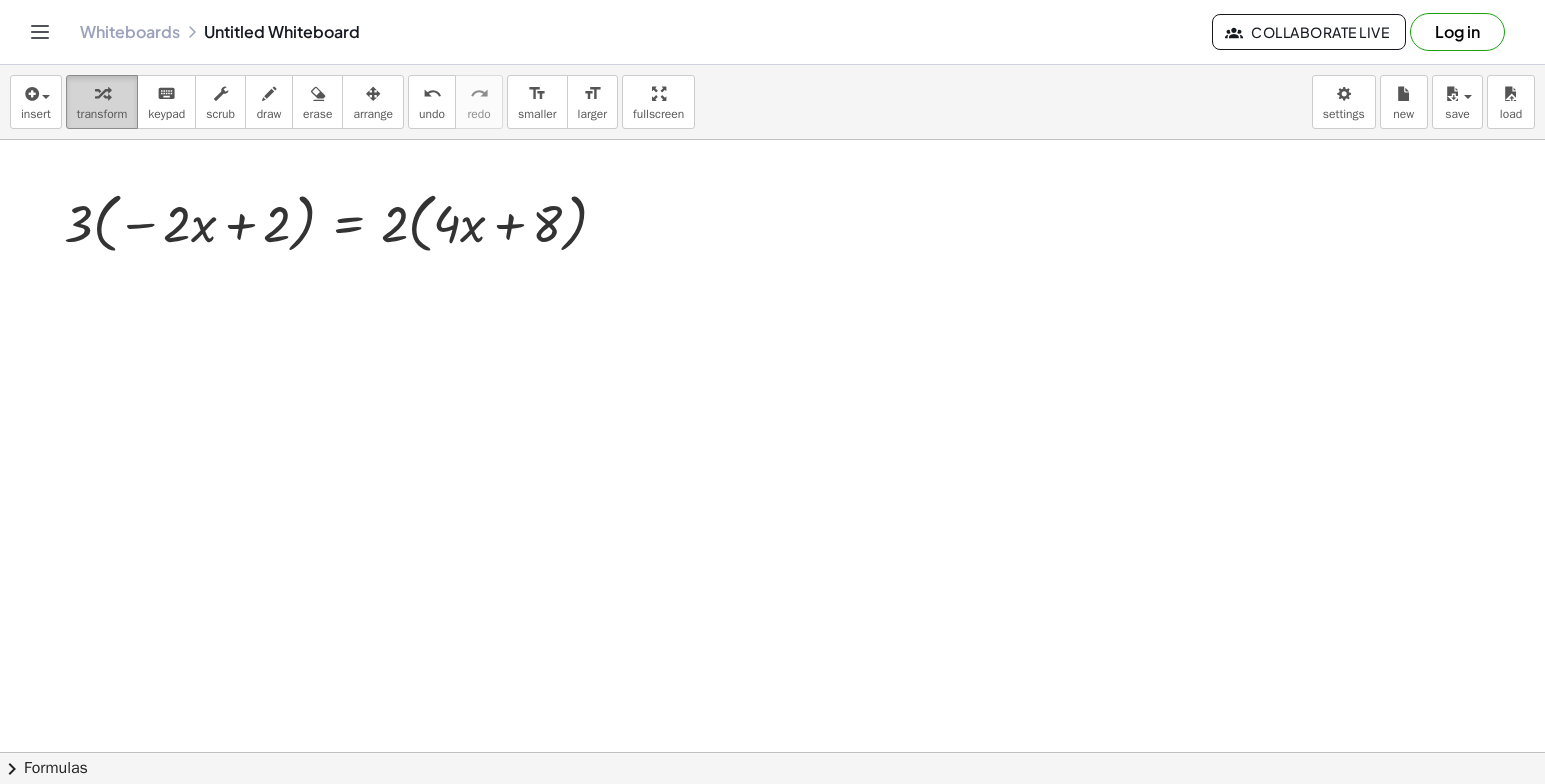 click at bounding box center [102, 93] 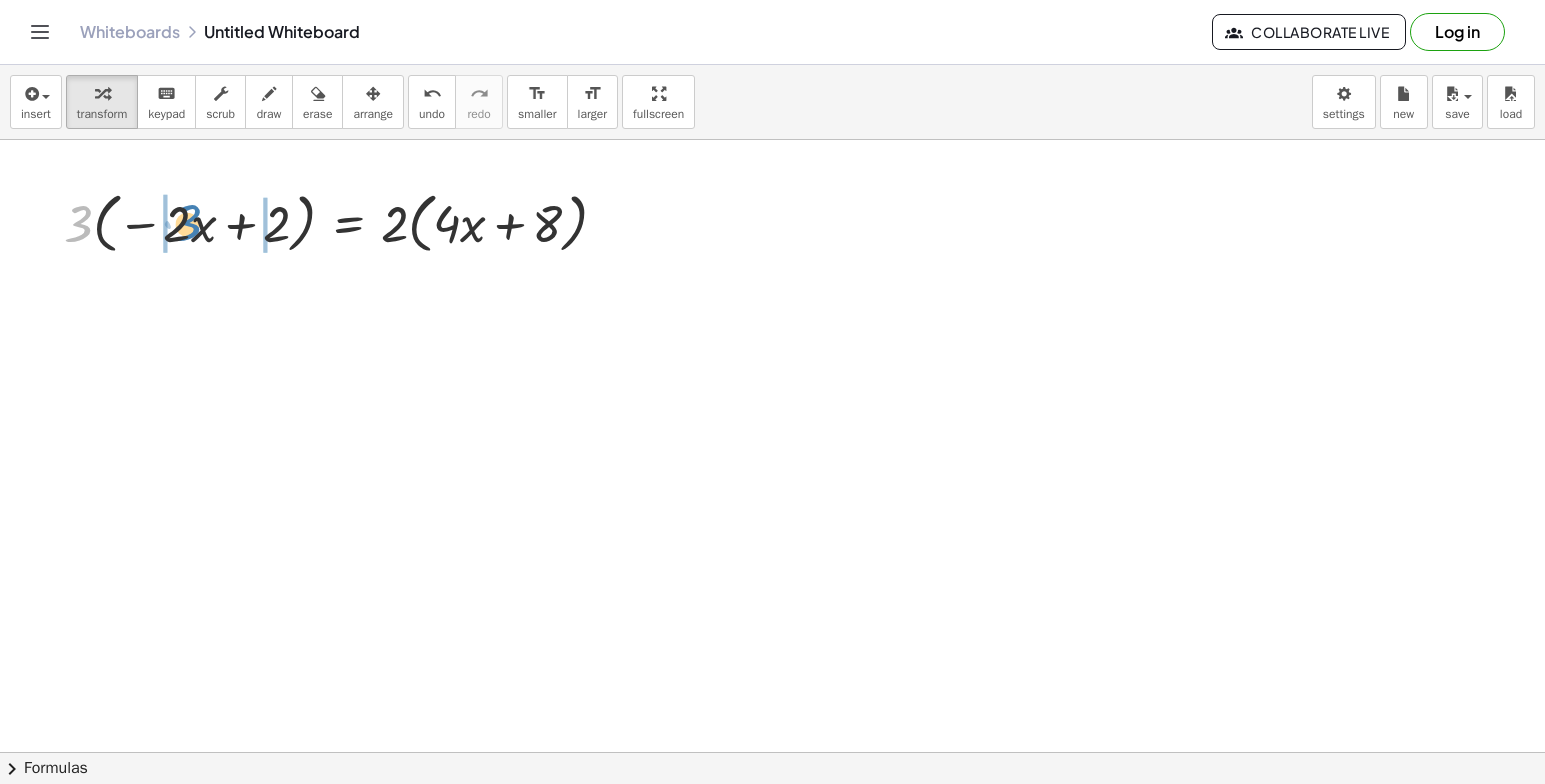 drag, startPoint x: 71, startPoint y: 221, endPoint x: 175, endPoint y: 219, distance: 104.019226 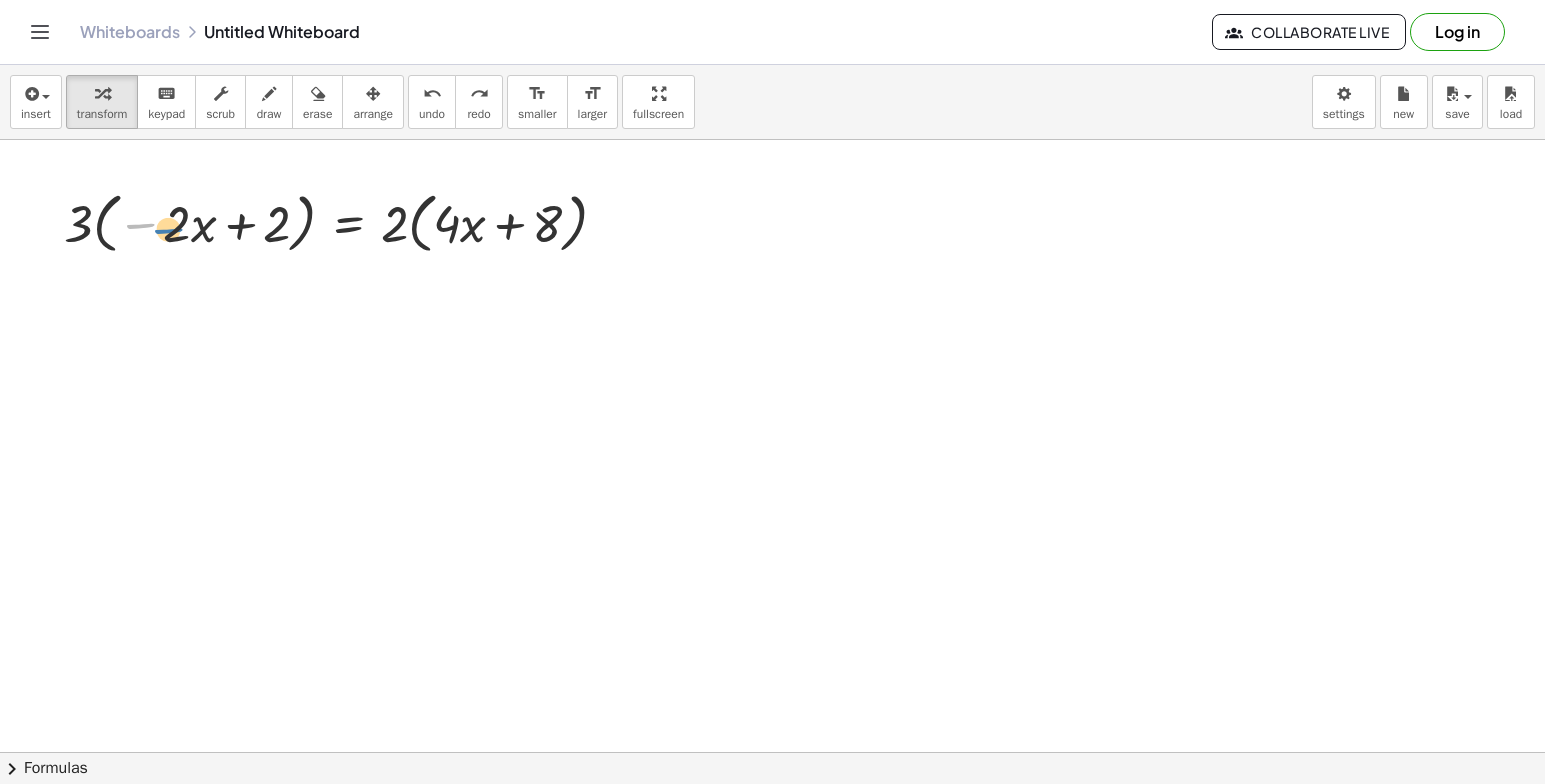 drag, startPoint x: 135, startPoint y: 217, endPoint x: 165, endPoint y: 222, distance: 30.413813 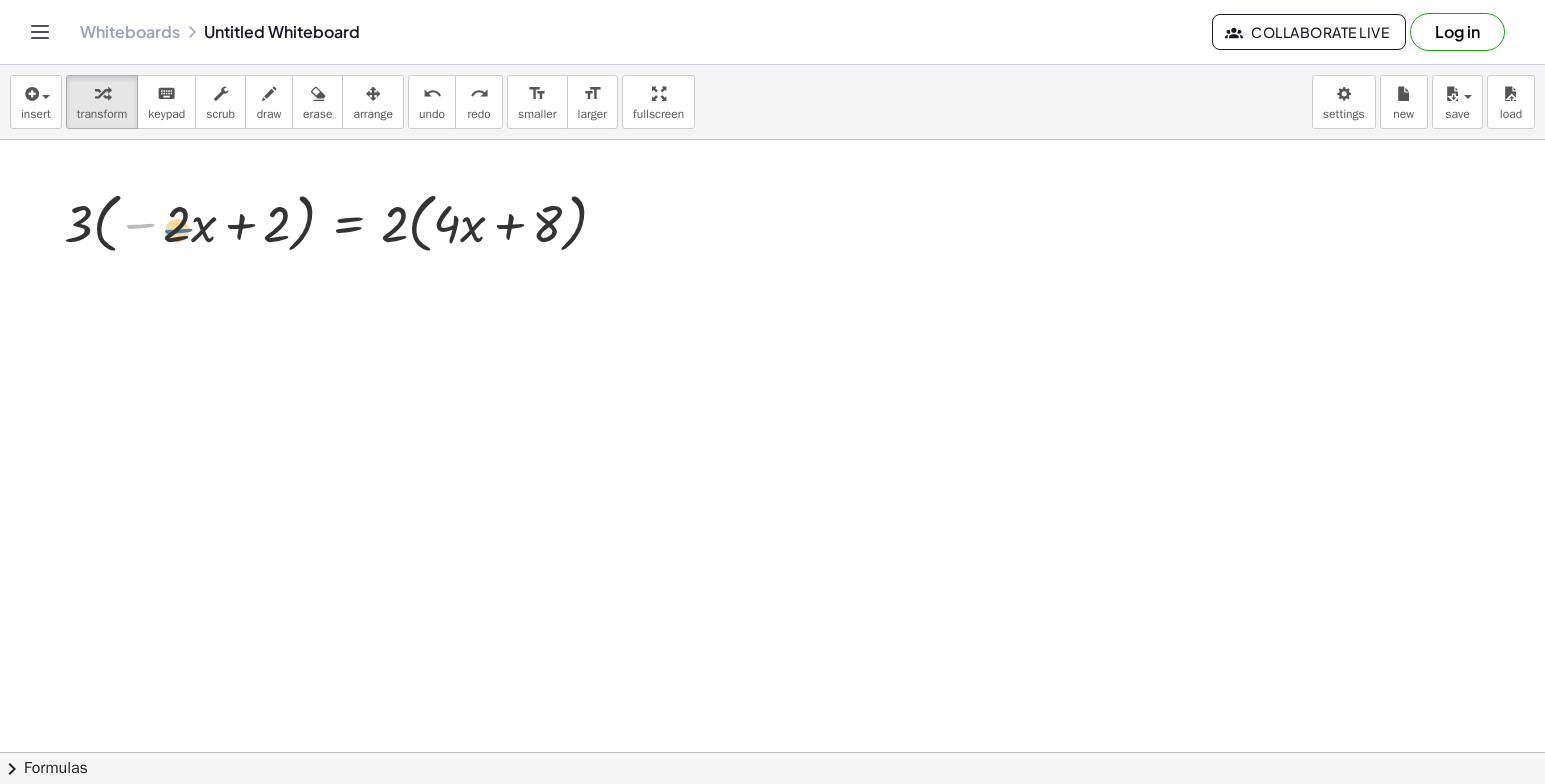 drag, startPoint x: 138, startPoint y: 219, endPoint x: 176, endPoint y: 224, distance: 38.327538 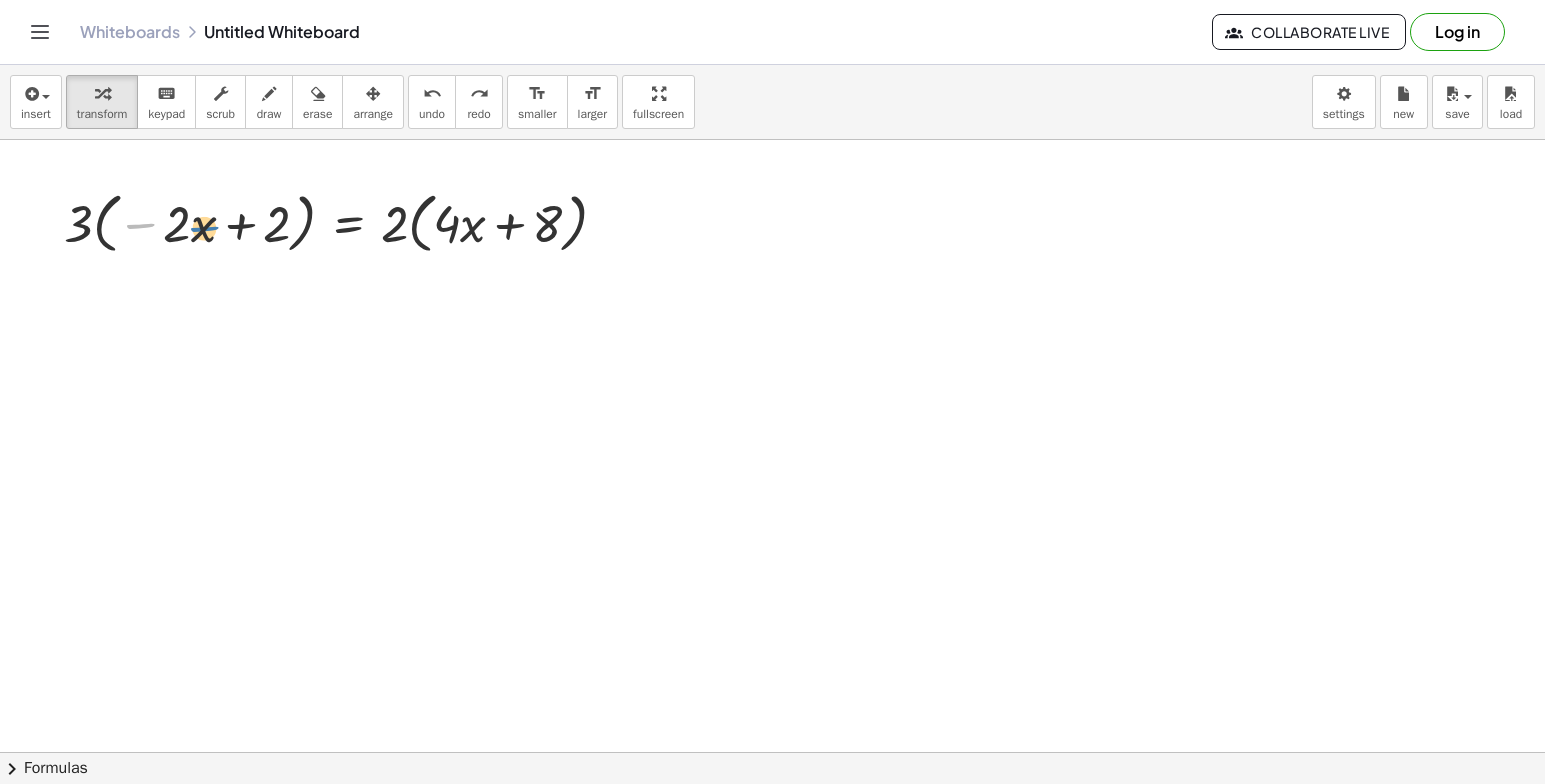 drag, startPoint x: 144, startPoint y: 219, endPoint x: 208, endPoint y: 222, distance: 64.070274 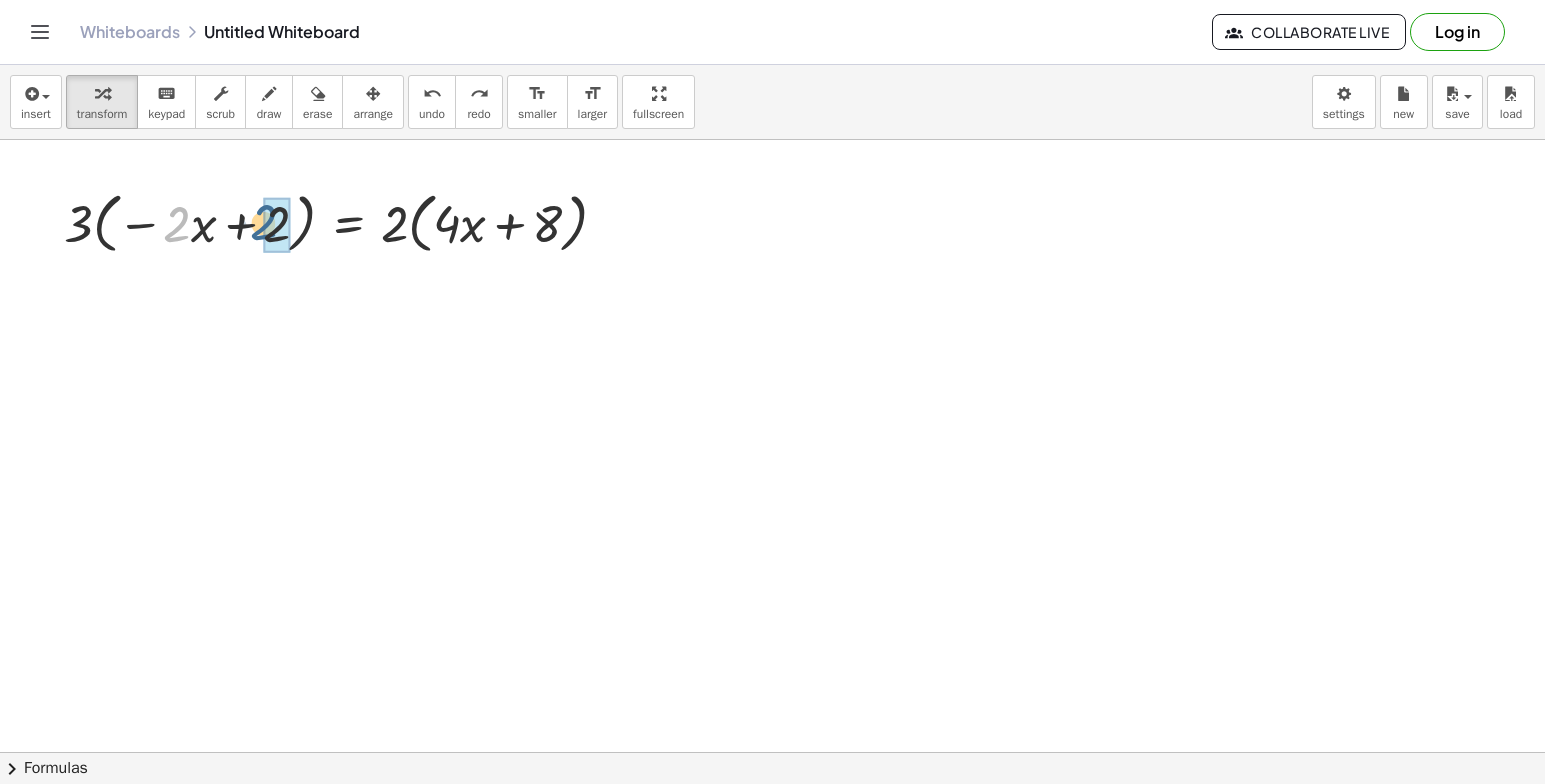 drag, startPoint x: 187, startPoint y: 219, endPoint x: 268, endPoint y: 217, distance: 81.02469 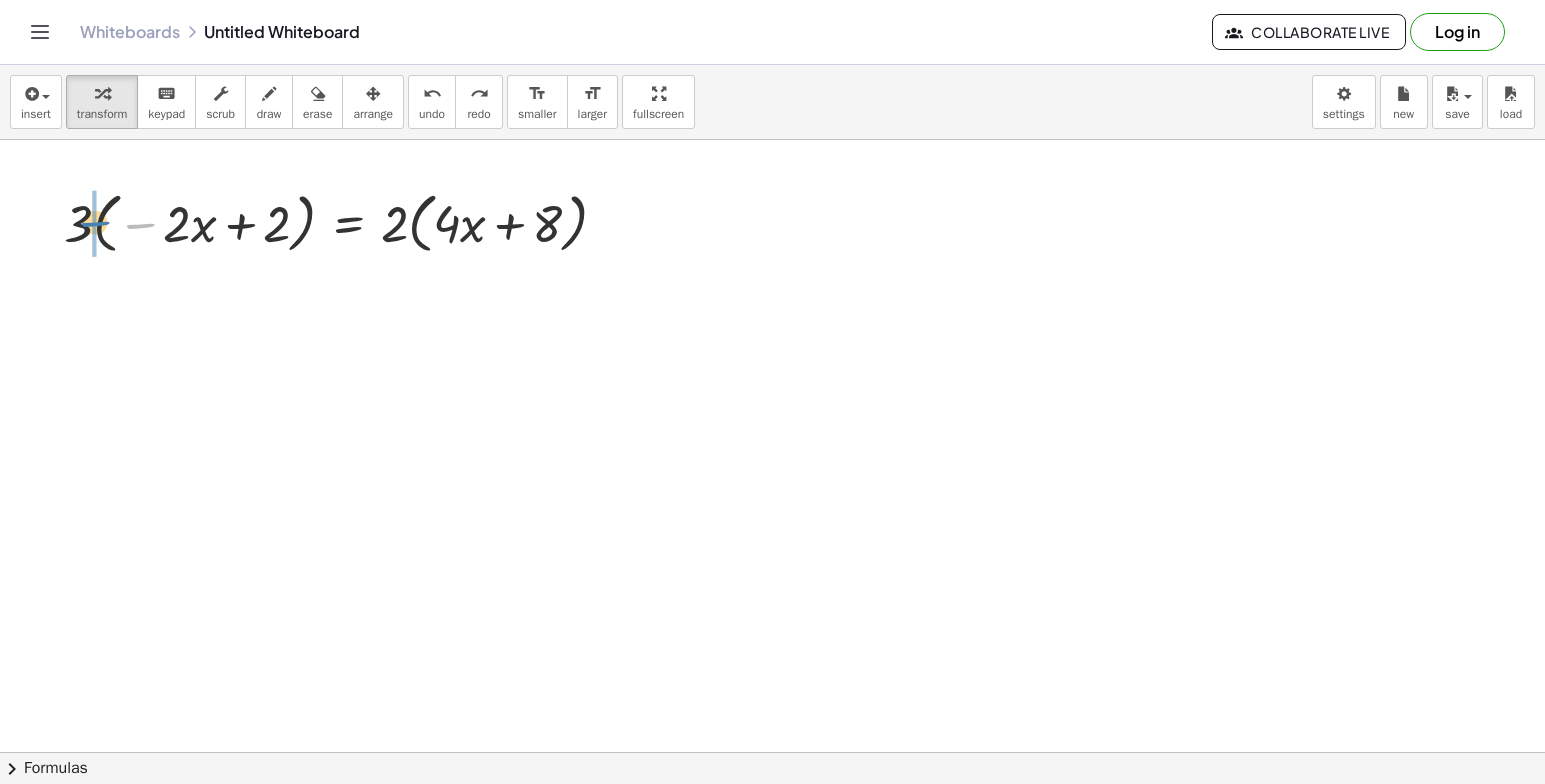 drag, startPoint x: 140, startPoint y: 234, endPoint x: 95, endPoint y: 232, distance: 45.044422 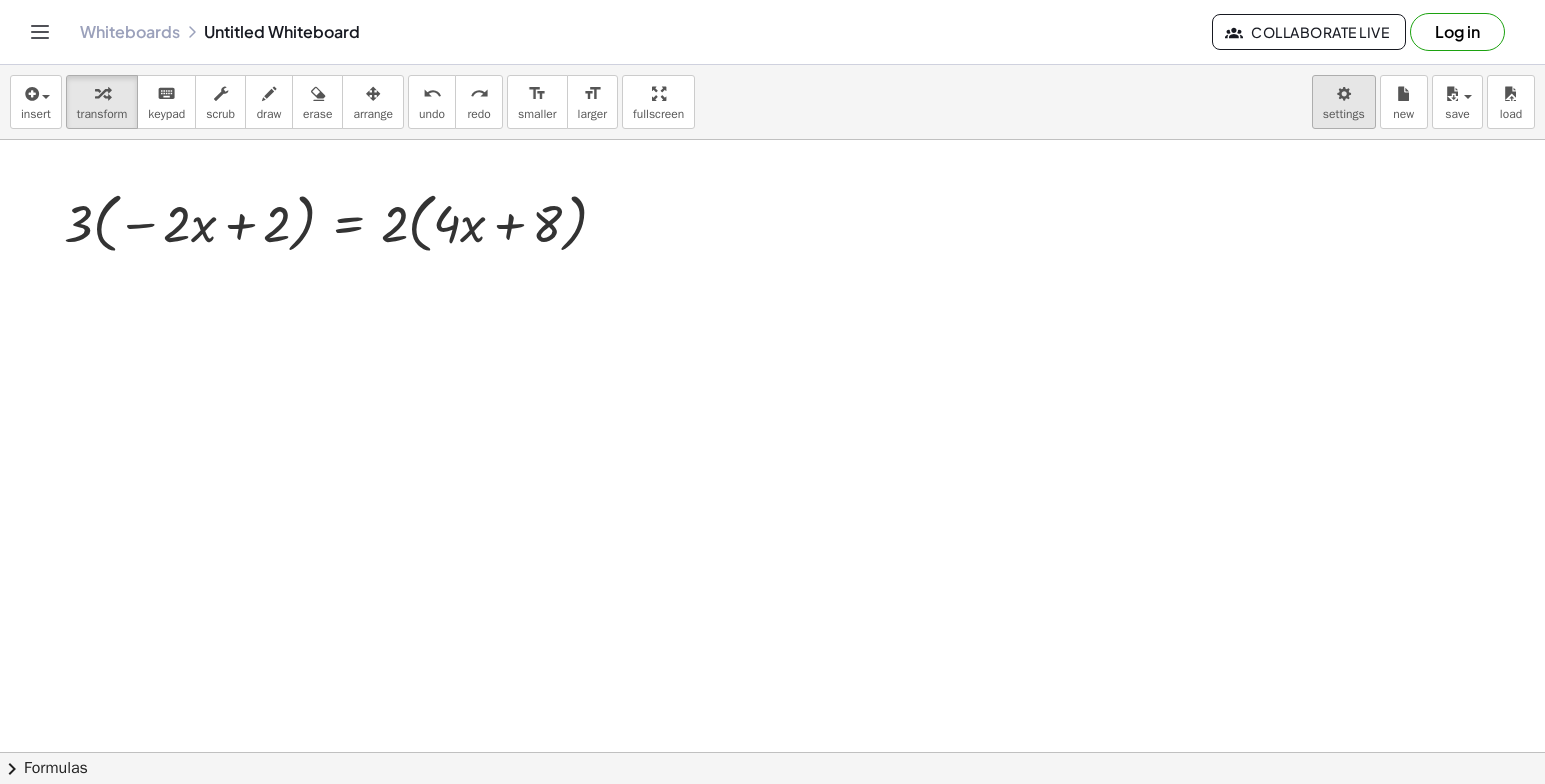 click on "Graspable Math Activities Get Started Activity Bank Assigned Work Classes Whiteboards Reference v1.28.2 | Privacy policy © 2025 | Graspable, Inc. Whiteboards Untitled Whiteboard Collaborate Live  Log in    insert select one: Math Expression Function Text Youtube Video Graphing Geometry Geometry 3D transform keyboard keypad scrub draw erase arrange undo undo redo redo format_size smaller format_size larger fullscreen load   save new settings · 3 · ( − · 2 · x + 2 ) = · 2 · ( + · 4 · x + 8 ) × chevron_right  Formulas
Drag one side of a formula onto a highlighted expression on the canvas to apply it.
Quadratic Formula
+ · a · x 2 + · b · x + c = 0
⇔
x = · ( − b ± 2 √ ( + b 2 − · 4 · a · c ) ) · 2 · a
+ x 2 + · p · x + q = 0
x = − ·" at bounding box center (772, 392) 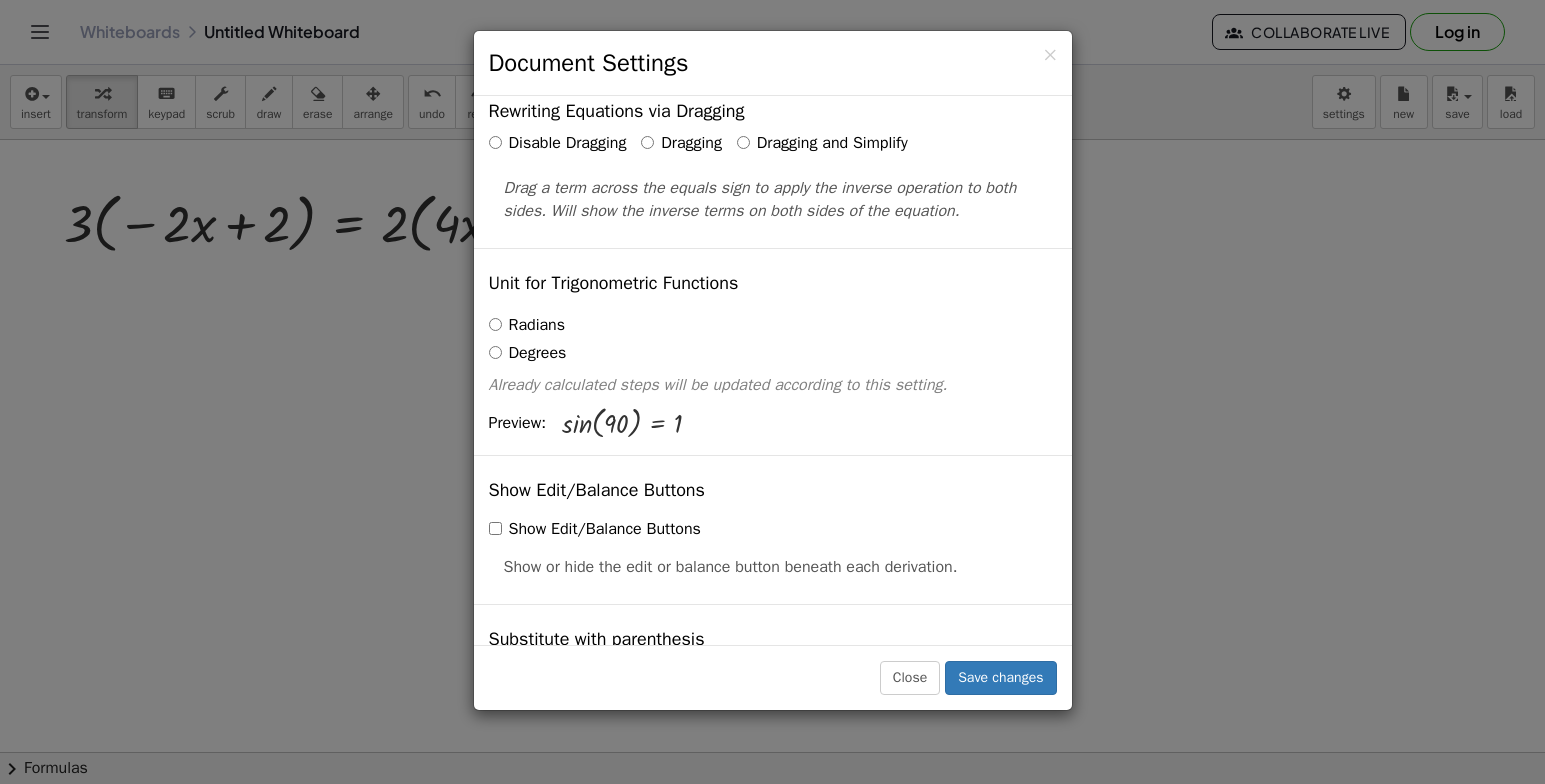 scroll, scrollTop: 0, scrollLeft: 0, axis: both 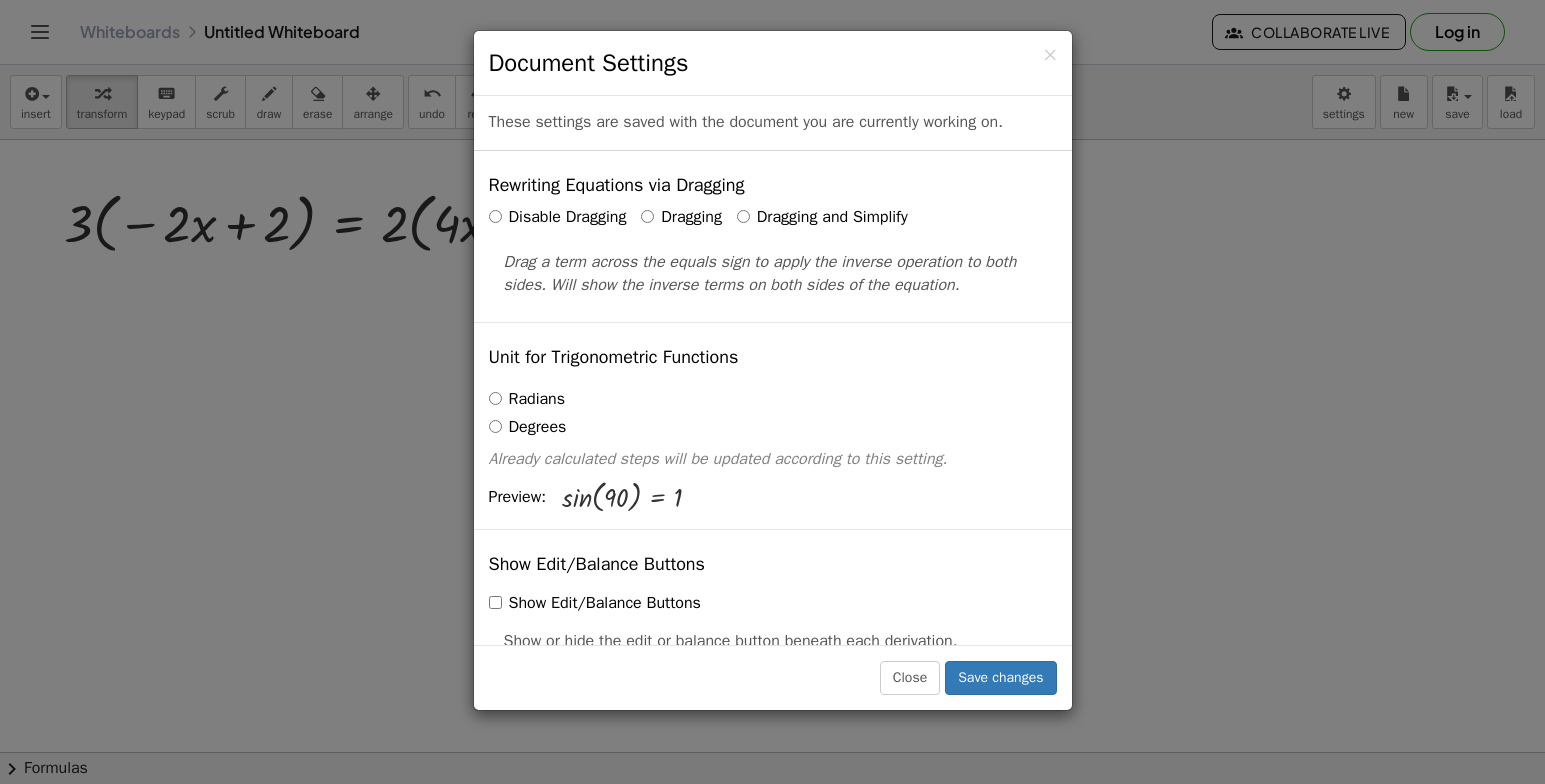 click on "Dragging and Simplify" at bounding box center (822, 217) 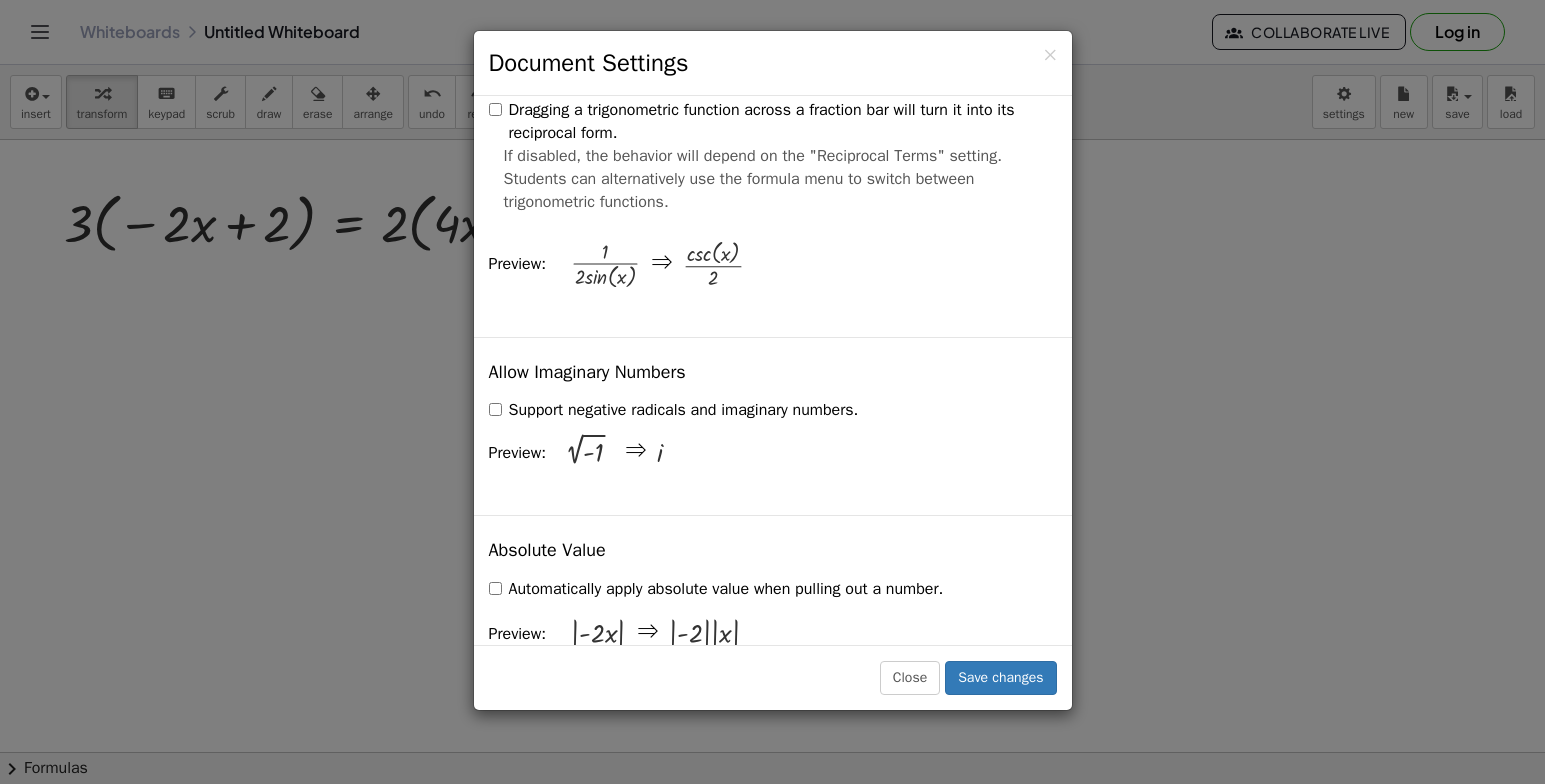 scroll, scrollTop: 3800, scrollLeft: 0, axis: vertical 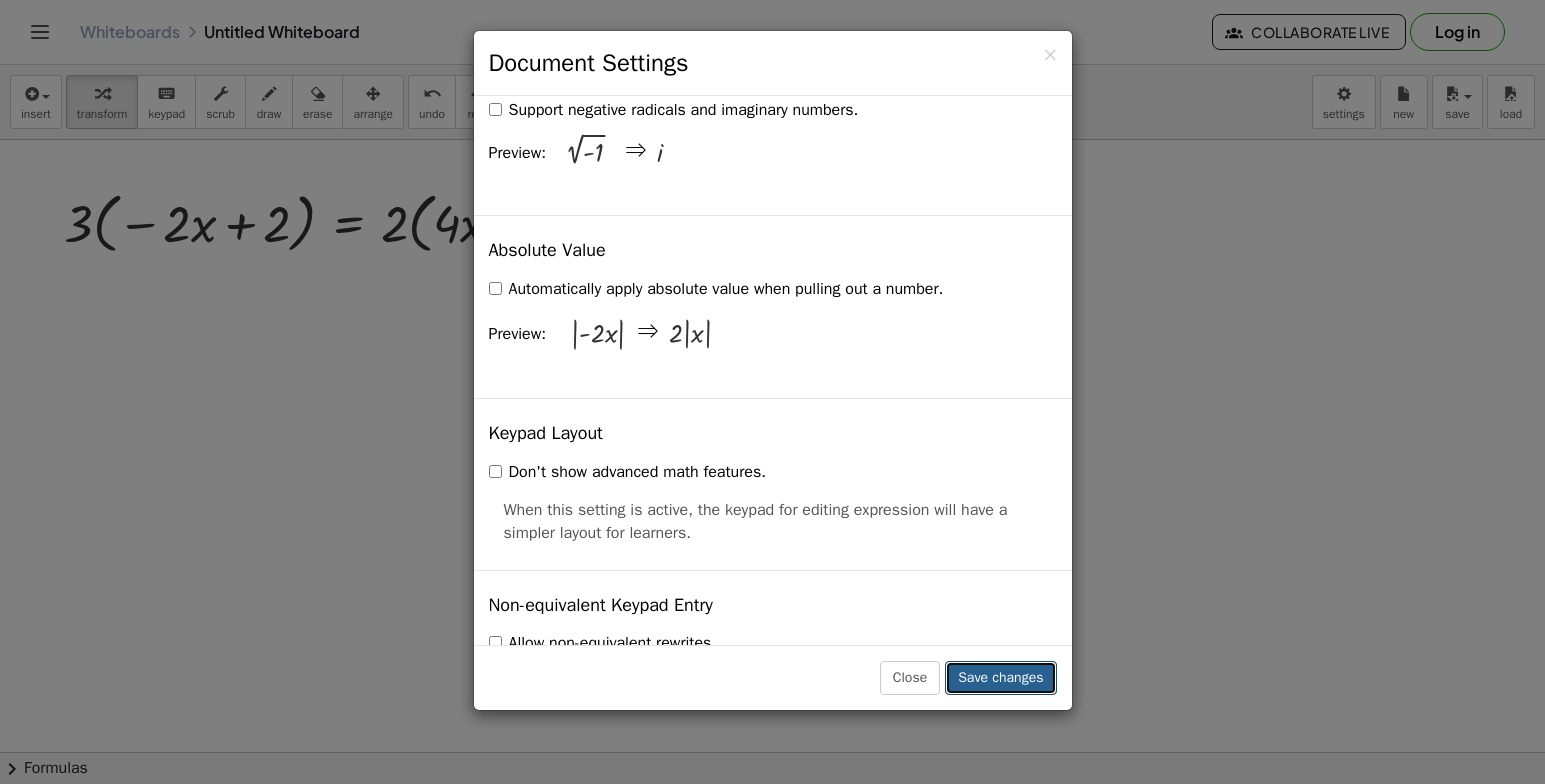 click on "Save changes" at bounding box center [1000, 678] 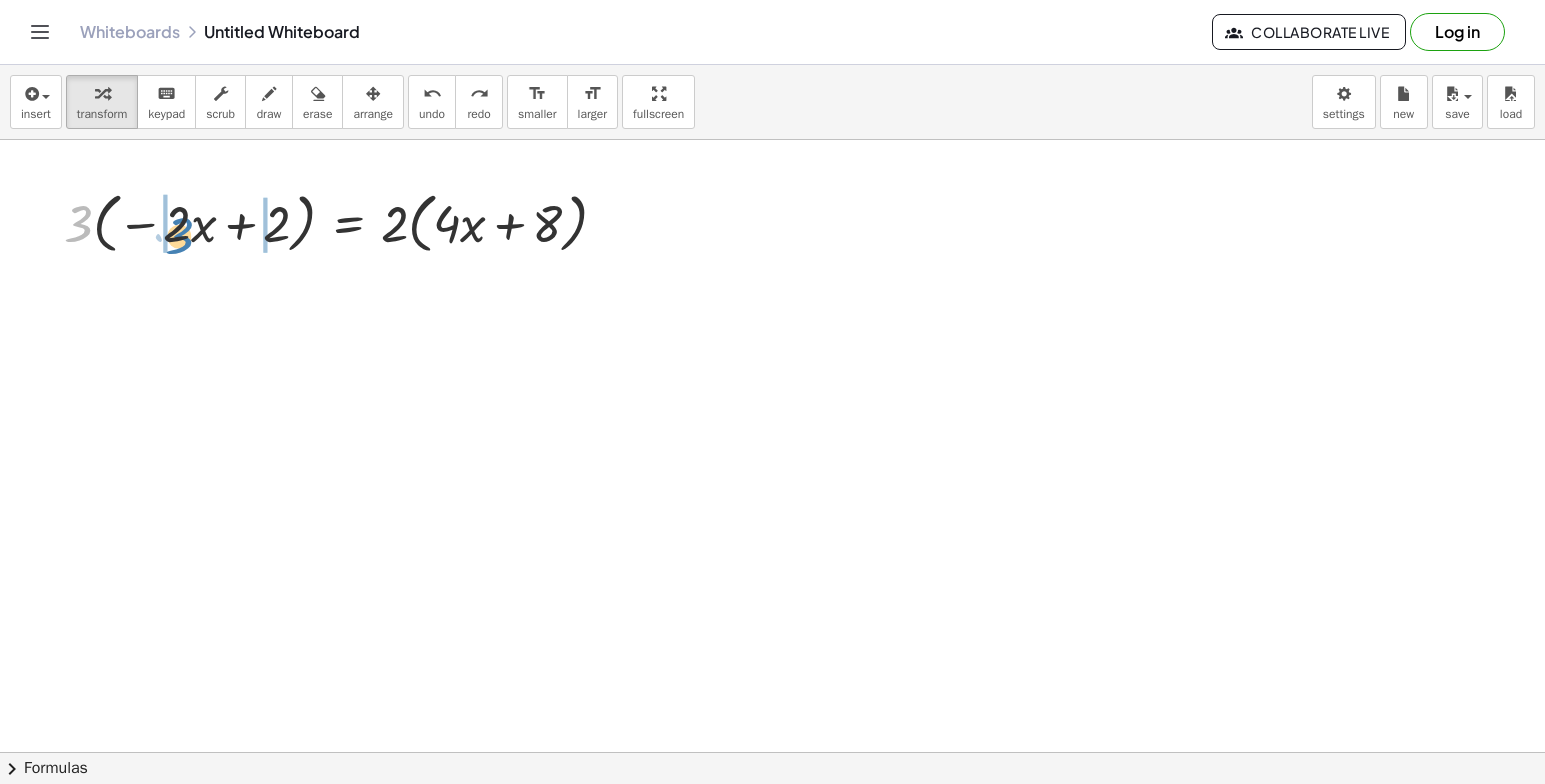 drag, startPoint x: 71, startPoint y: 217, endPoint x: 178, endPoint y: 228, distance: 107.563934 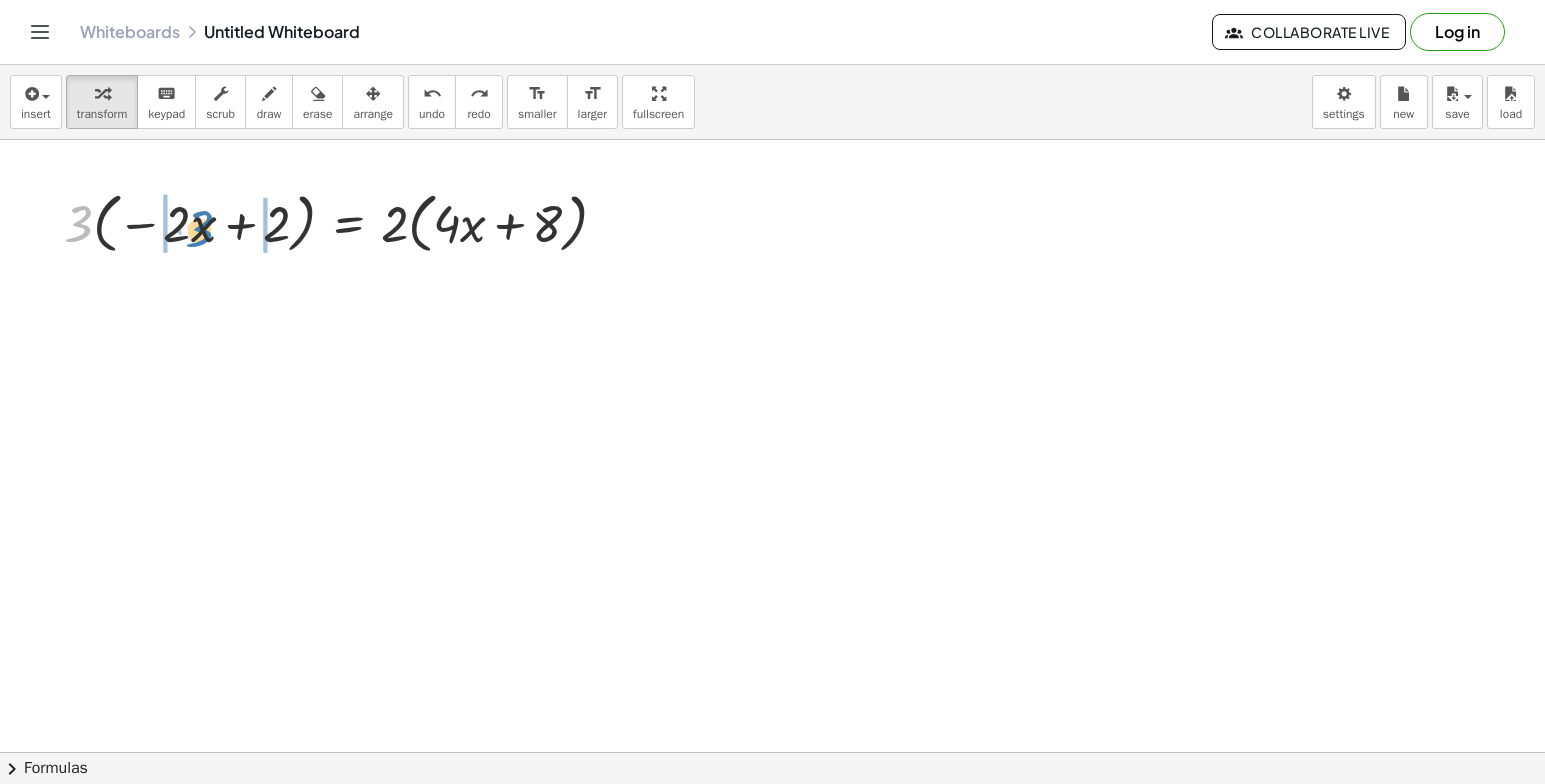 drag, startPoint x: 75, startPoint y: 227, endPoint x: 196, endPoint y: 233, distance: 121.14867 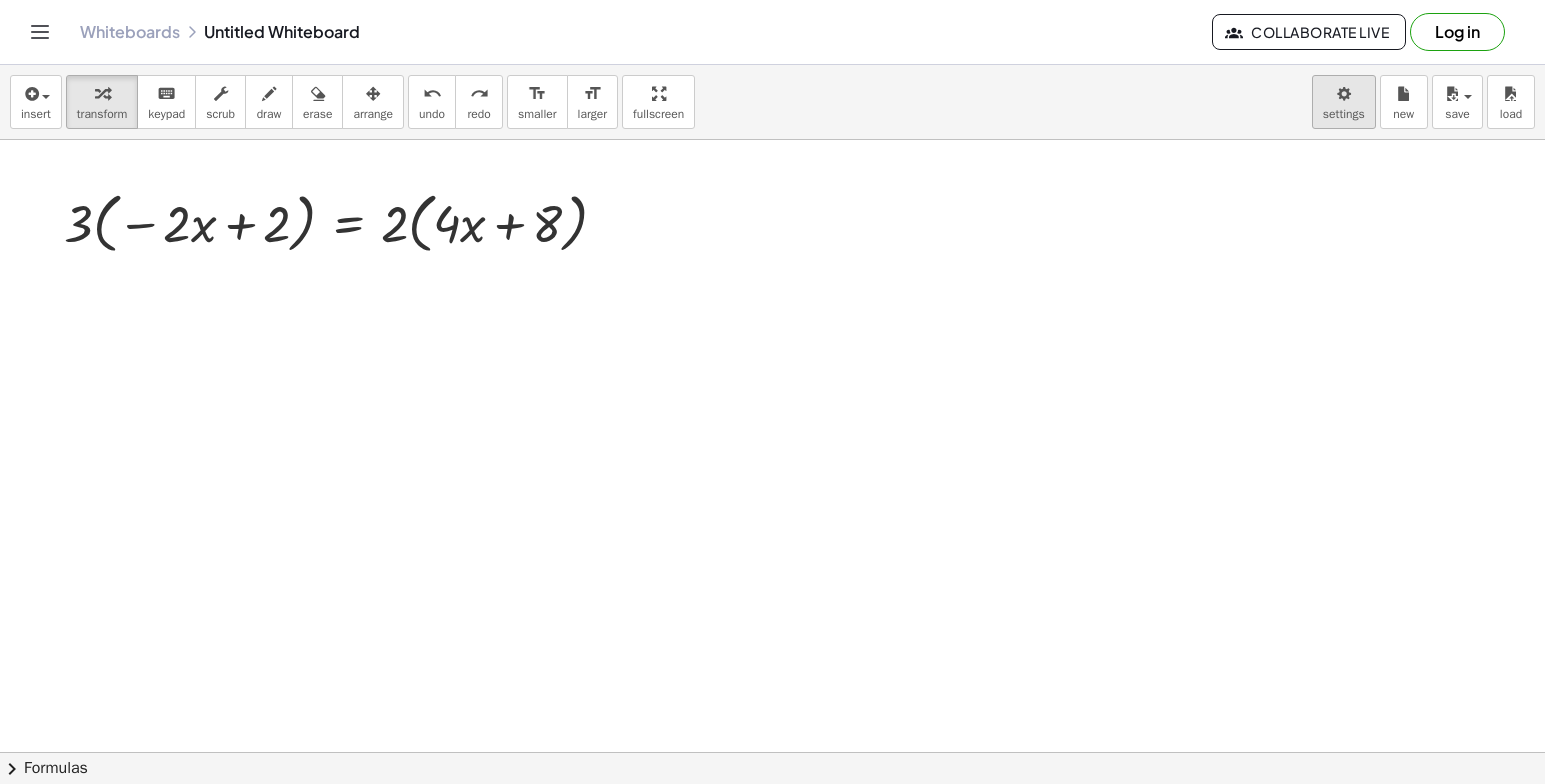 click on "Graspable Math Activities Get Started Activity Bank Assigned Work Classes Whiteboards Reference v1.28.2 | Privacy policy © 2025 | Graspable, Inc. Whiteboards Untitled Whiteboard Collaborate Live  Log in    insert select one: Math Expression Function Text Youtube Video Graphing Geometry Geometry 3D transform keyboard keypad scrub draw erase arrange undo undo redo redo format_size smaller format_size larger fullscreen load   save new settings · 3 · ( − · 2 · x + 2 ) = · 2 · ( + · 4 · x + 8 ) × chevron_right  Formulas
Drag one side of a formula onto a highlighted expression on the canvas to apply it.
Quadratic Formula
+ · a · x 2 + · b · x + c = 0
⇔
x = · ( − b ± 2 √ ( + b 2 − · 4 · a · c ) ) · 2 · a
+ x 2 + · p · x + q = 0
x = − ·" at bounding box center [772, 392] 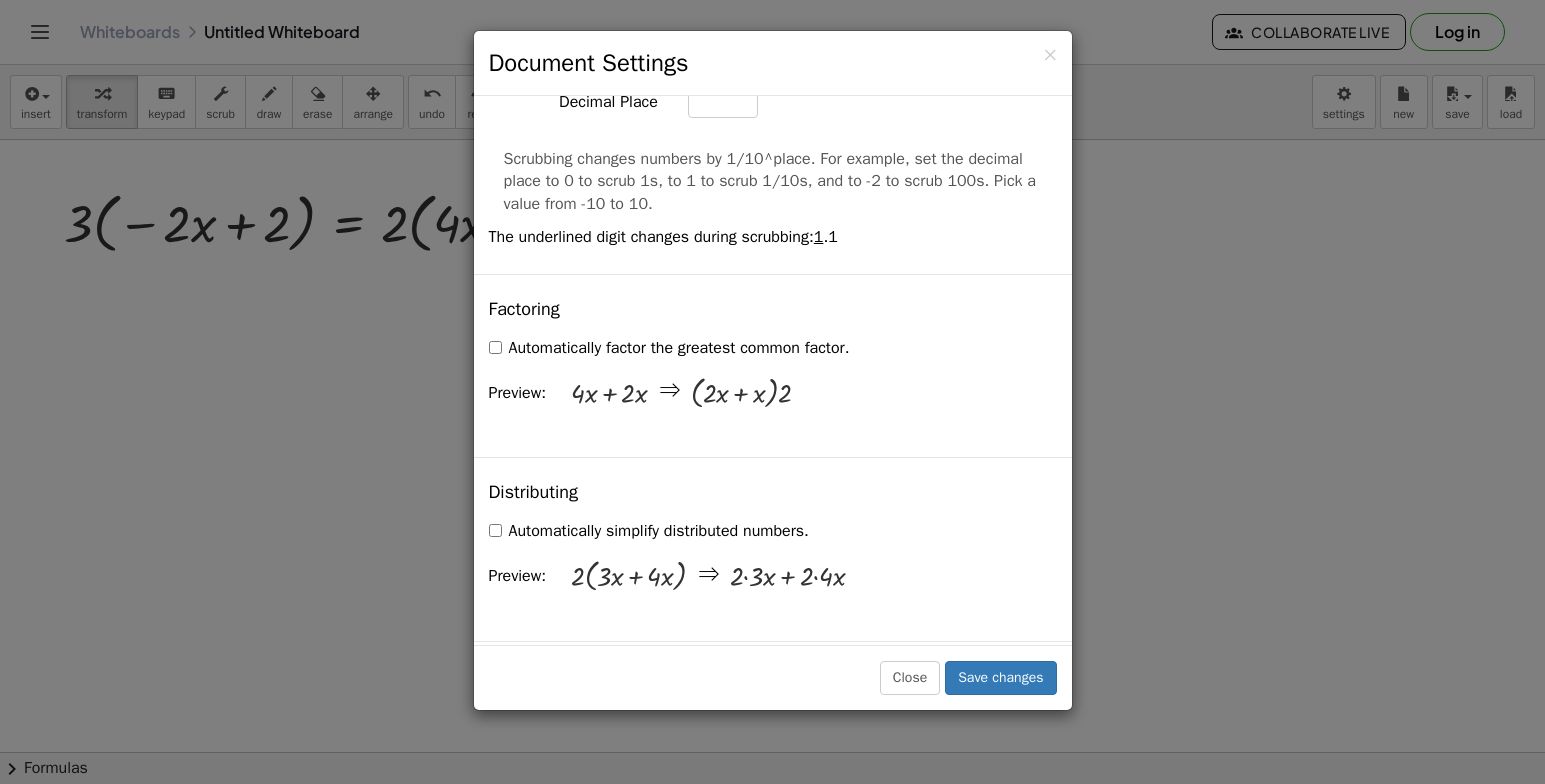 scroll, scrollTop: 1300, scrollLeft: 0, axis: vertical 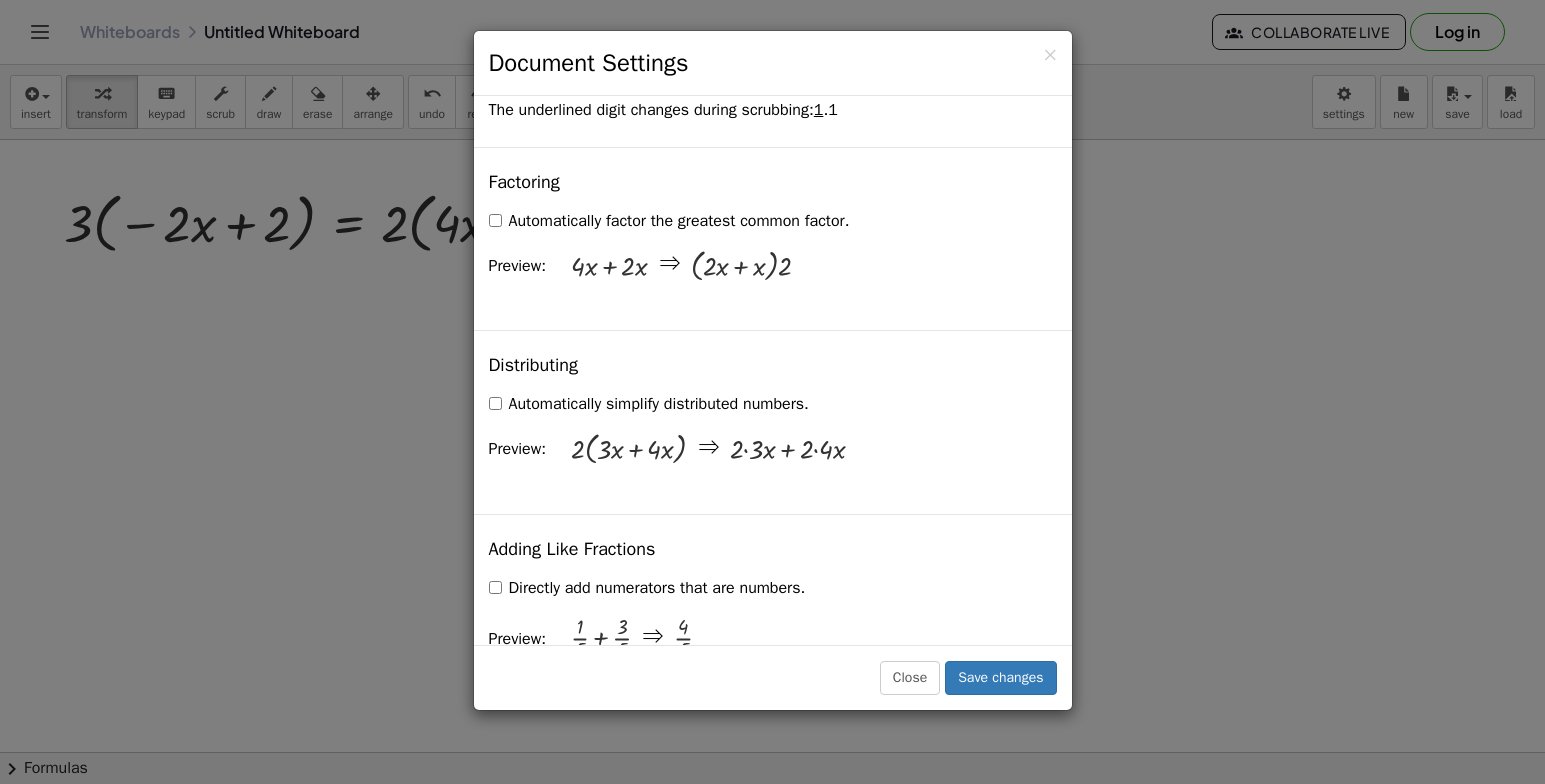 click on "Automatically simplify distributed numbers." at bounding box center (649, 404) 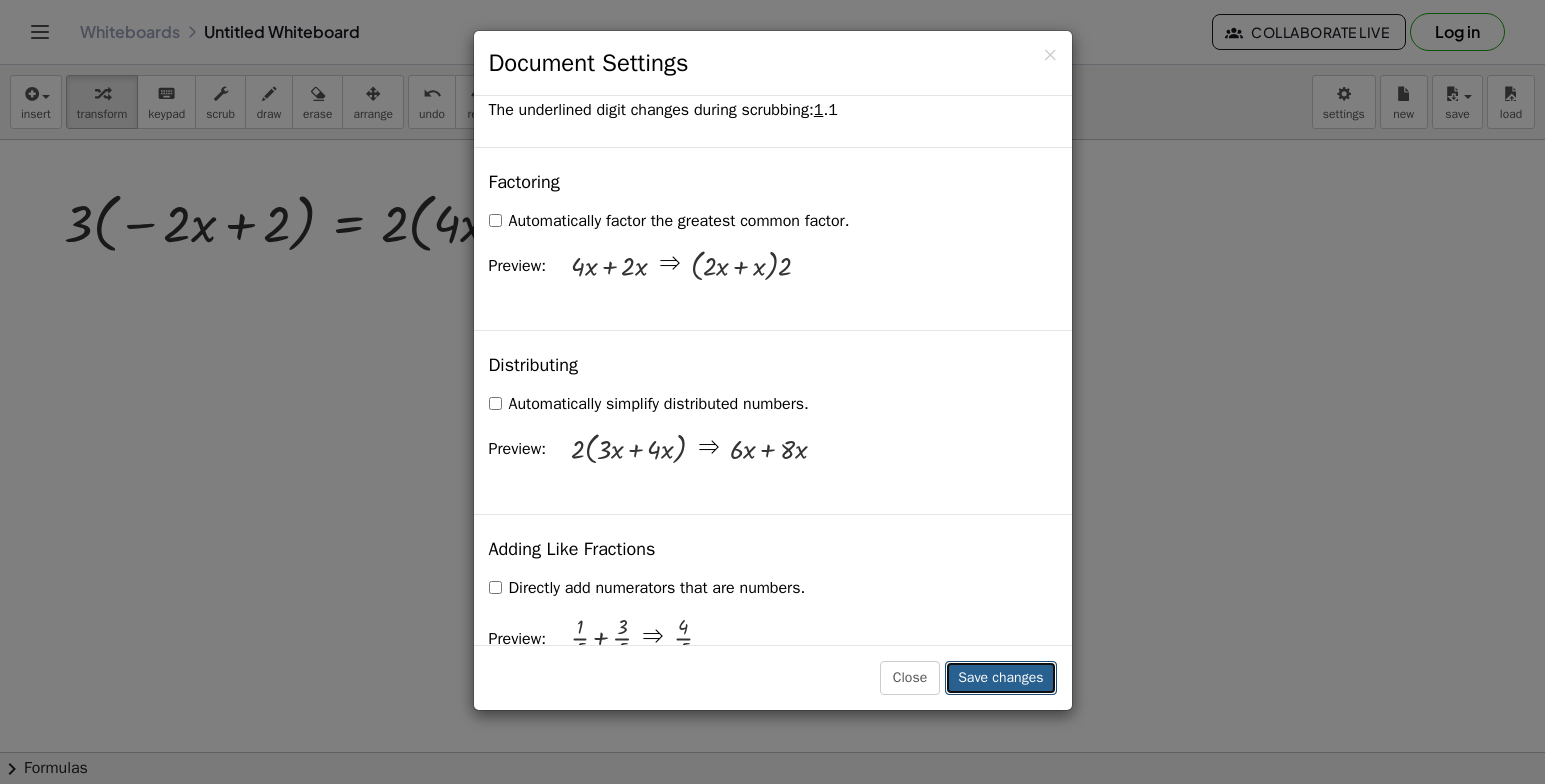 click on "Save changes" at bounding box center [1000, 678] 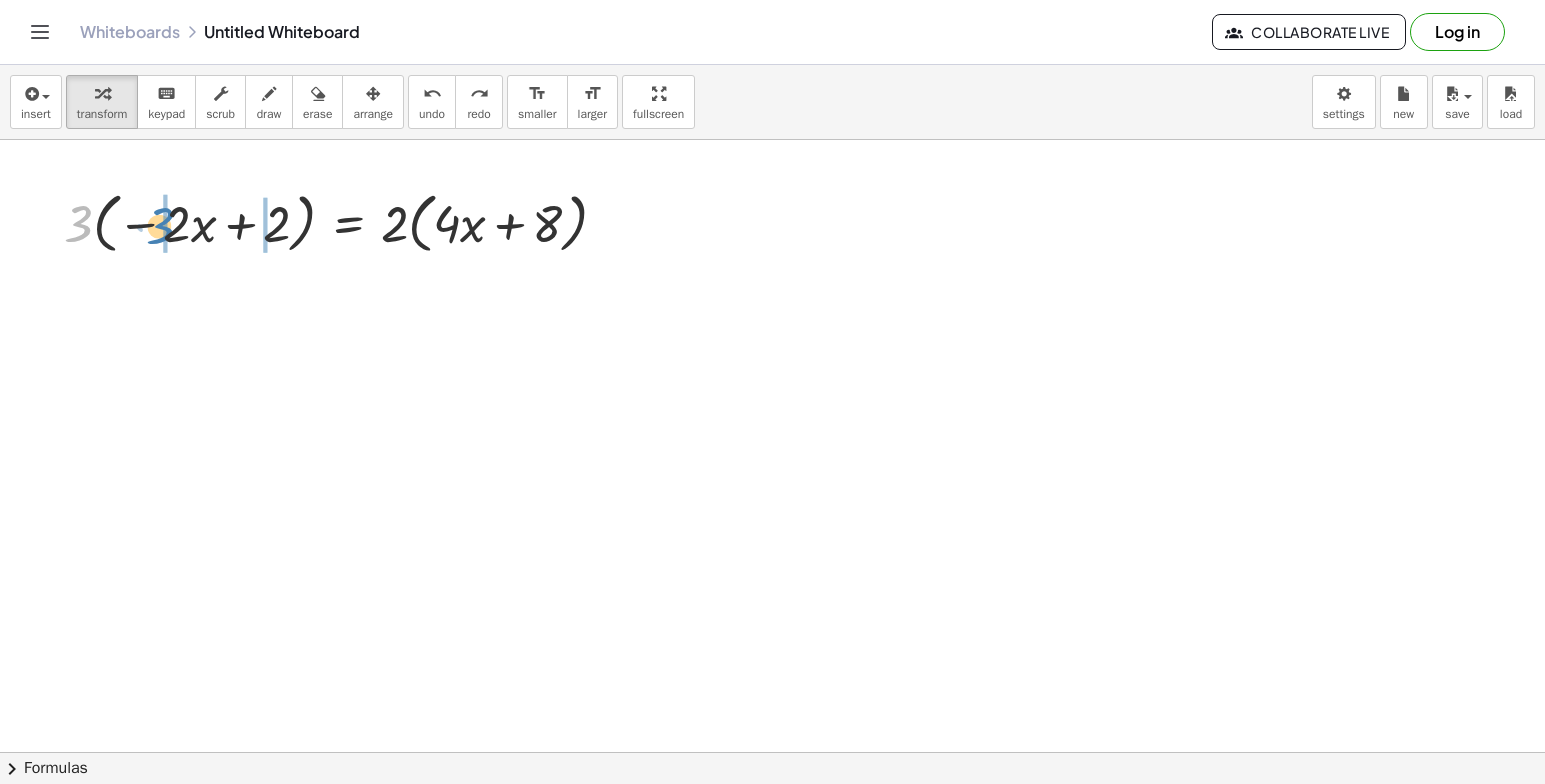 drag, startPoint x: 69, startPoint y: 240, endPoint x: 152, endPoint y: 244, distance: 83.09633 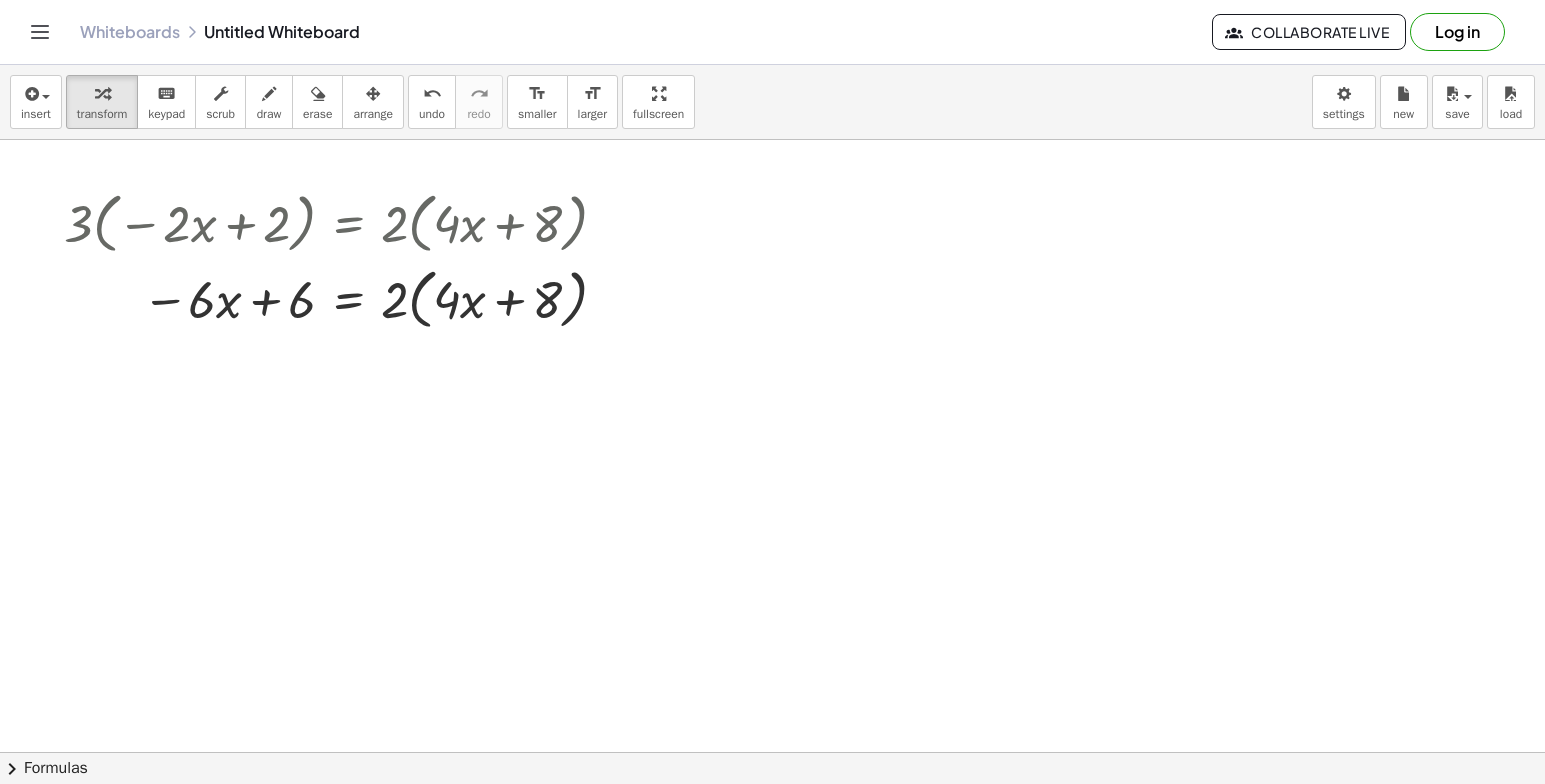 drag, startPoint x: 472, startPoint y: 486, endPoint x: 495, endPoint y: 506, distance: 30.479502 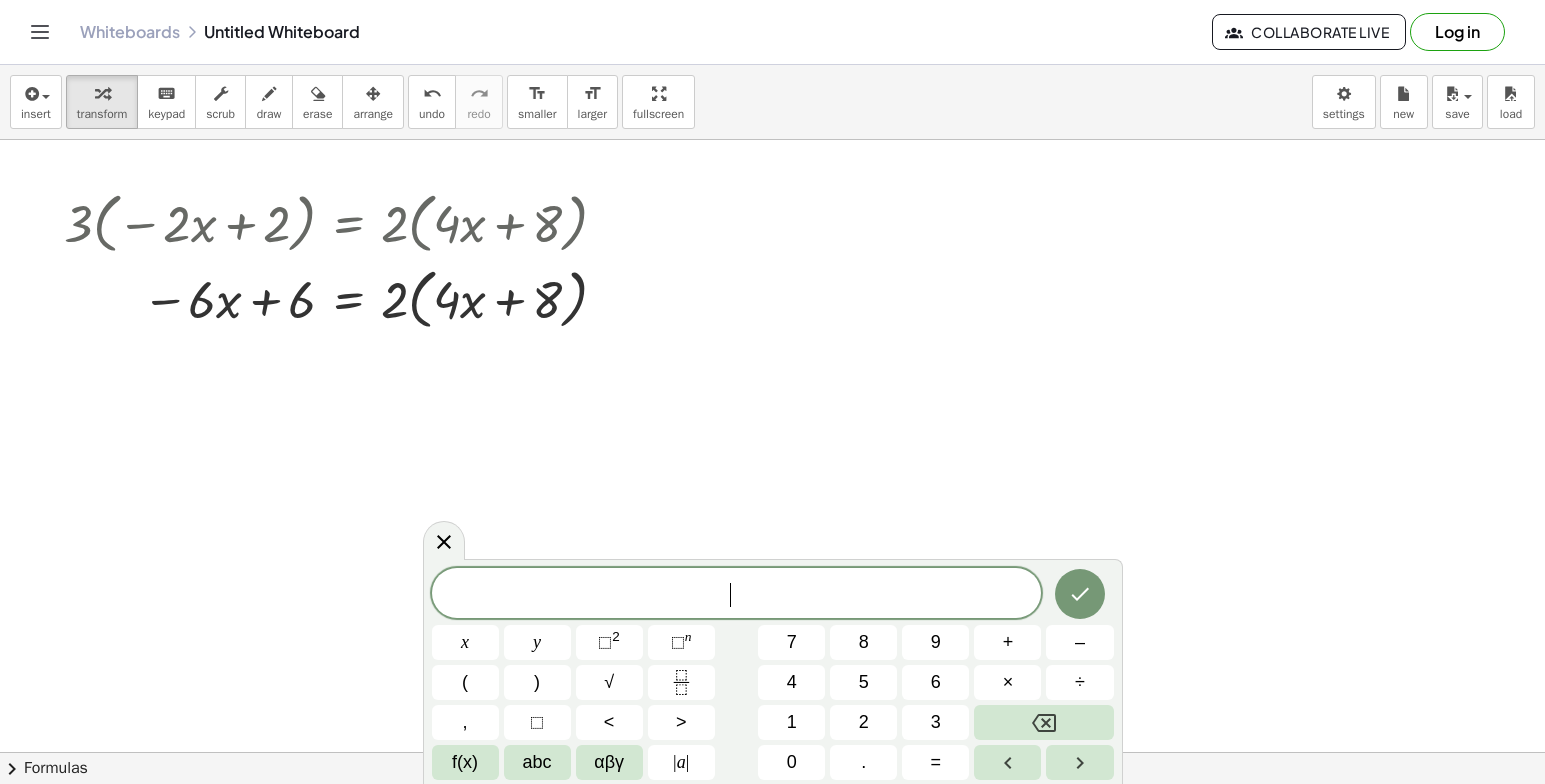 click at bounding box center [772, 817] 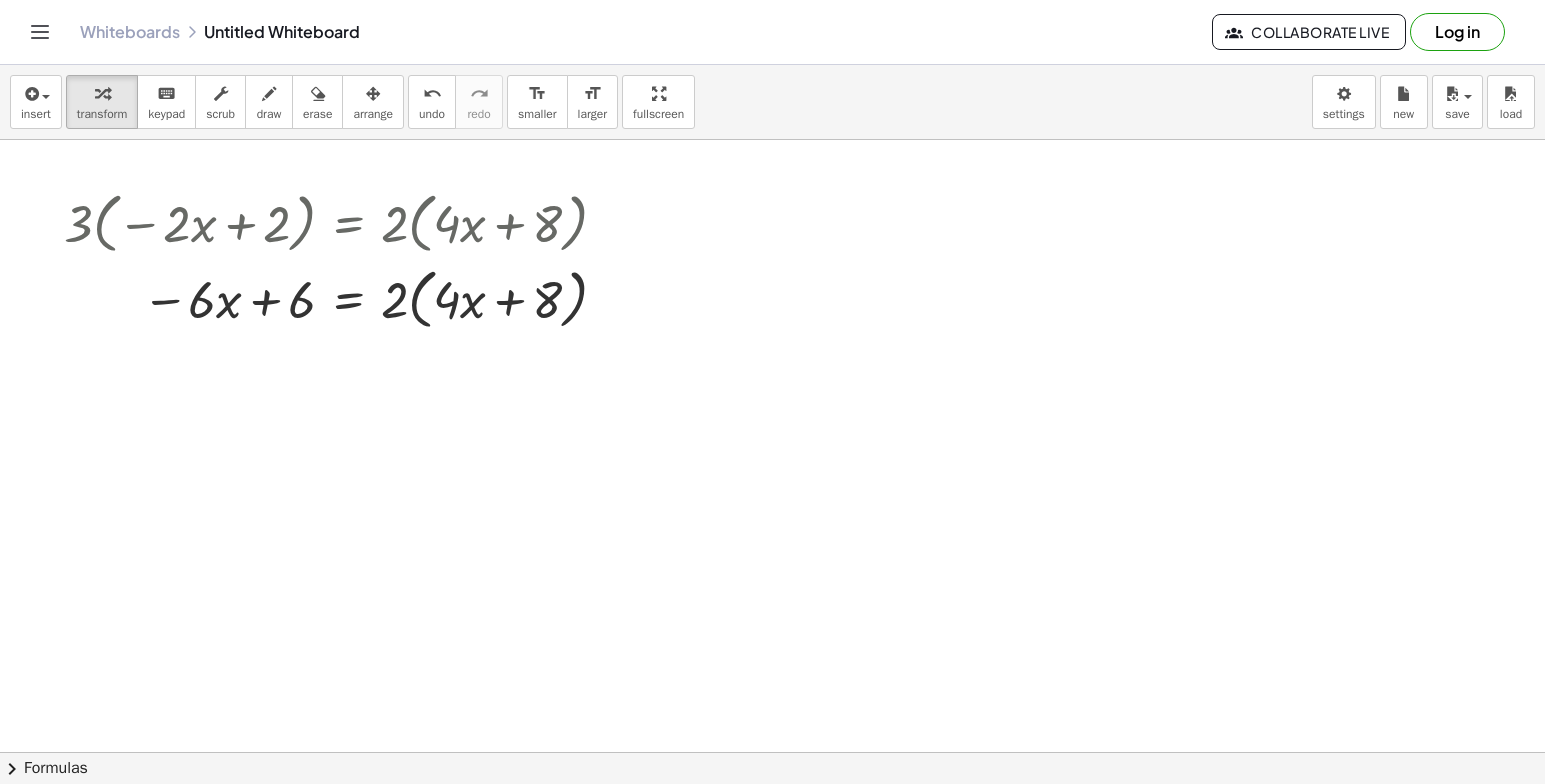 click at bounding box center (772, 817) 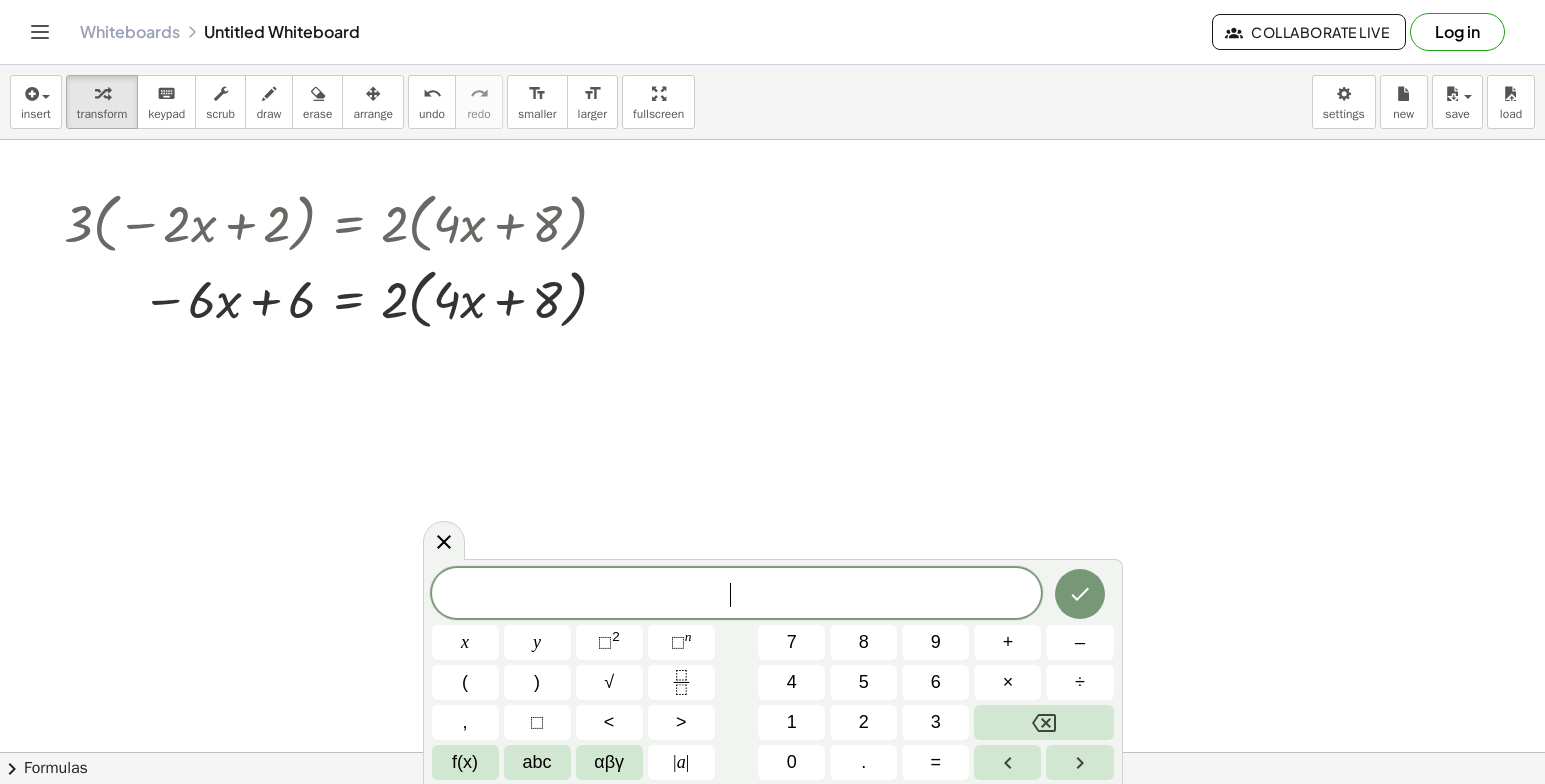 click at bounding box center [772, 817] 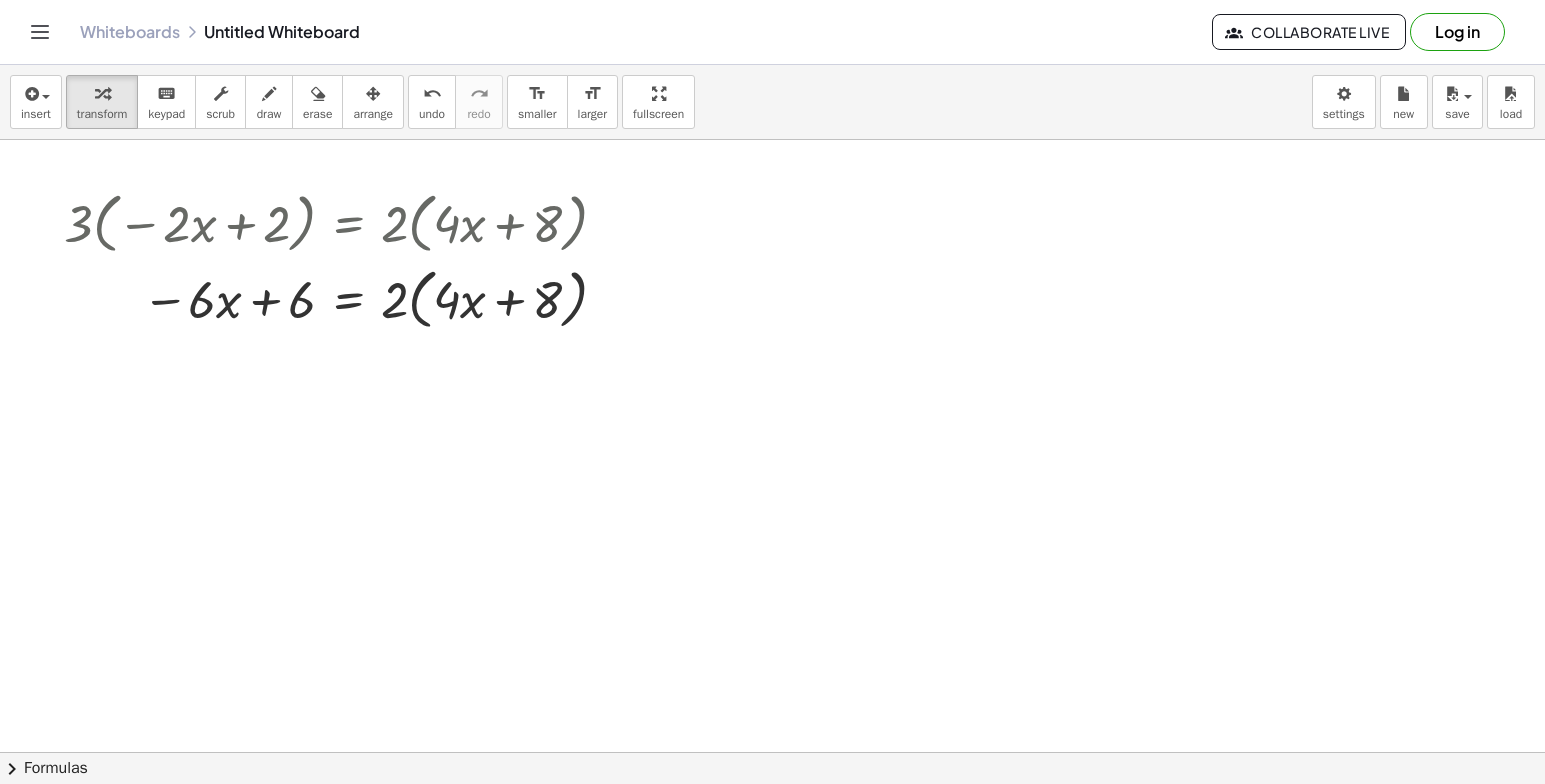 click at bounding box center [772, 817] 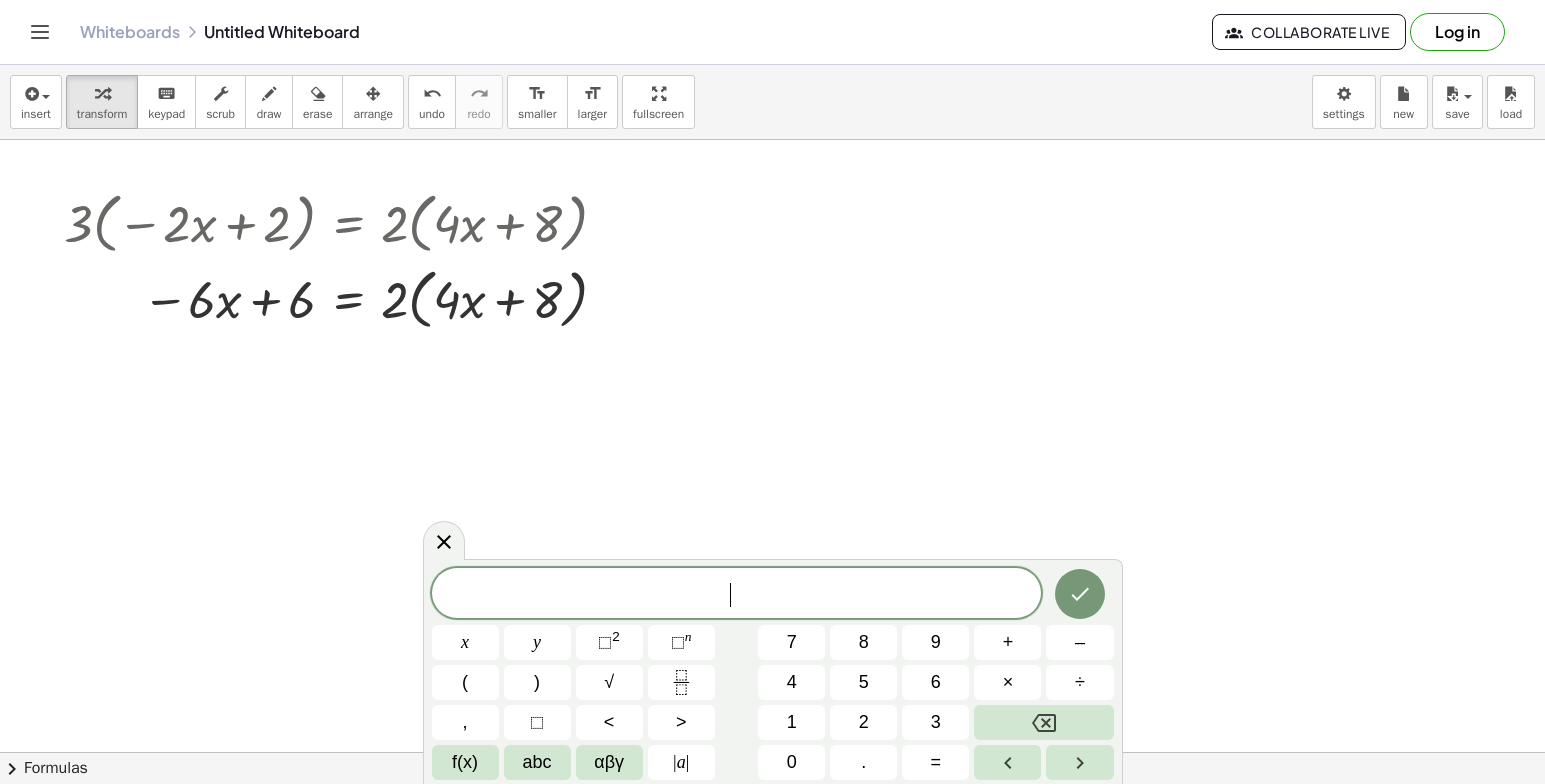 drag, startPoint x: 511, startPoint y: 539, endPoint x: 480, endPoint y: 588, distance: 57.982758 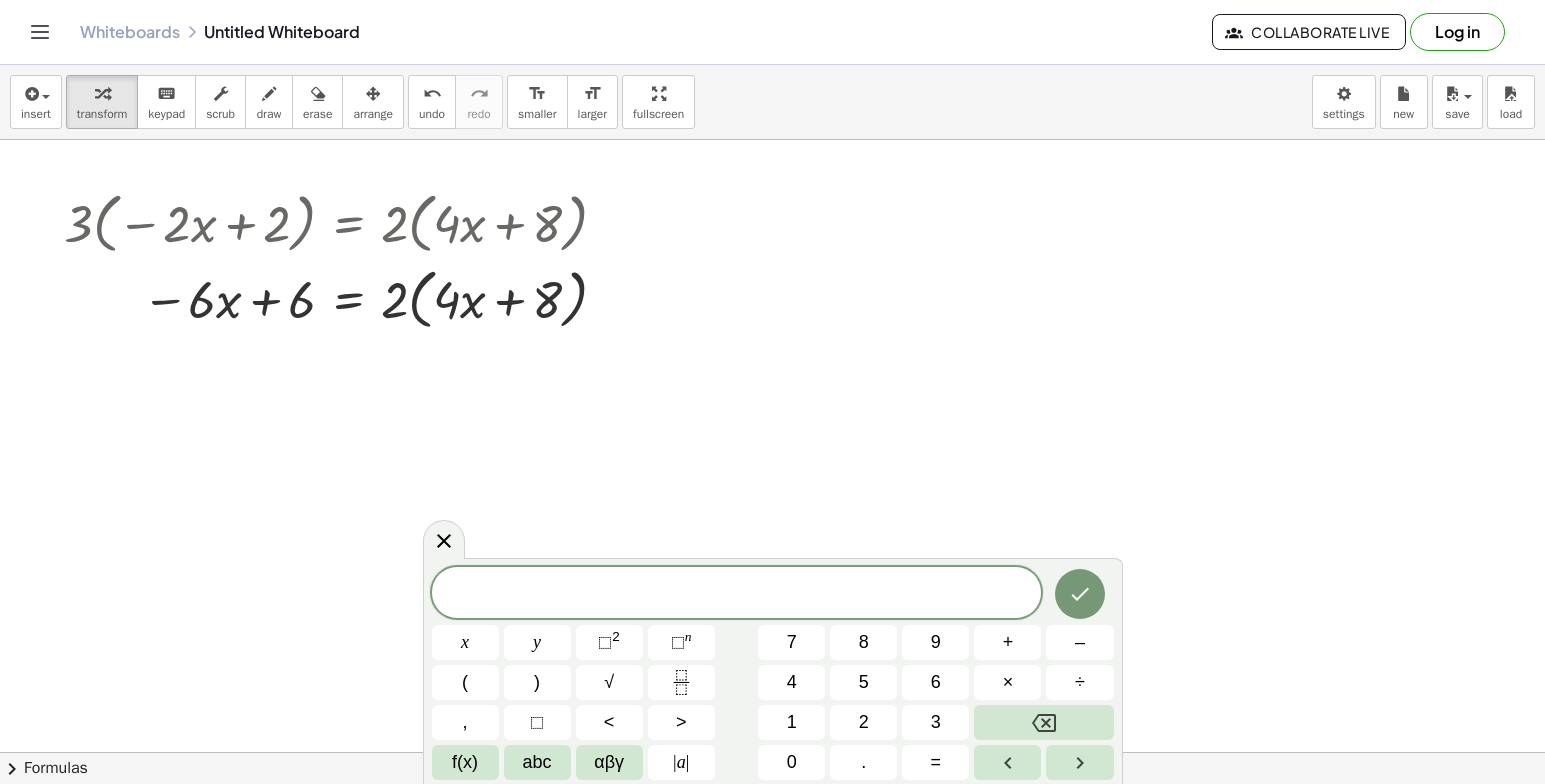 drag, startPoint x: 480, startPoint y: 588, endPoint x: 938, endPoint y: 453, distance: 477.48193 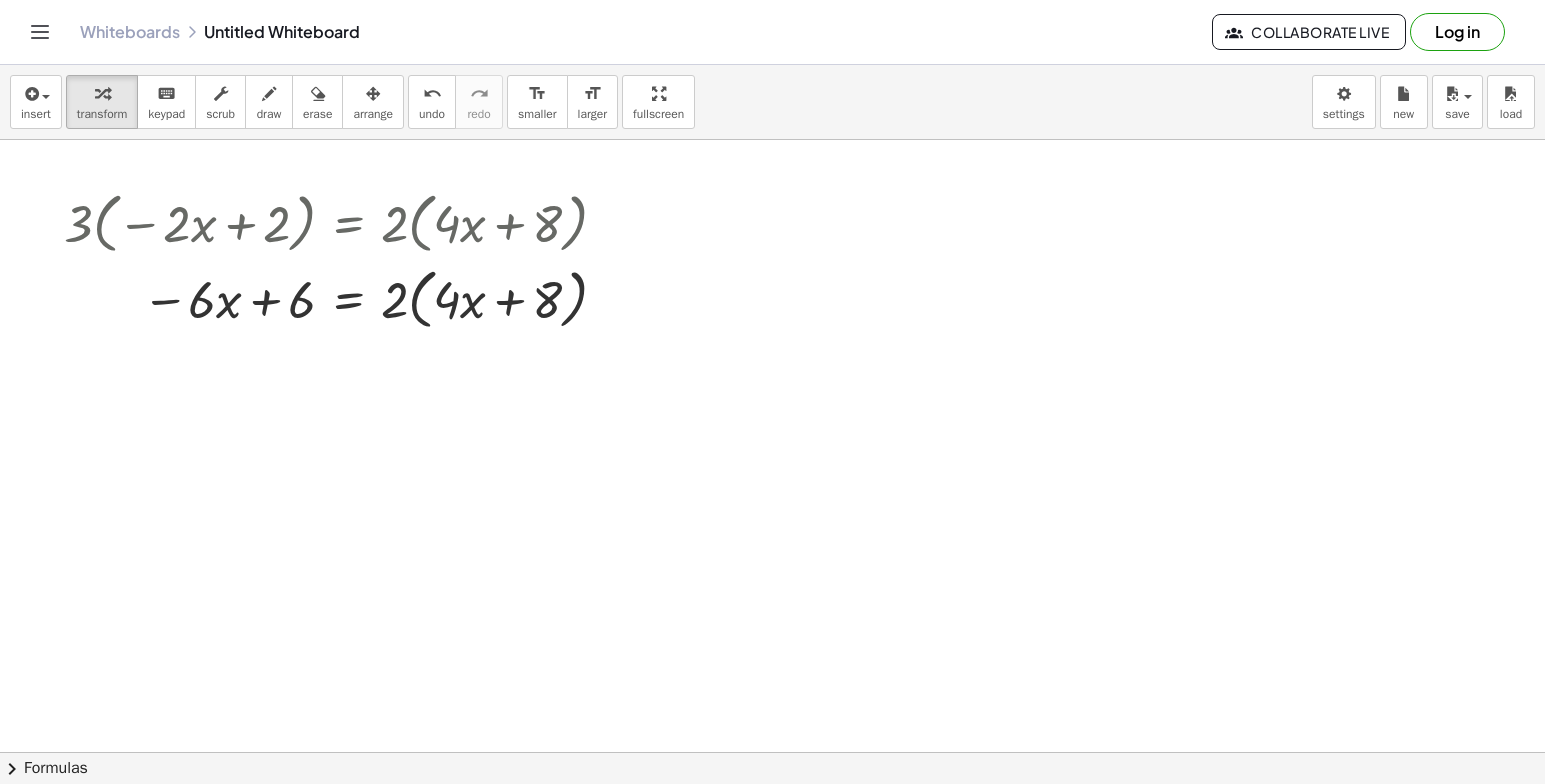 drag, startPoint x: 686, startPoint y: 522, endPoint x: 662, endPoint y: 546, distance: 33.941124 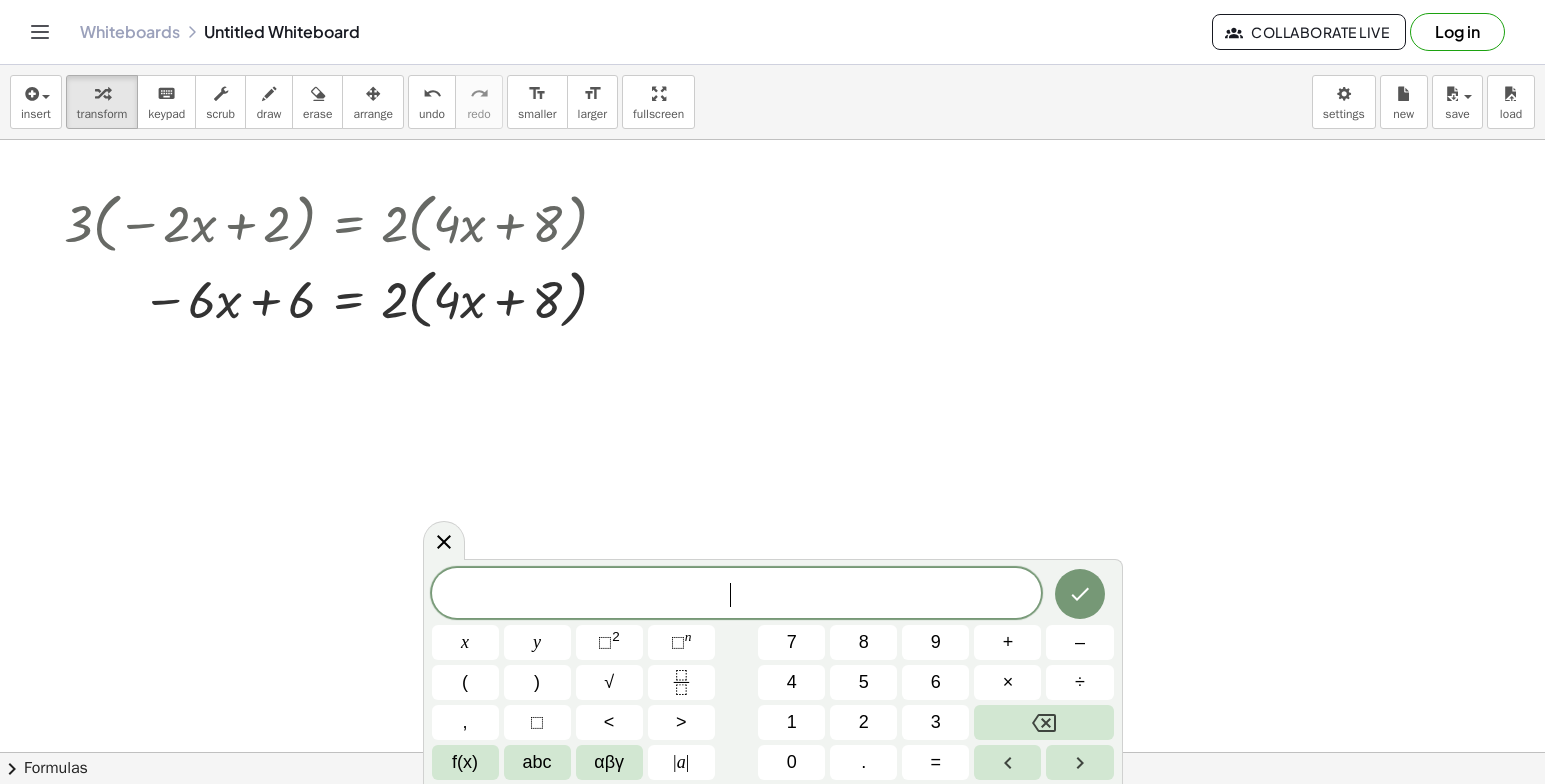 click at bounding box center [772, 817] 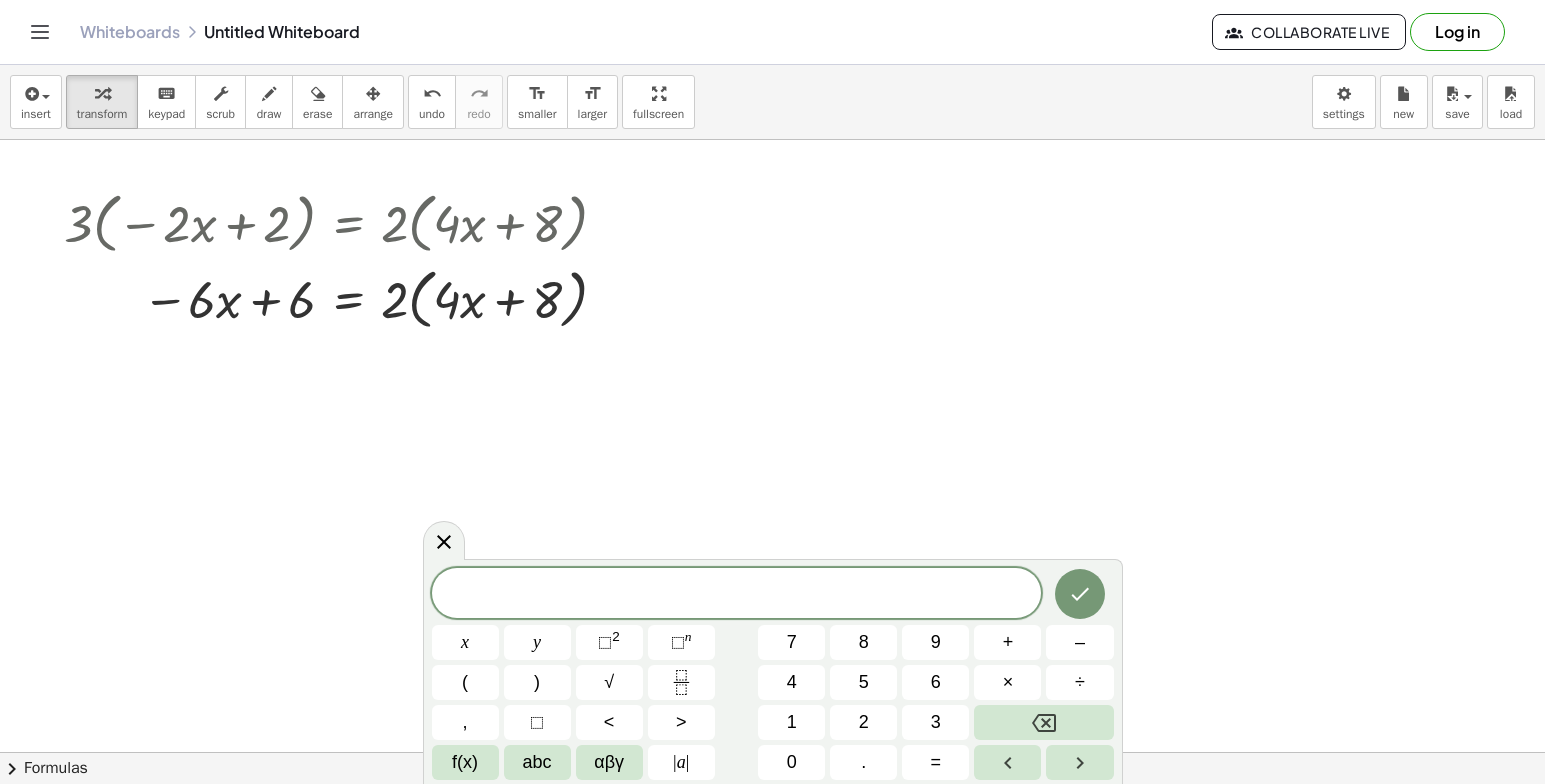 click at bounding box center [772, 817] 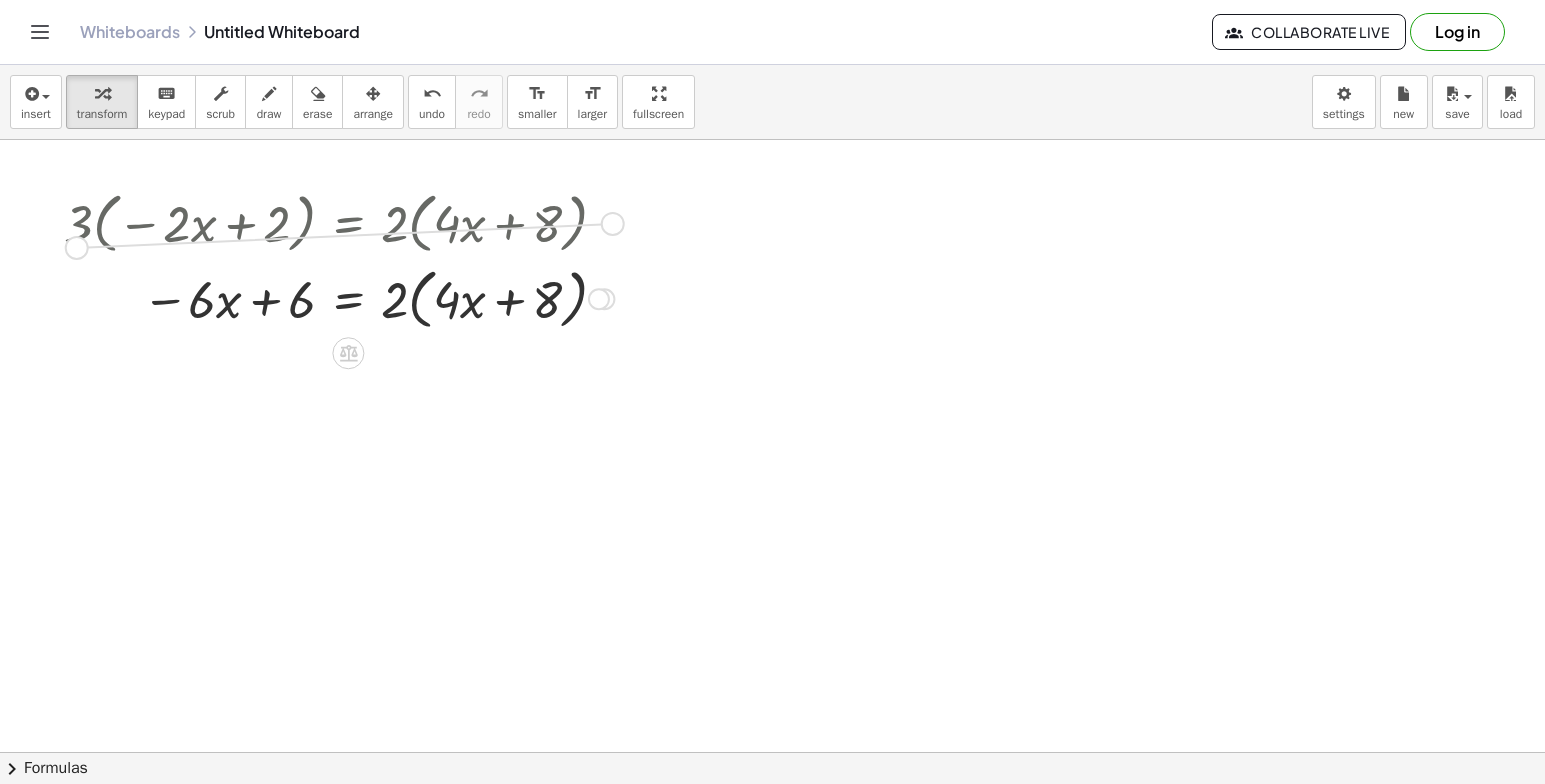 drag, startPoint x: 610, startPoint y: 221, endPoint x: 74, endPoint y: 245, distance: 536.53705 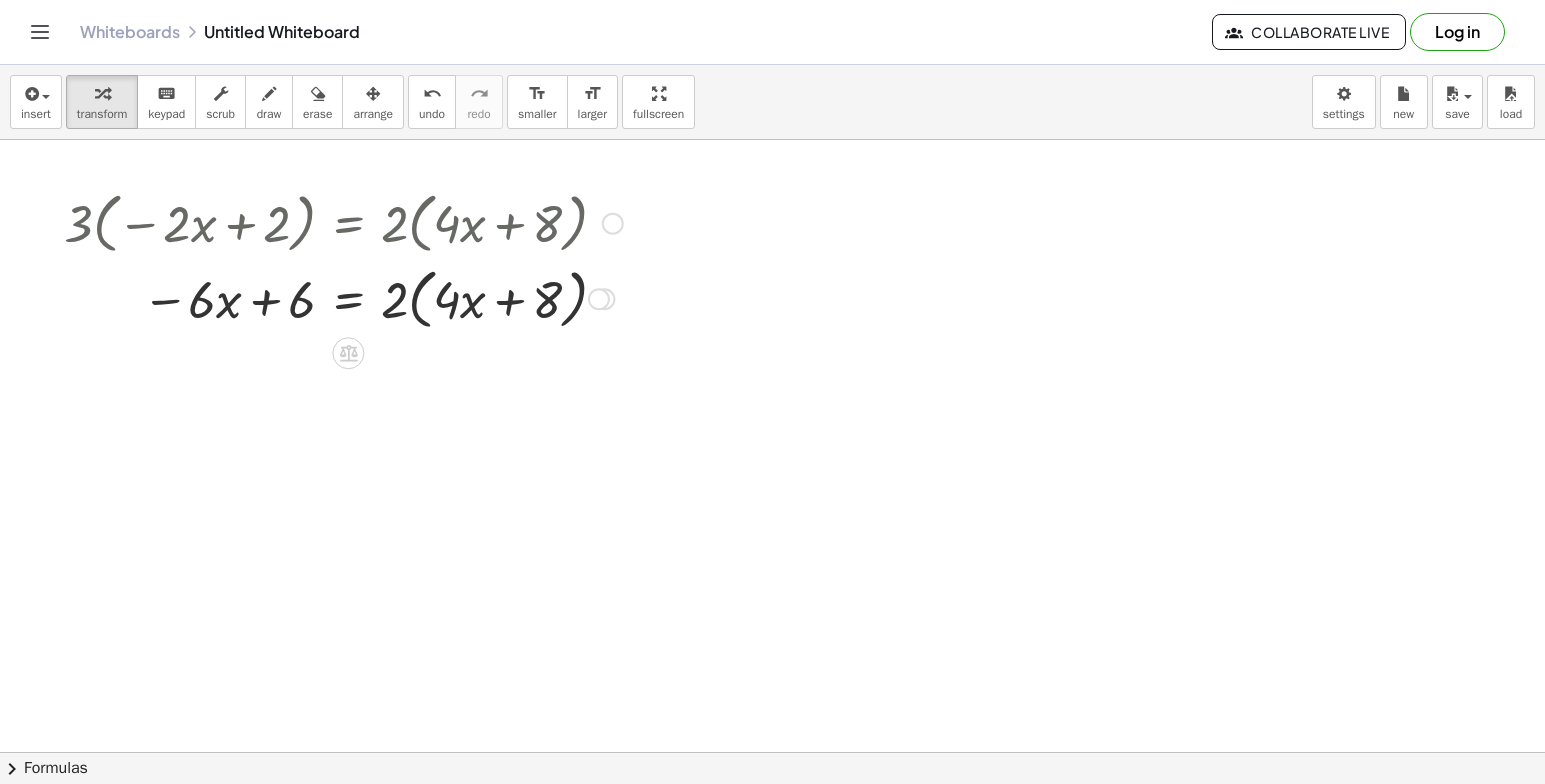 drag, startPoint x: 609, startPoint y: 205, endPoint x: 608, endPoint y: 239, distance: 34.0147 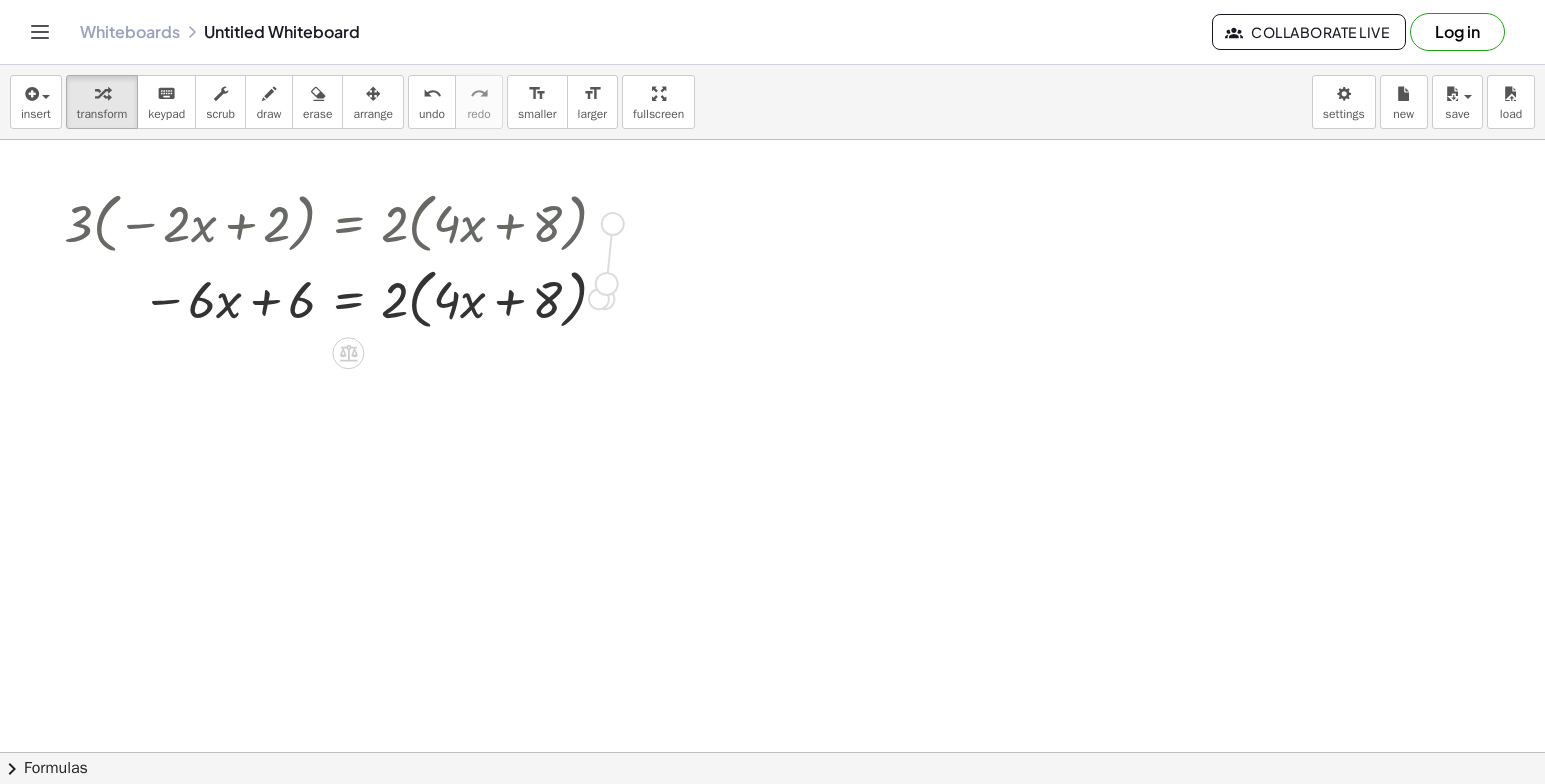 drag, startPoint x: 609, startPoint y: 233, endPoint x: 603, endPoint y: 300, distance: 67.26812 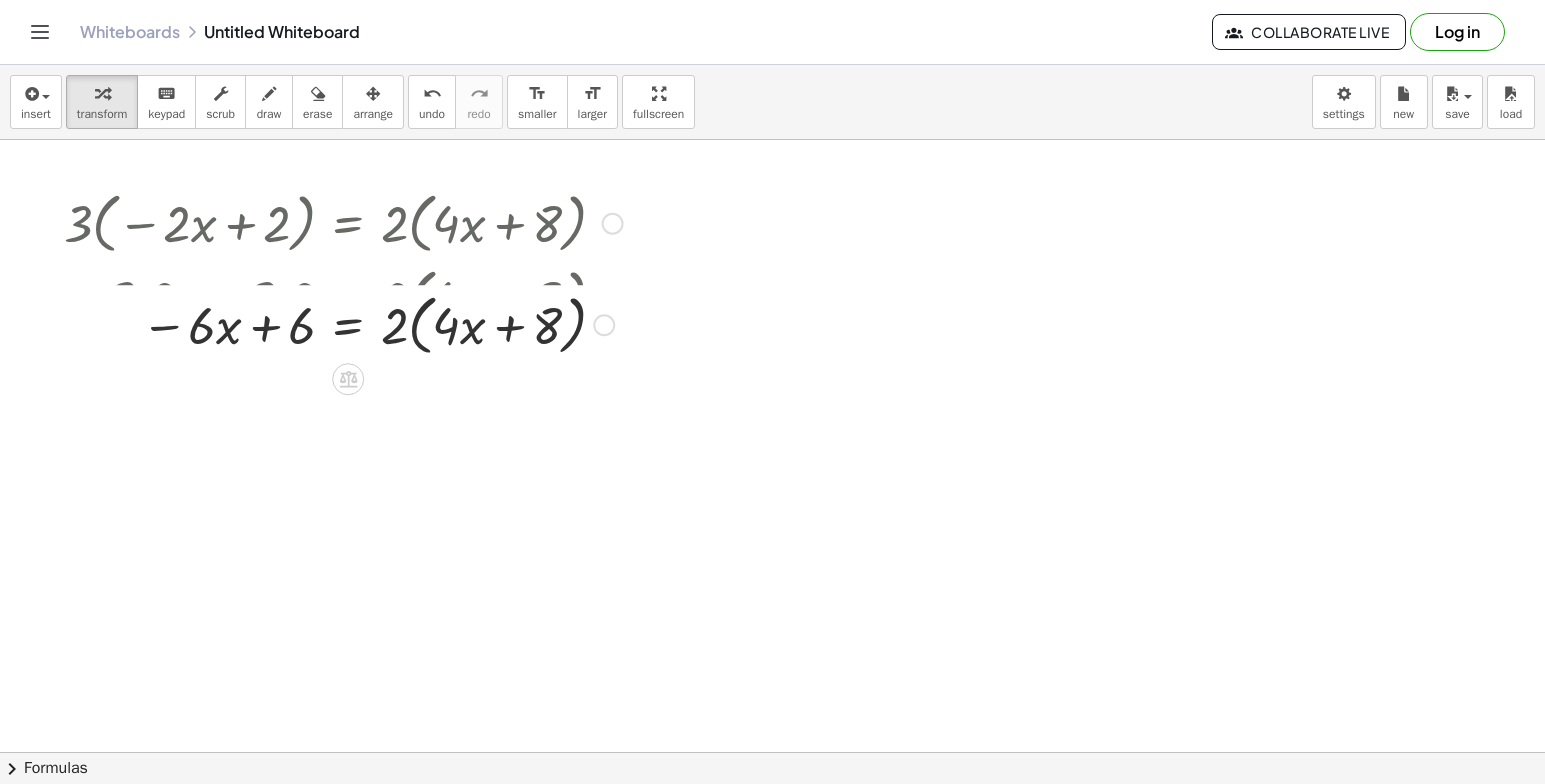 drag, startPoint x: 603, startPoint y: 293, endPoint x: 535, endPoint y: 314, distance: 71.168816 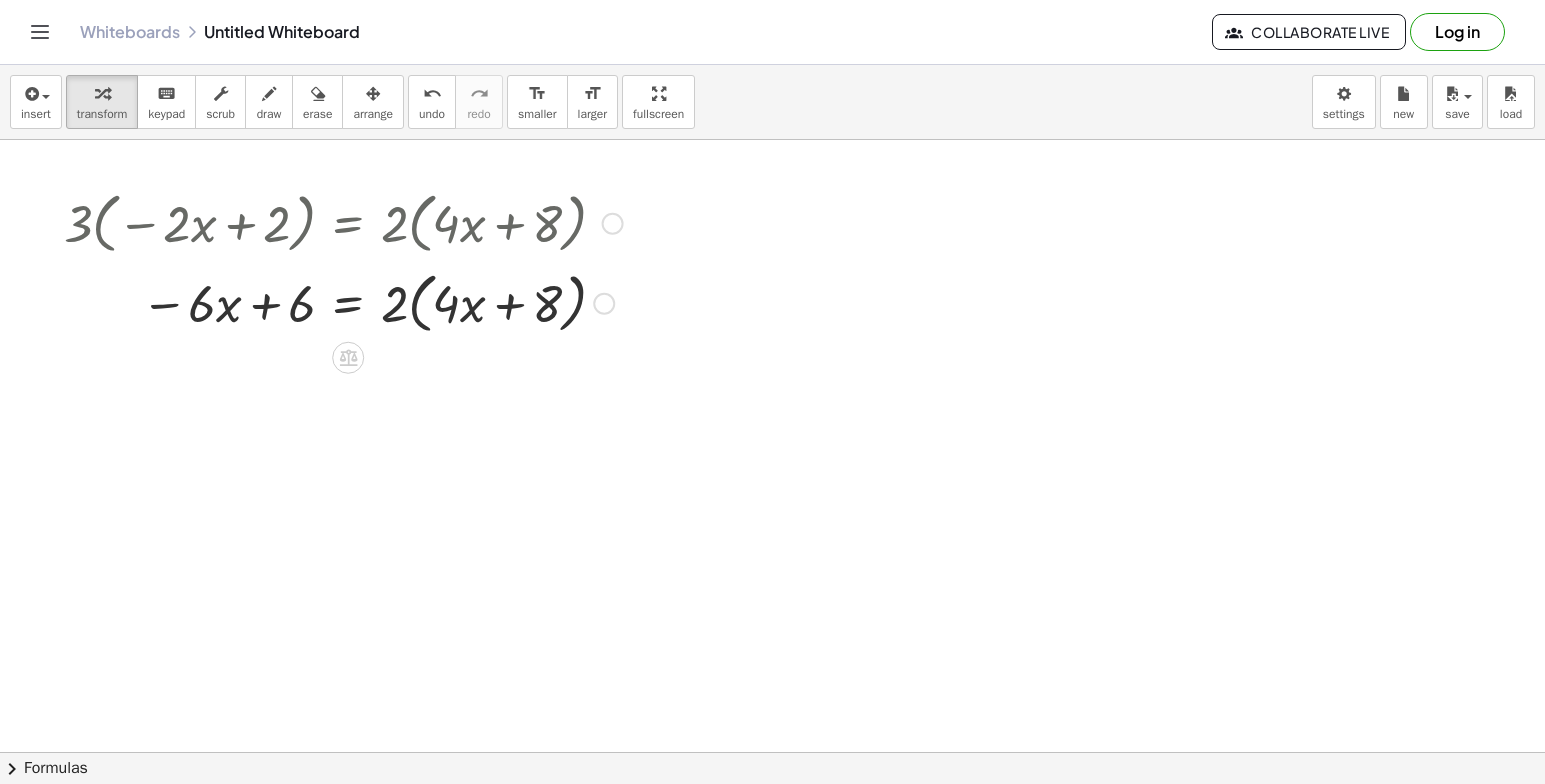 drag, startPoint x: 594, startPoint y: 297, endPoint x: 588, endPoint y: 355, distance: 58.30952 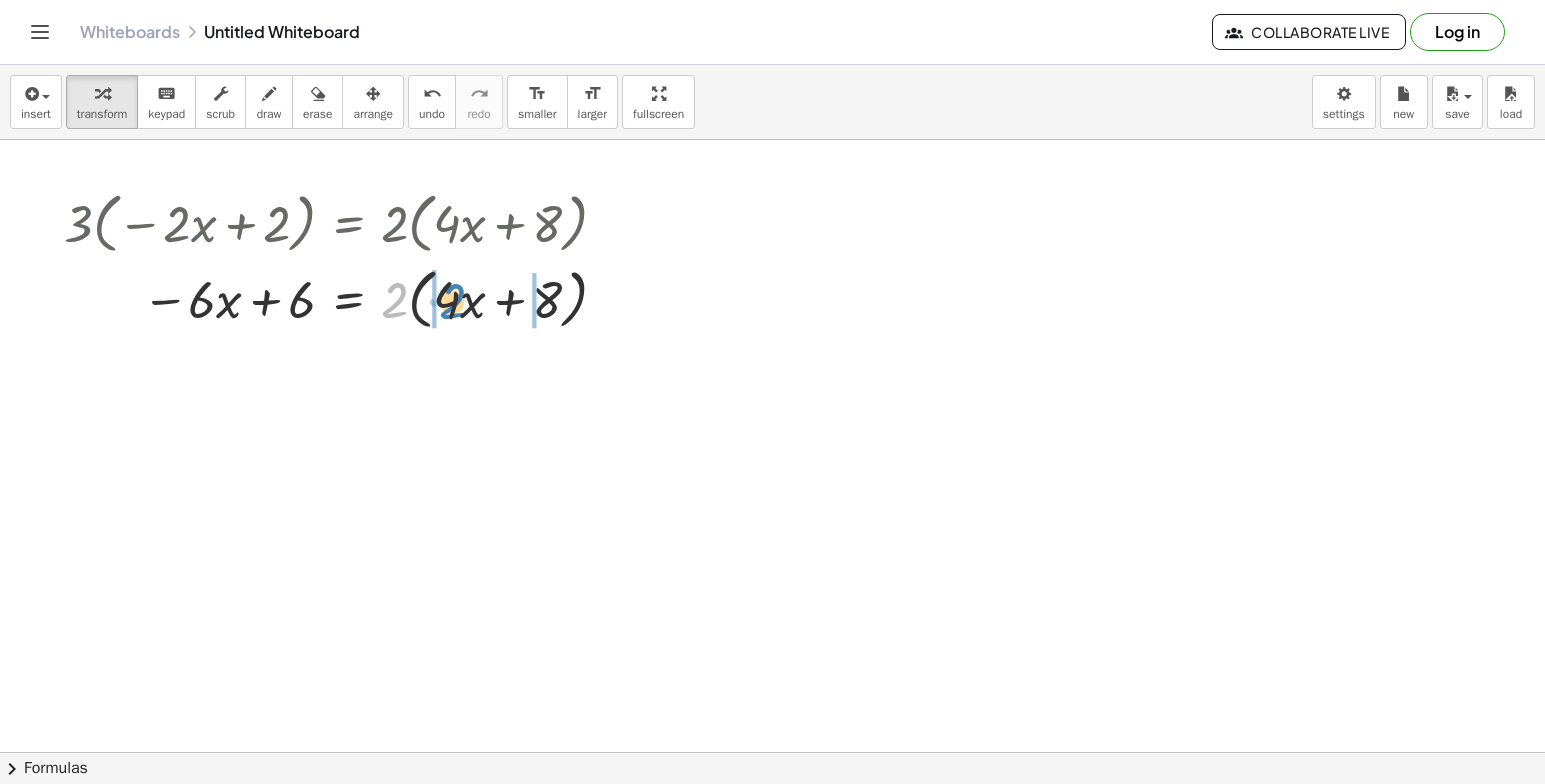 drag, startPoint x: 382, startPoint y: 292, endPoint x: 431, endPoint y: 291, distance: 49.010204 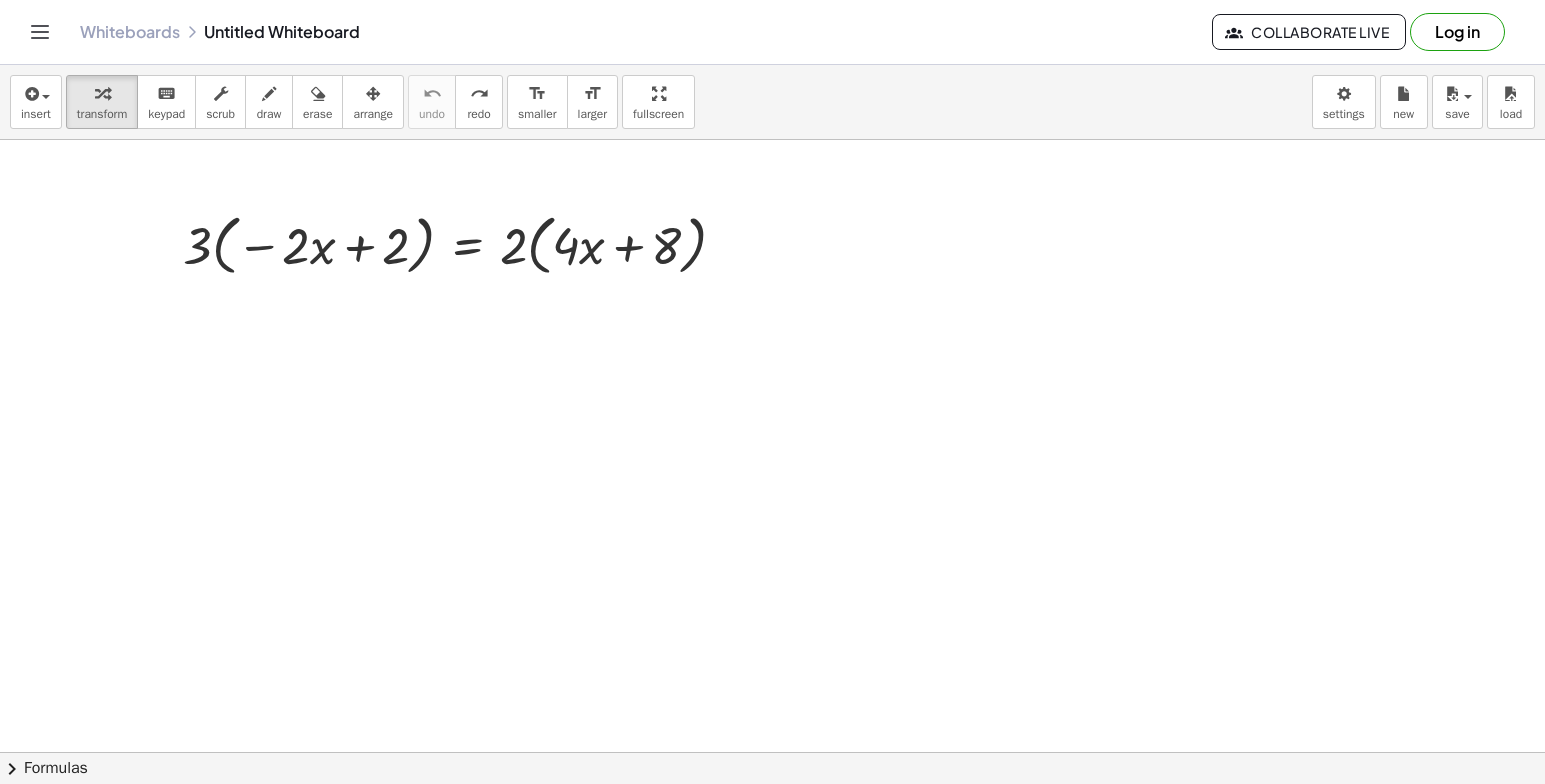 drag, startPoint x: 942, startPoint y: 627, endPoint x: 660, endPoint y: 530, distance: 298.21637 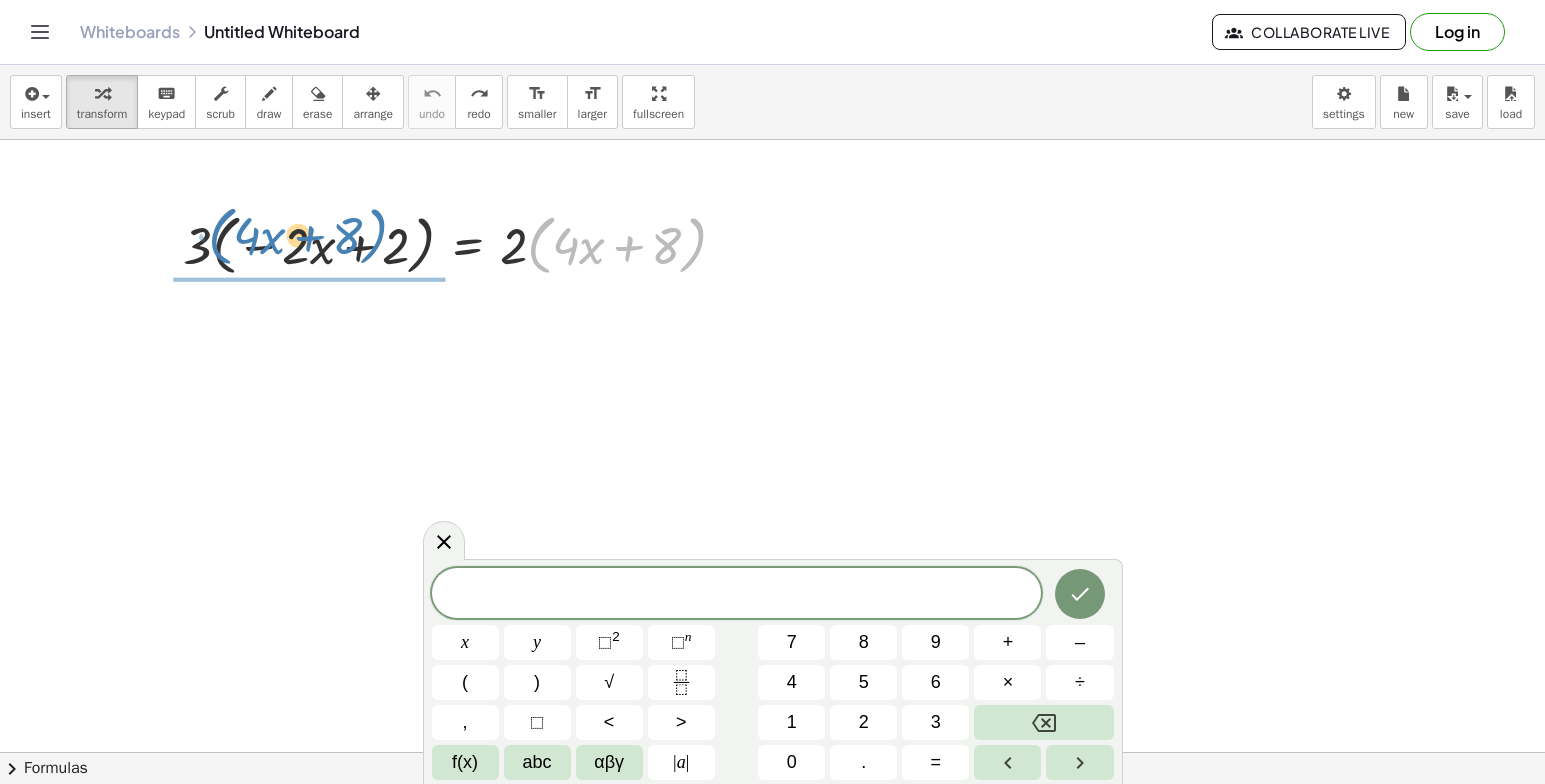 drag, startPoint x: 540, startPoint y: 222, endPoint x: 224, endPoint y: 211, distance: 316.1914 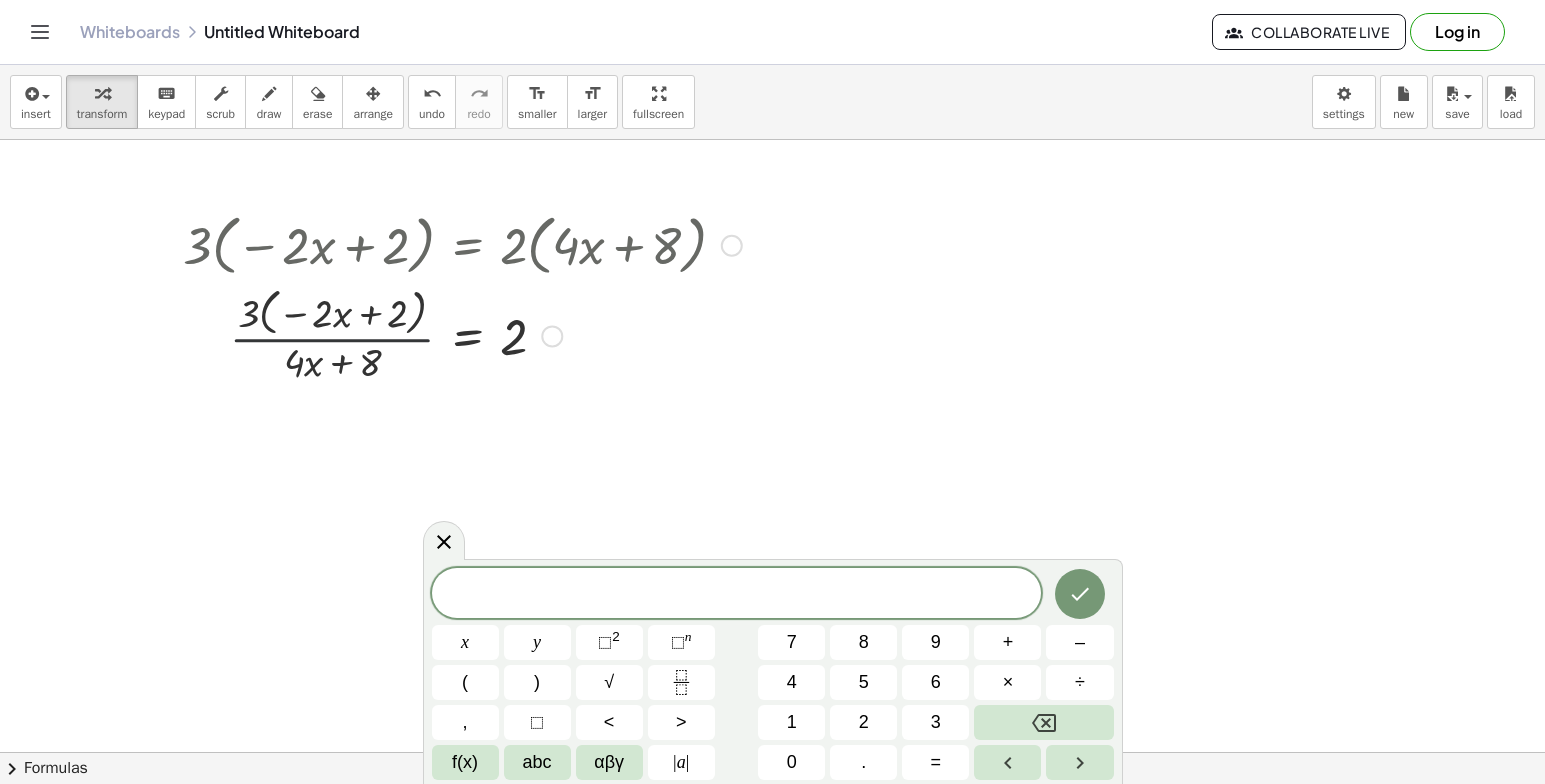 click at bounding box center (462, 335) 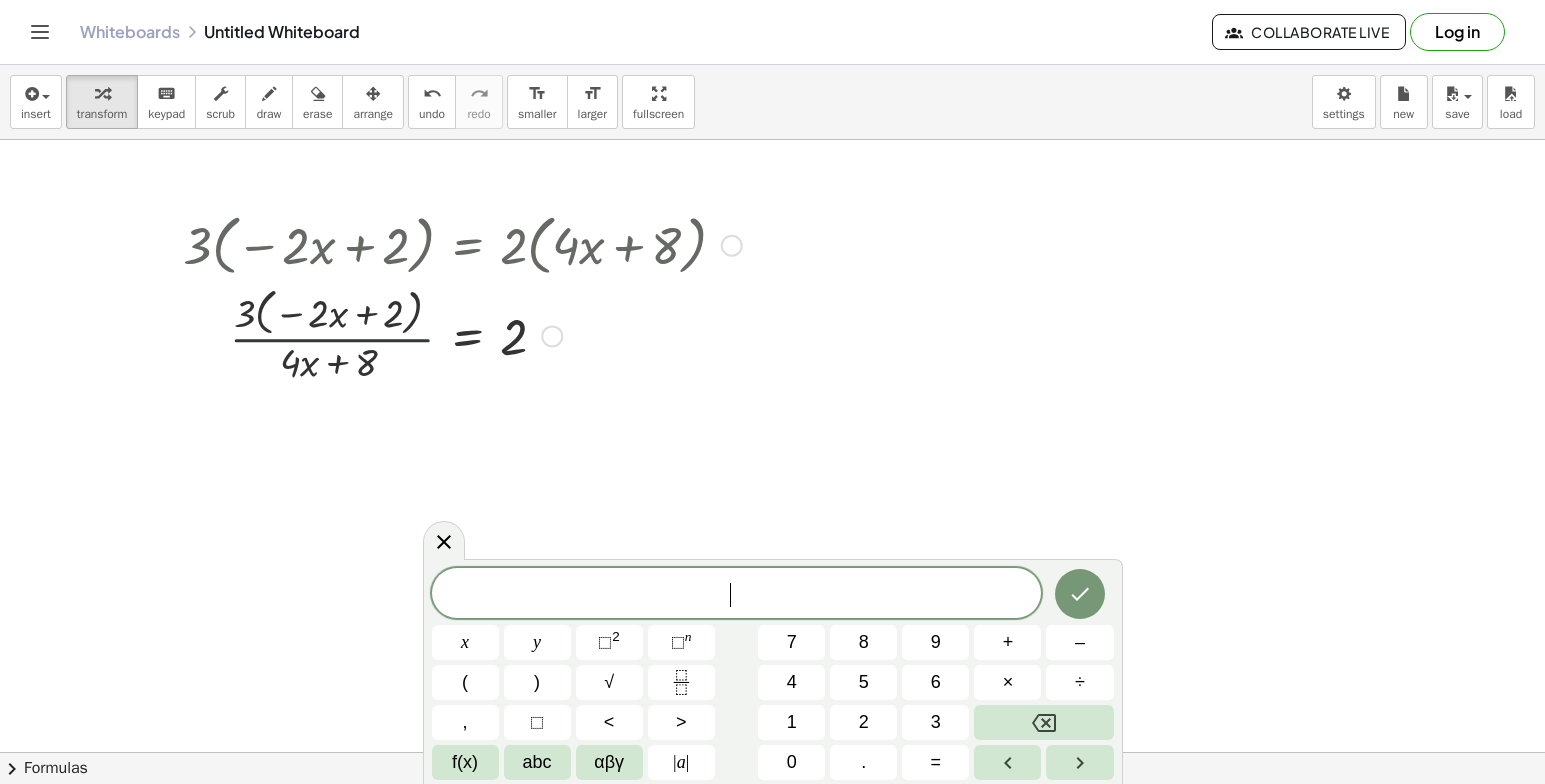 click at bounding box center [462, 335] 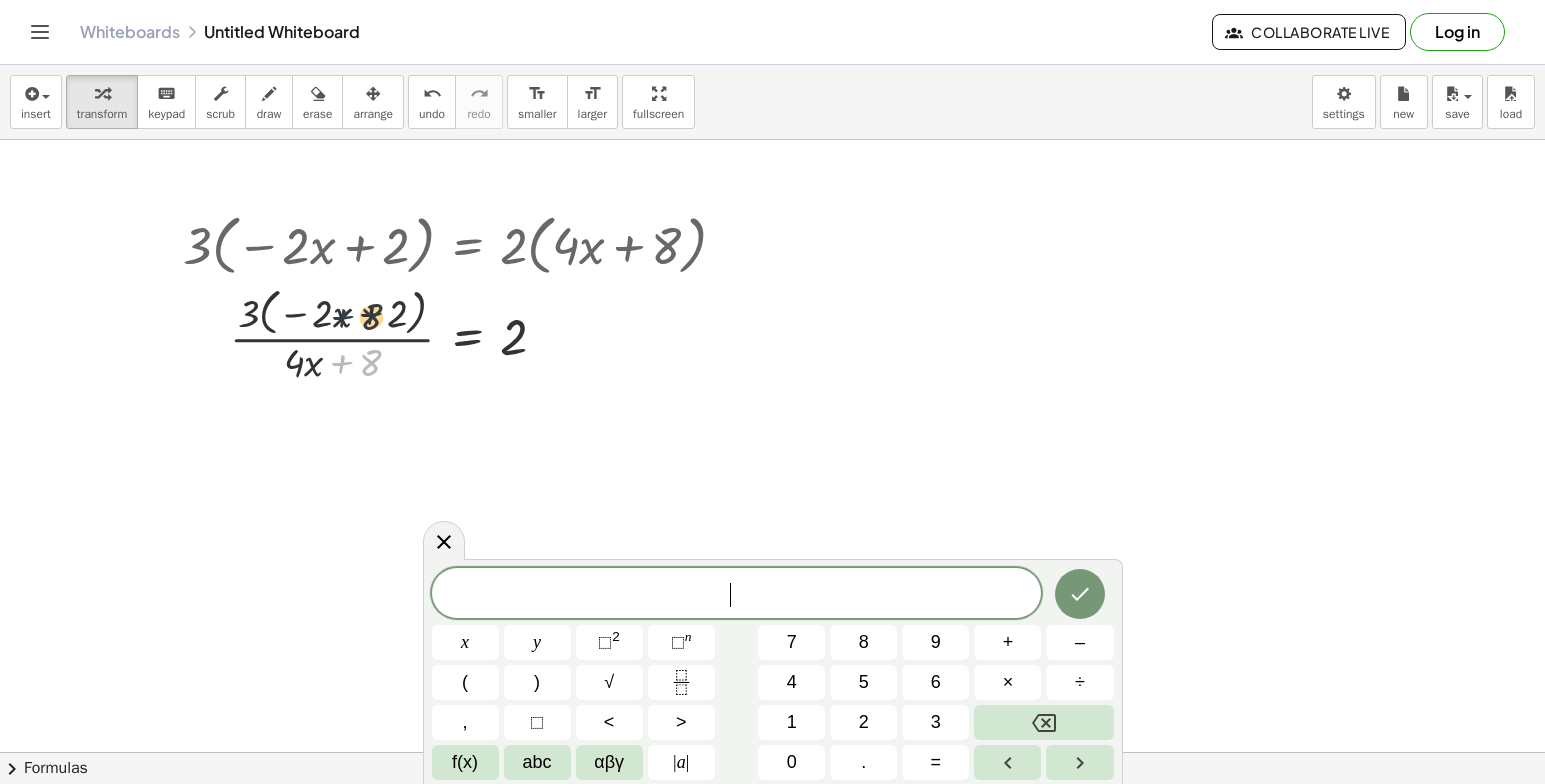 drag, startPoint x: 337, startPoint y: 373, endPoint x: 332, endPoint y: 320, distance: 53.235325 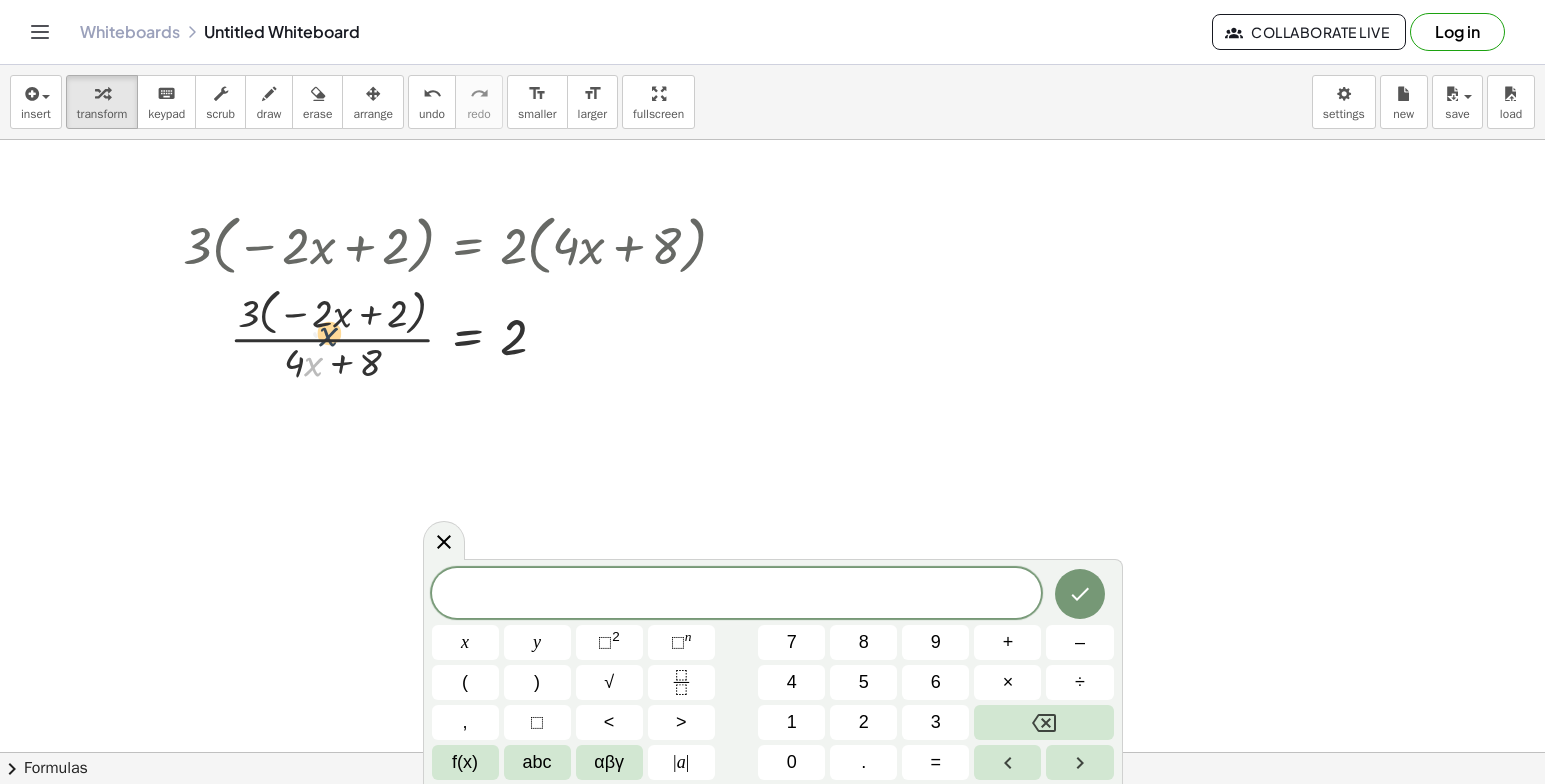 drag, startPoint x: 308, startPoint y: 359, endPoint x: 334, endPoint y: 303, distance: 61.741398 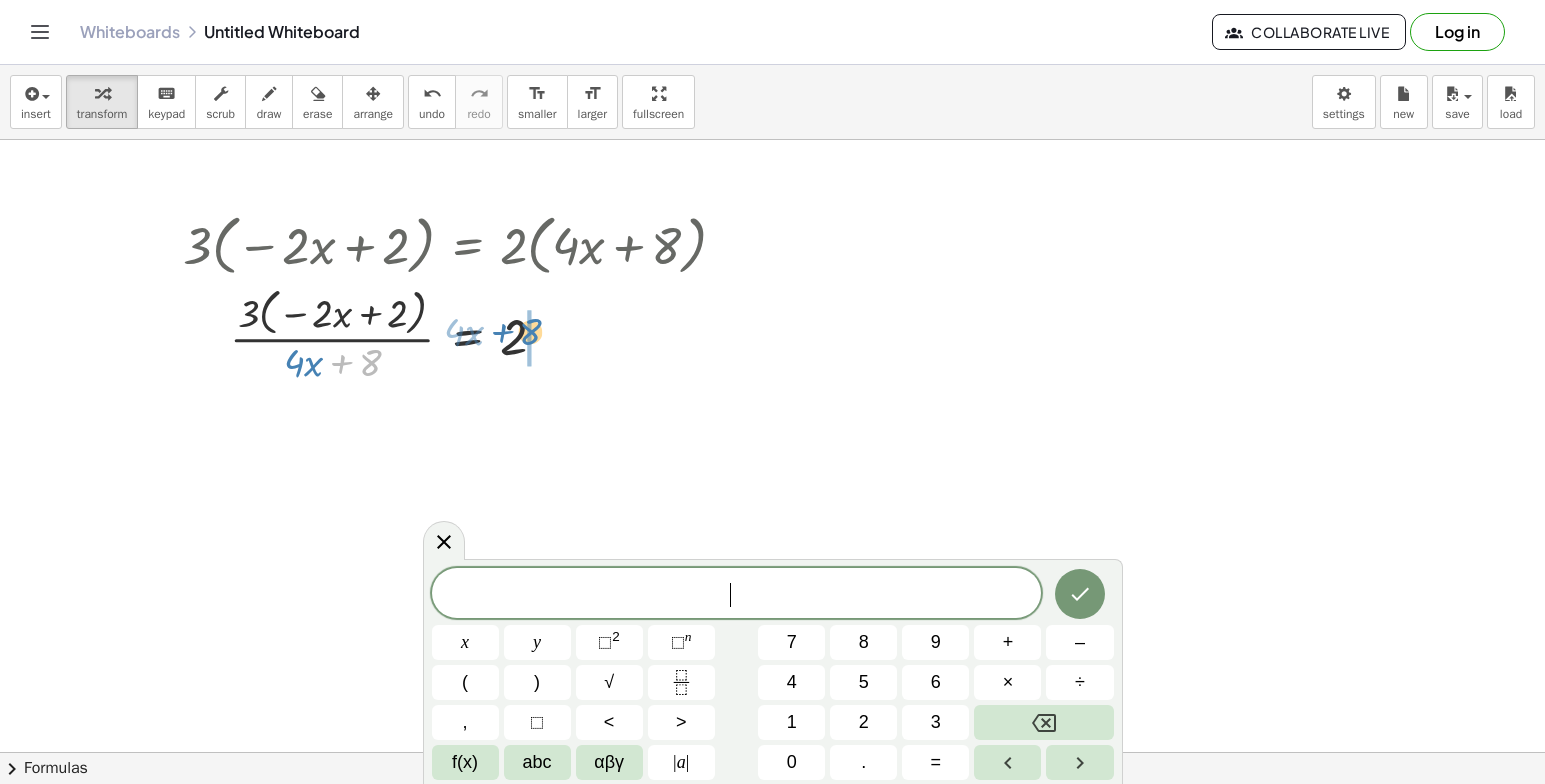 drag, startPoint x: 375, startPoint y: 347, endPoint x: 537, endPoint y: 314, distance: 165.32695 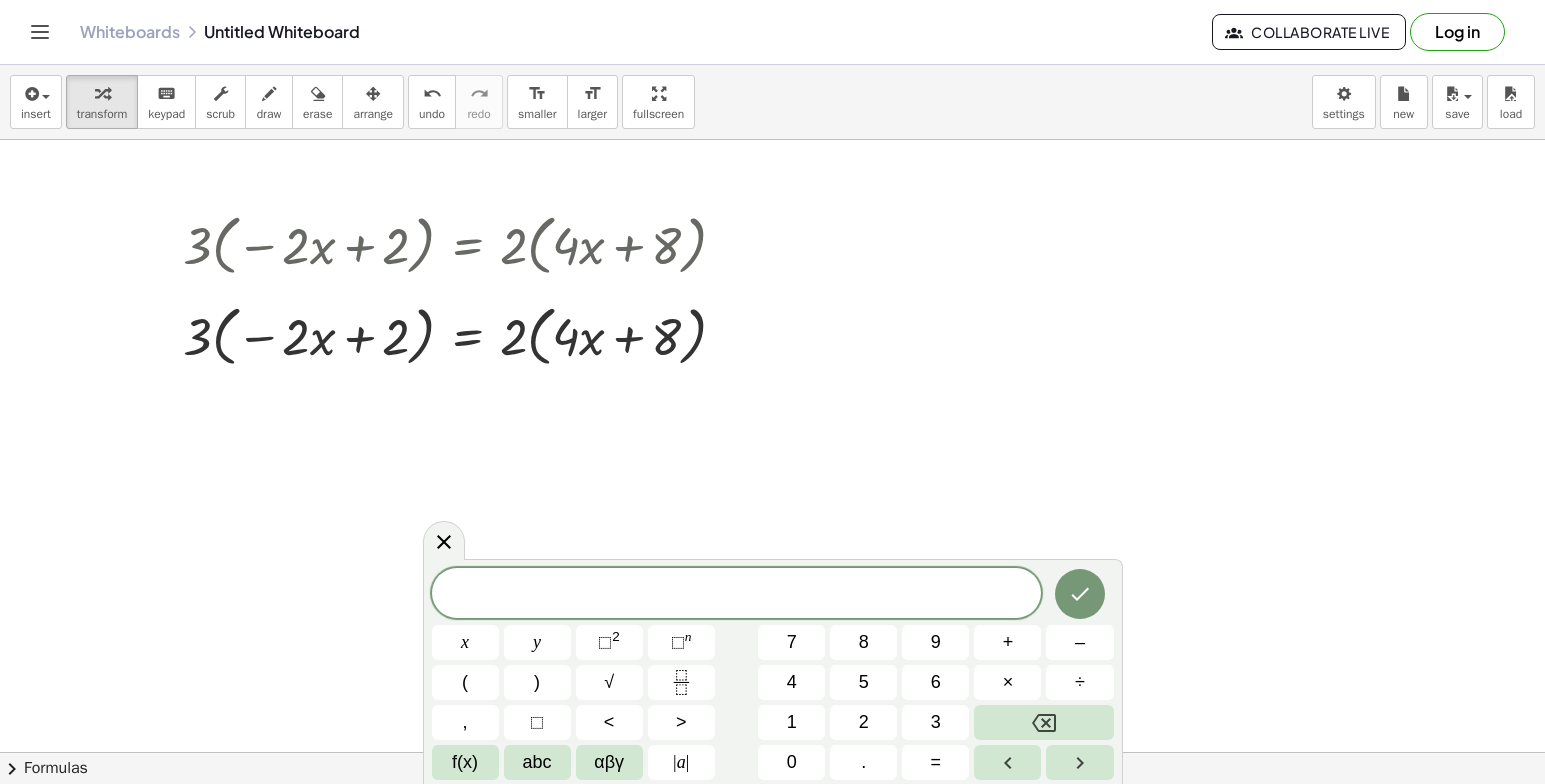 click at bounding box center (772, 817) 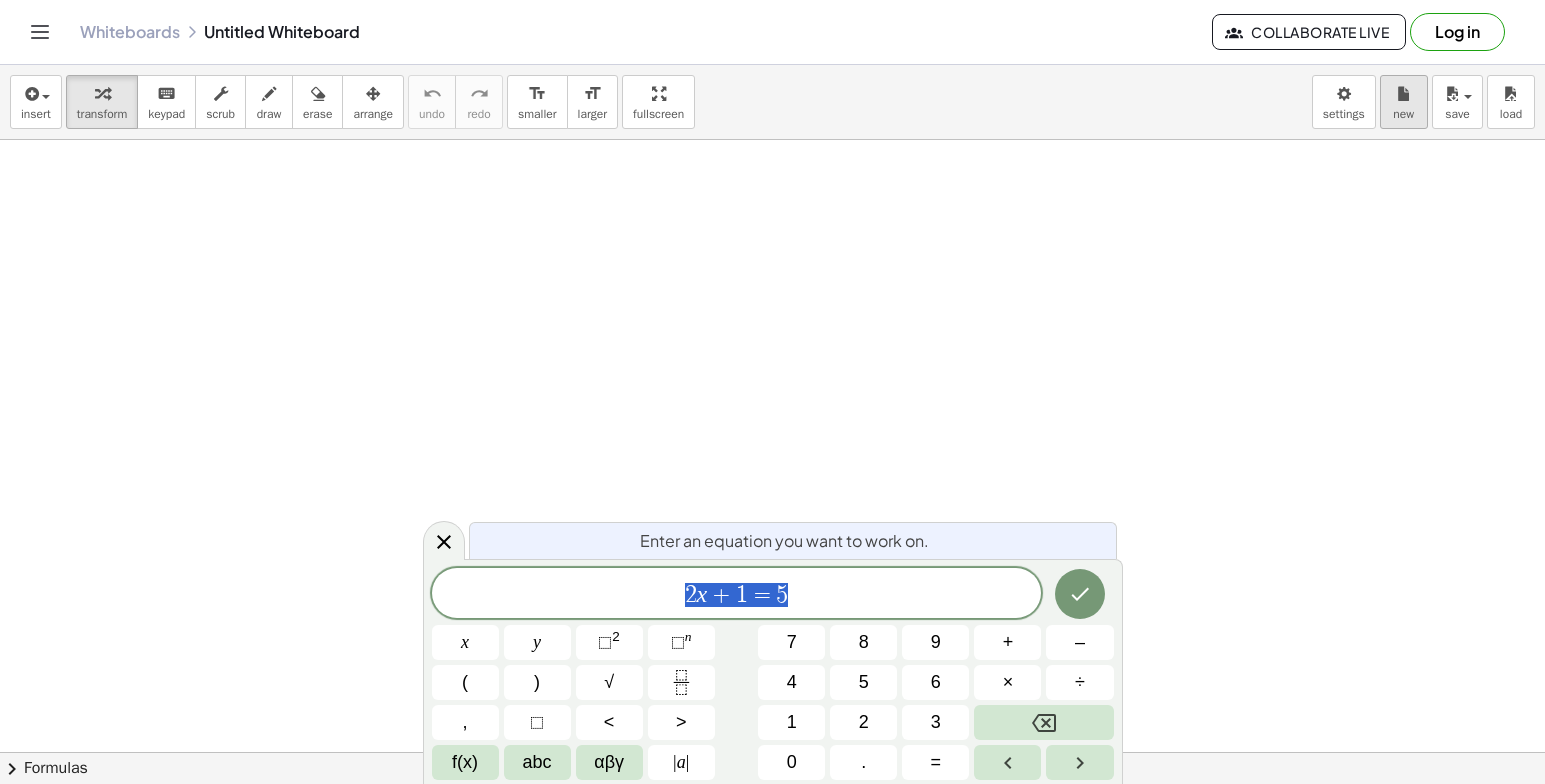 scroll, scrollTop: 0, scrollLeft: 0, axis: both 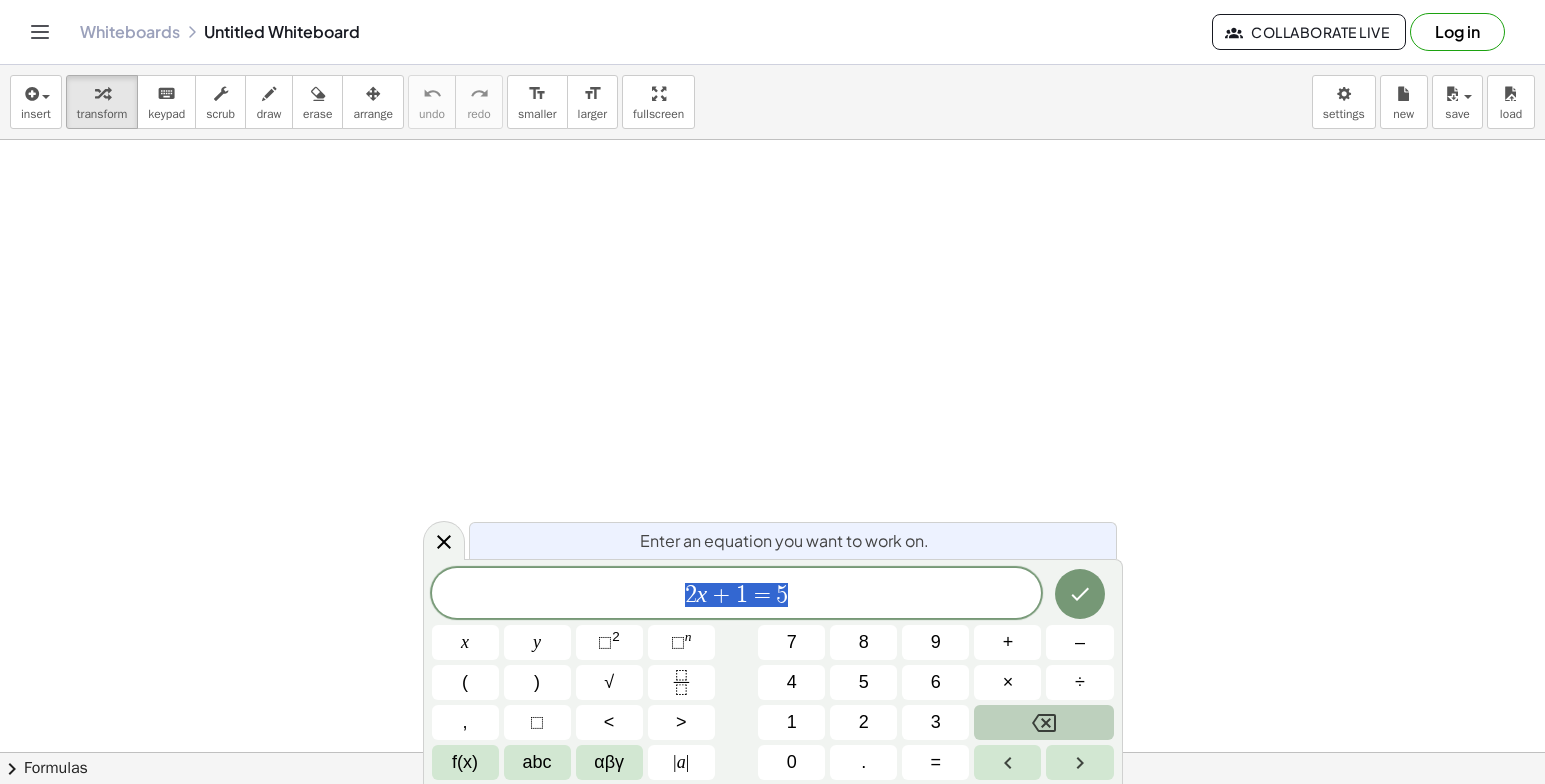 click at bounding box center [1043, 722] 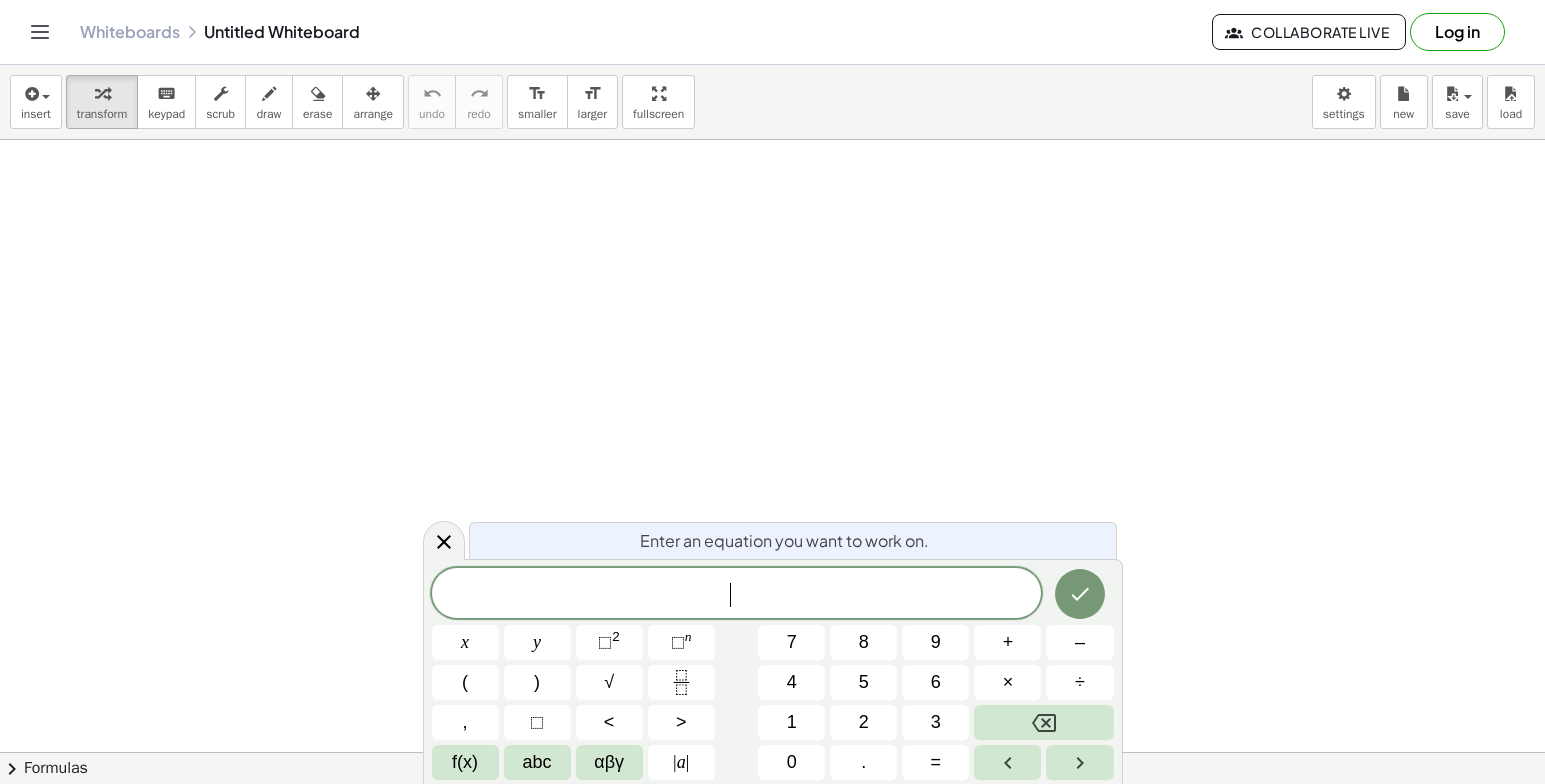 click on "​" 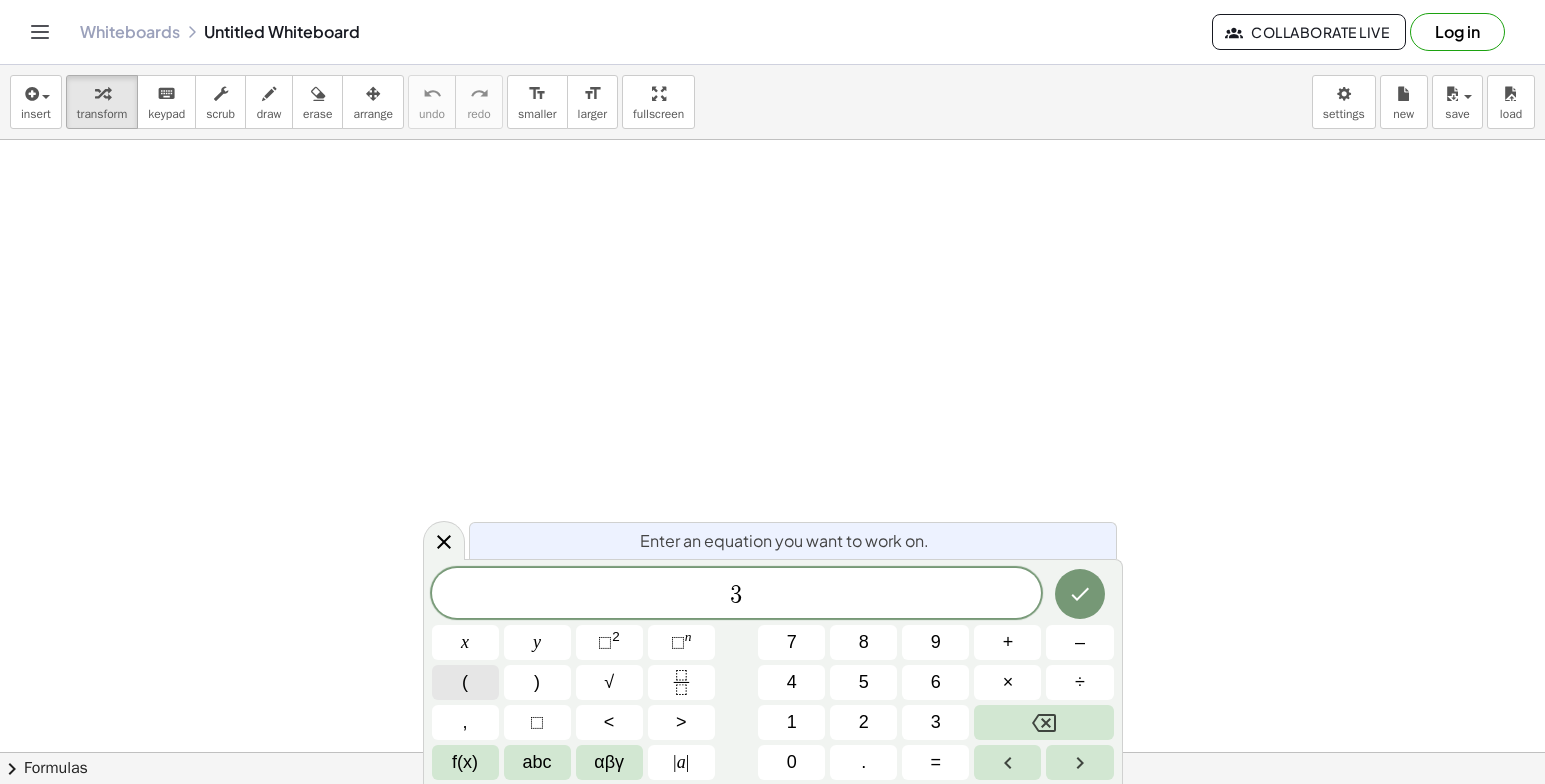 click on "(" at bounding box center (465, 682) 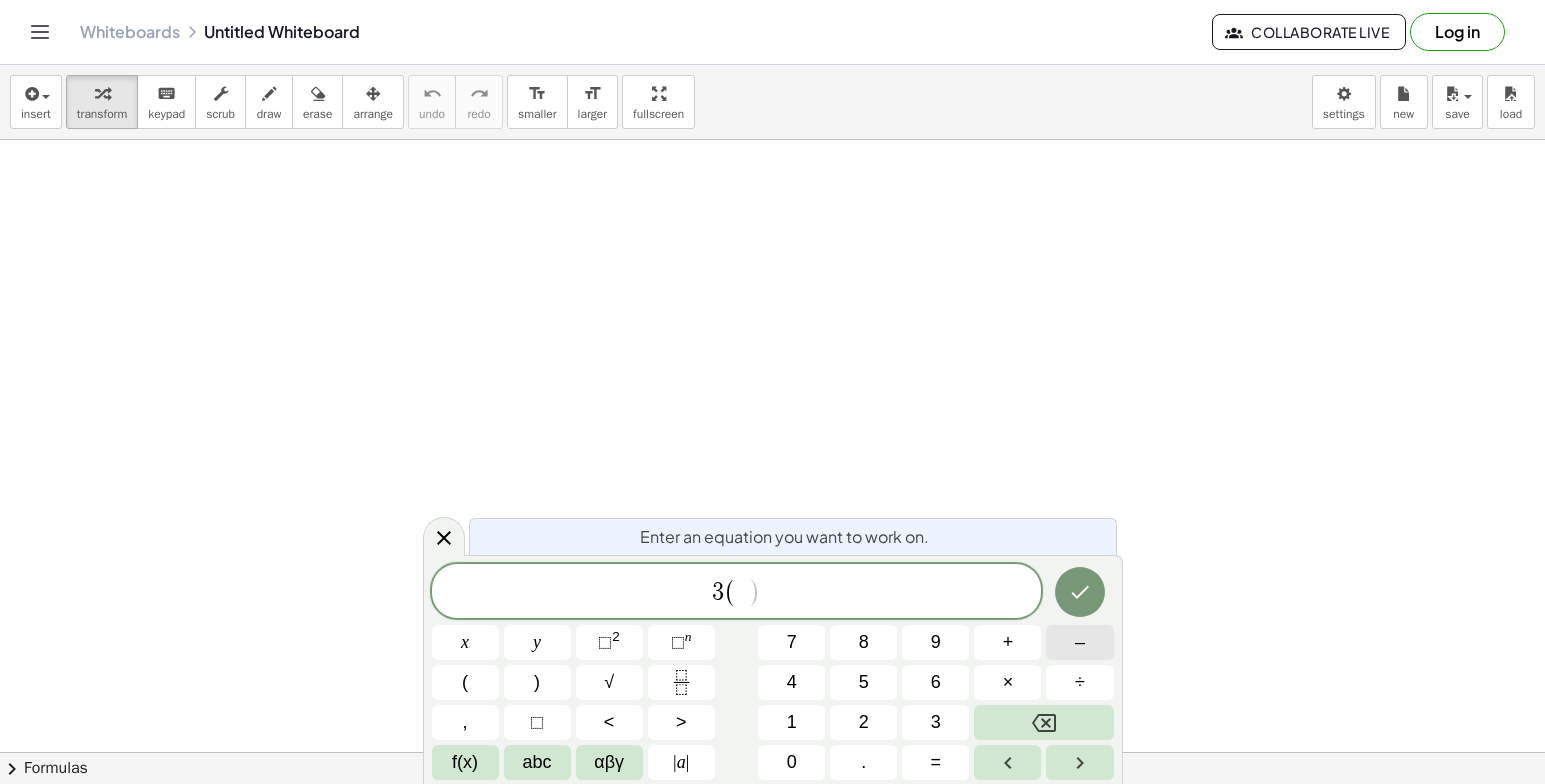 click on "–" at bounding box center (1079, 642) 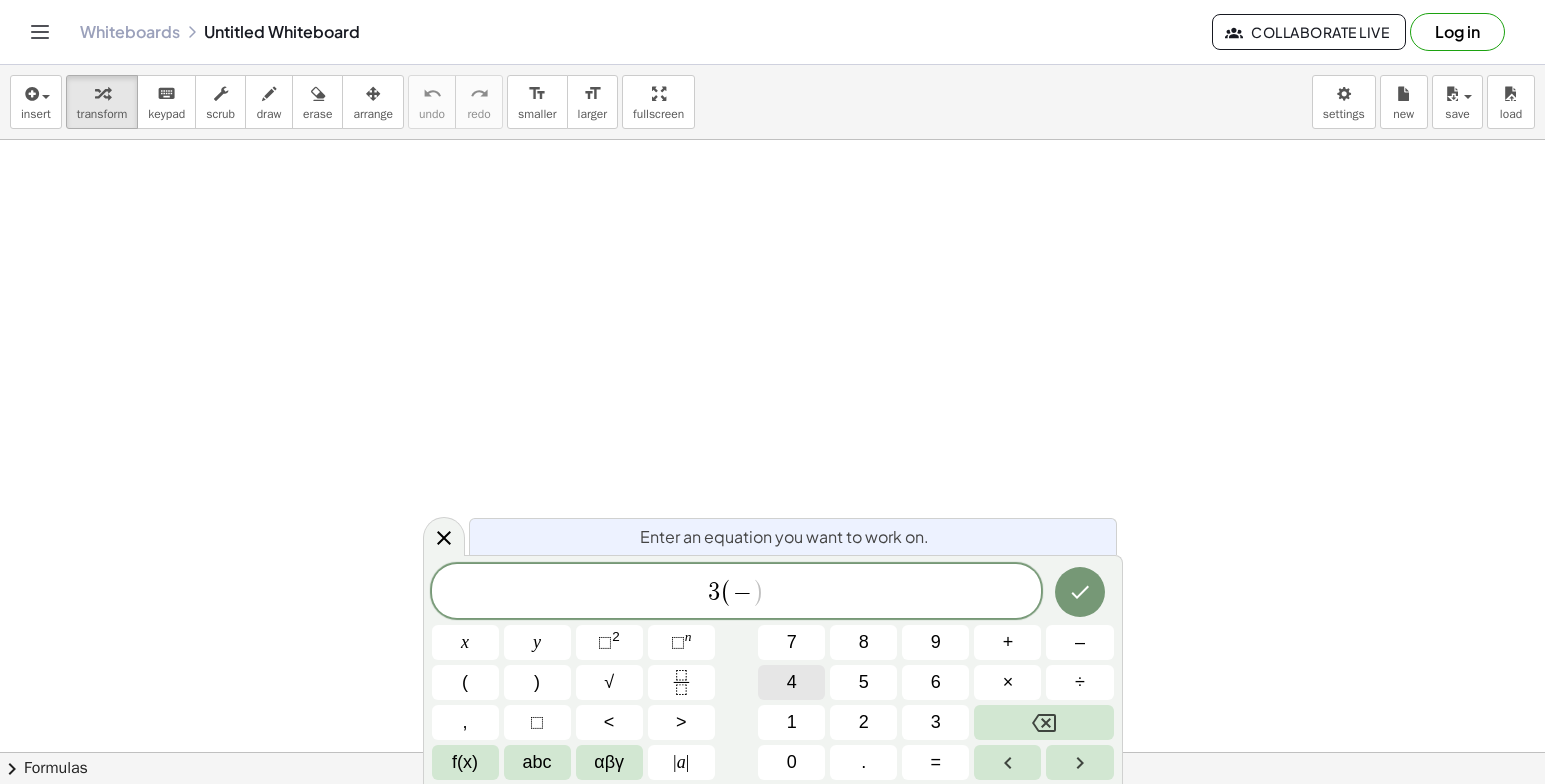 click on "4" at bounding box center (792, 682) 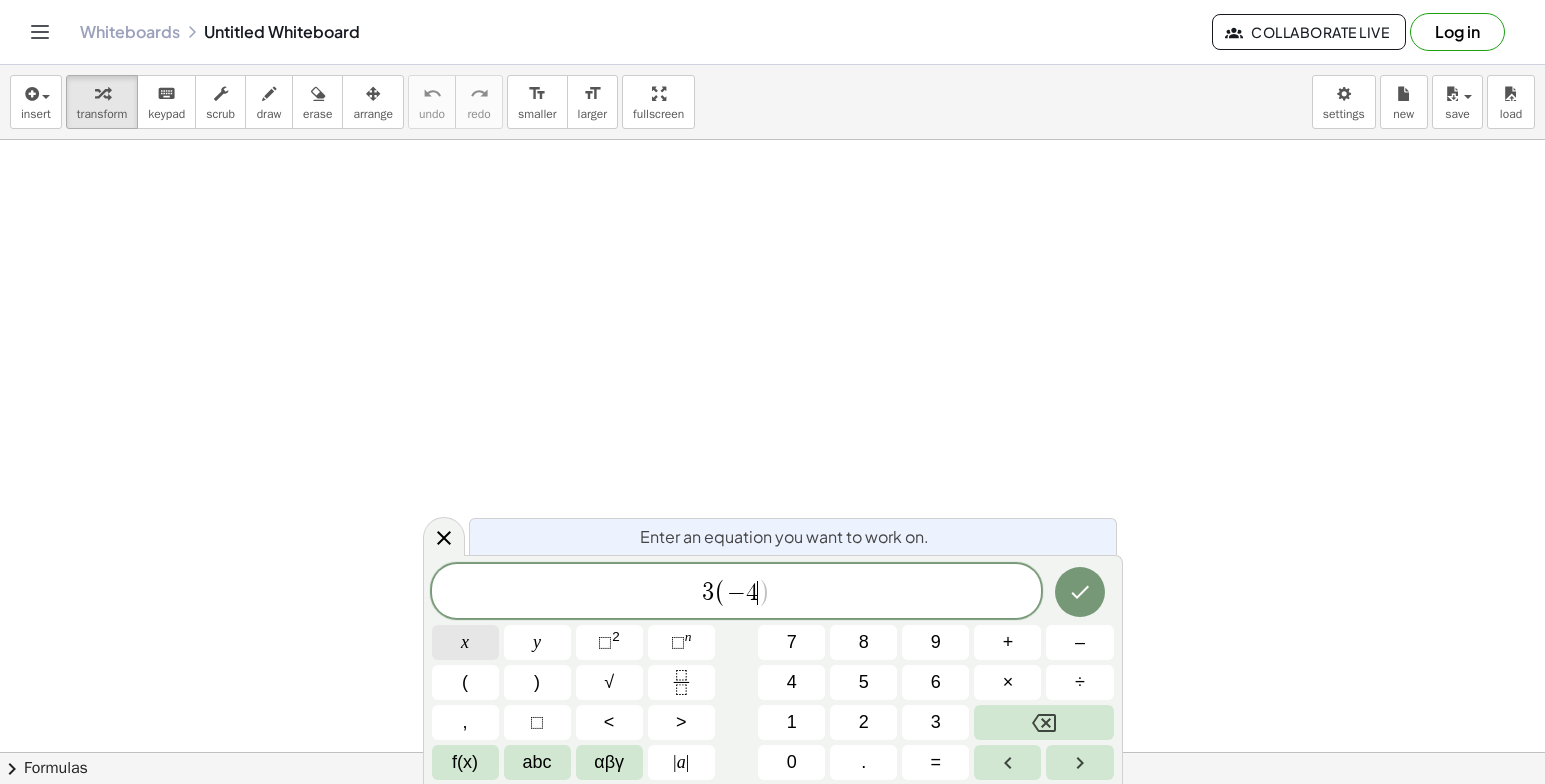 click on "x" at bounding box center (465, 642) 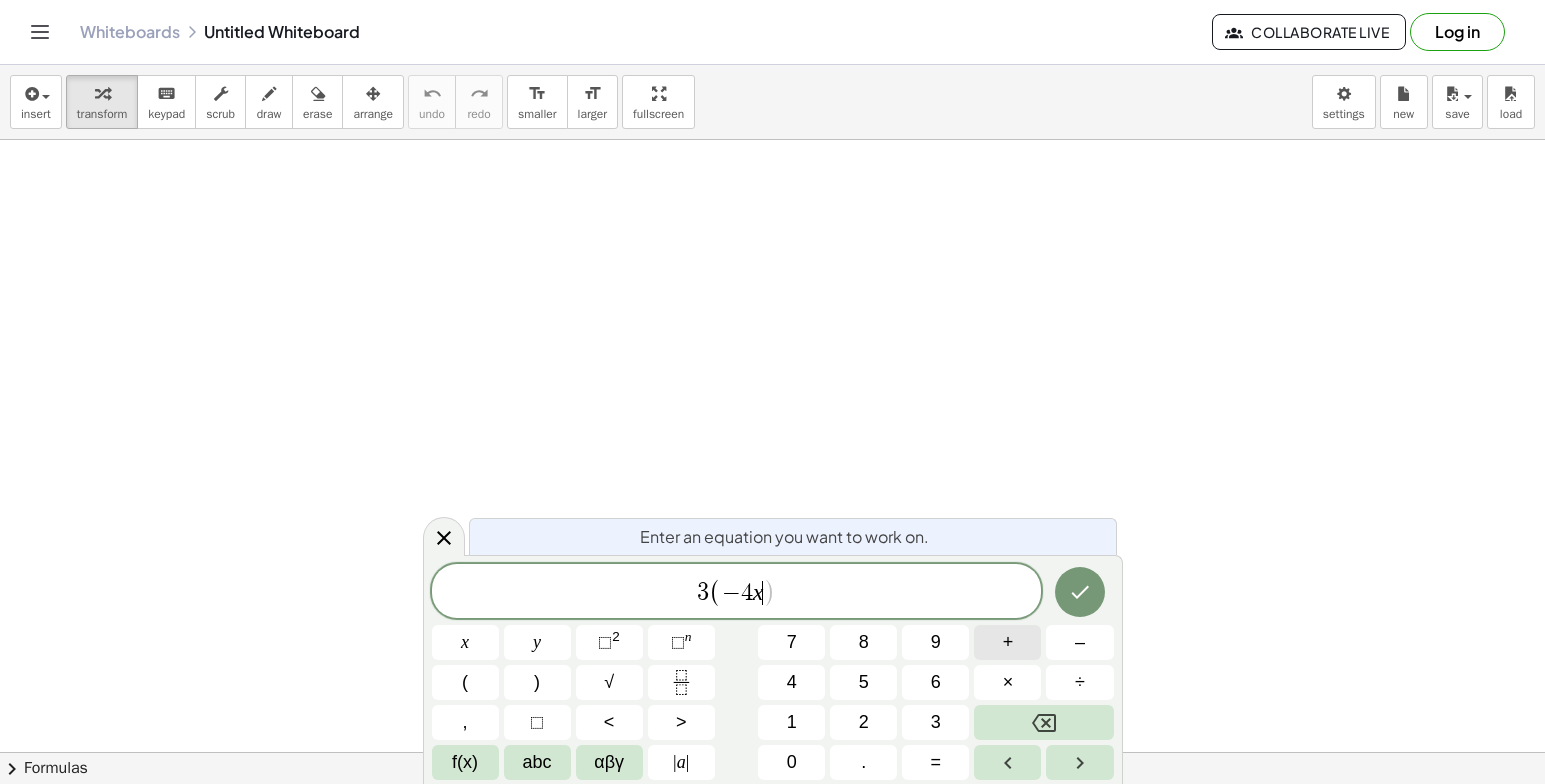 click on "+" at bounding box center [1008, 642] 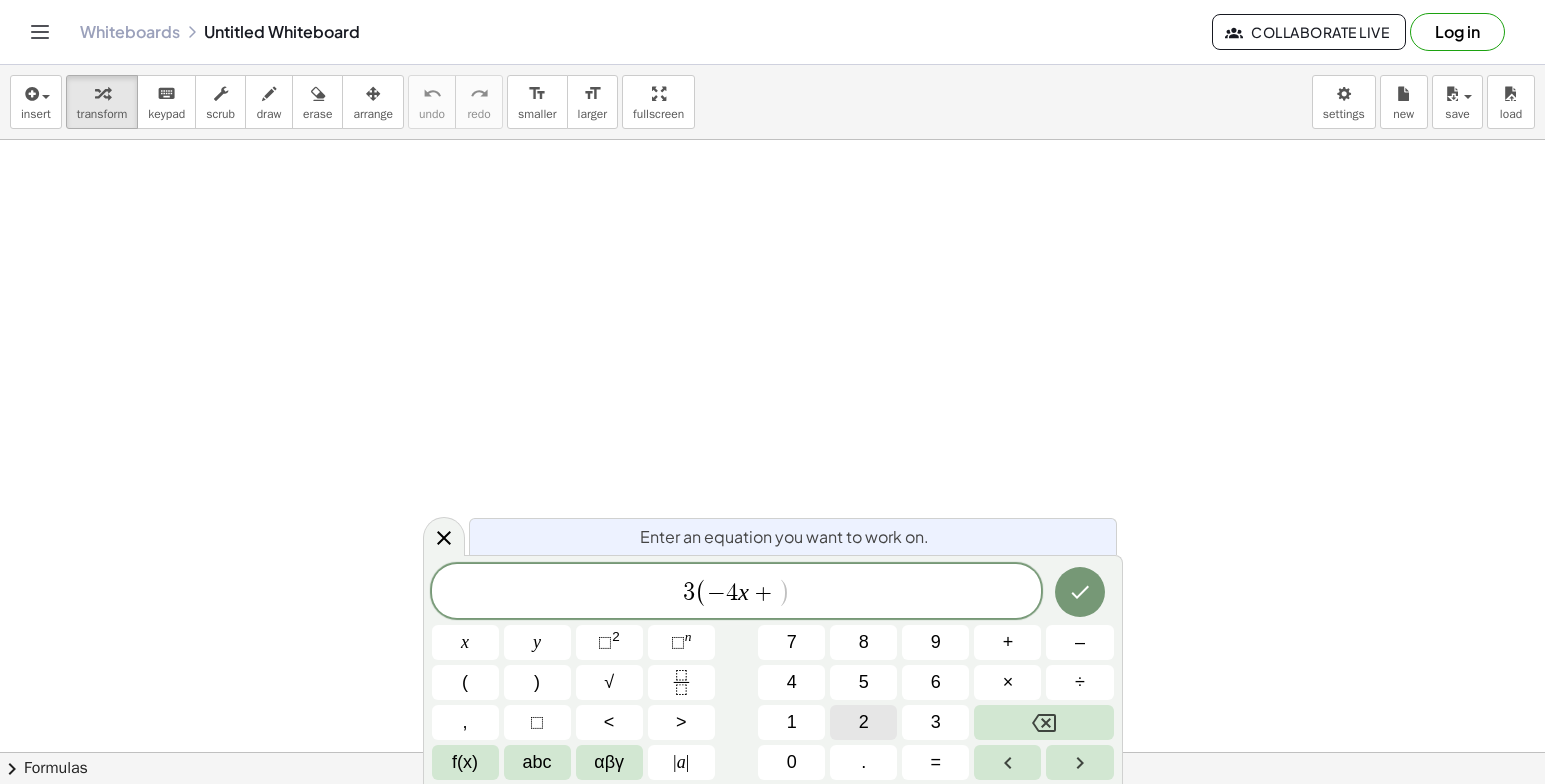 click on "2" at bounding box center [863, 722] 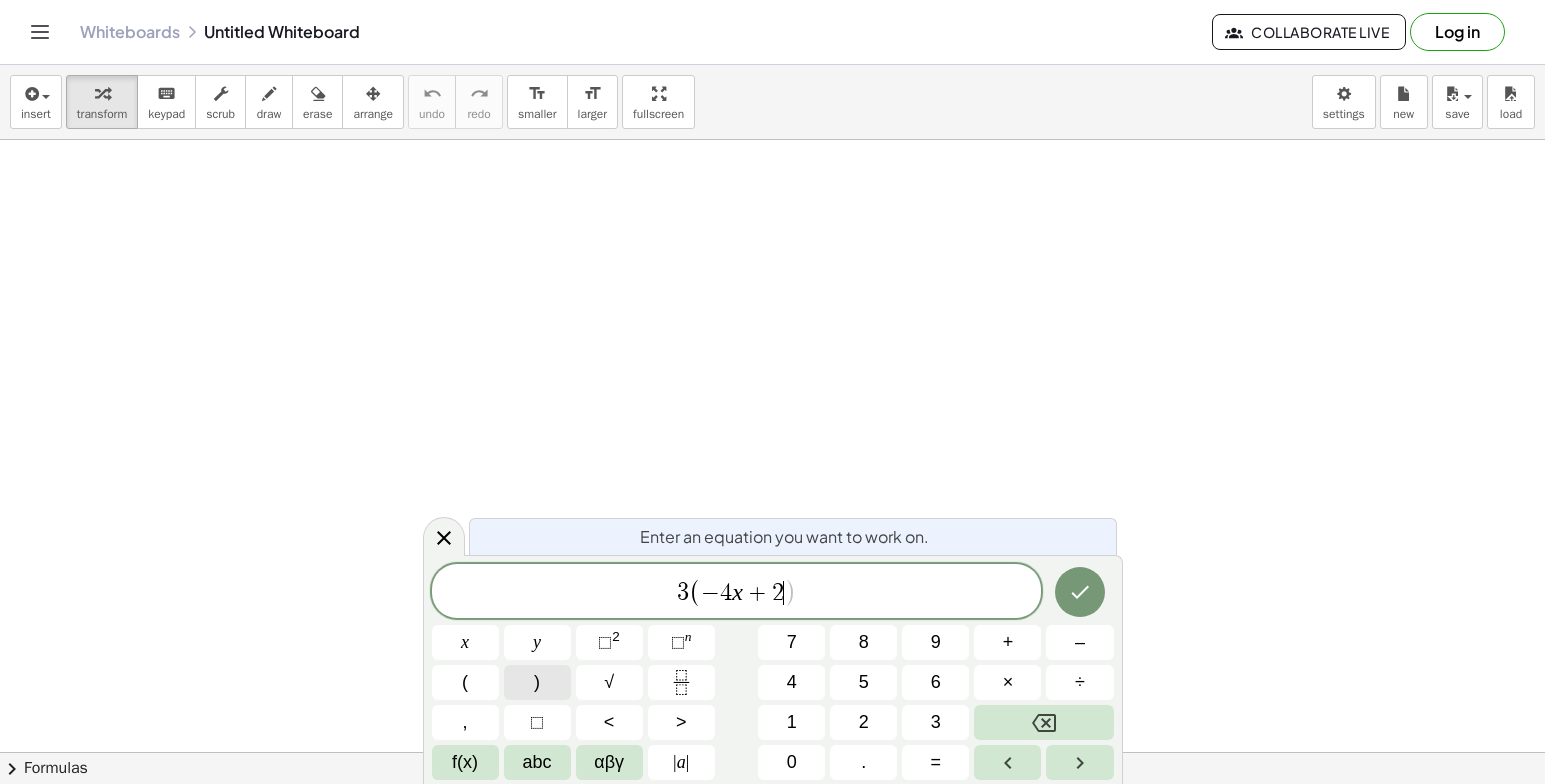 click on ")" at bounding box center (537, 682) 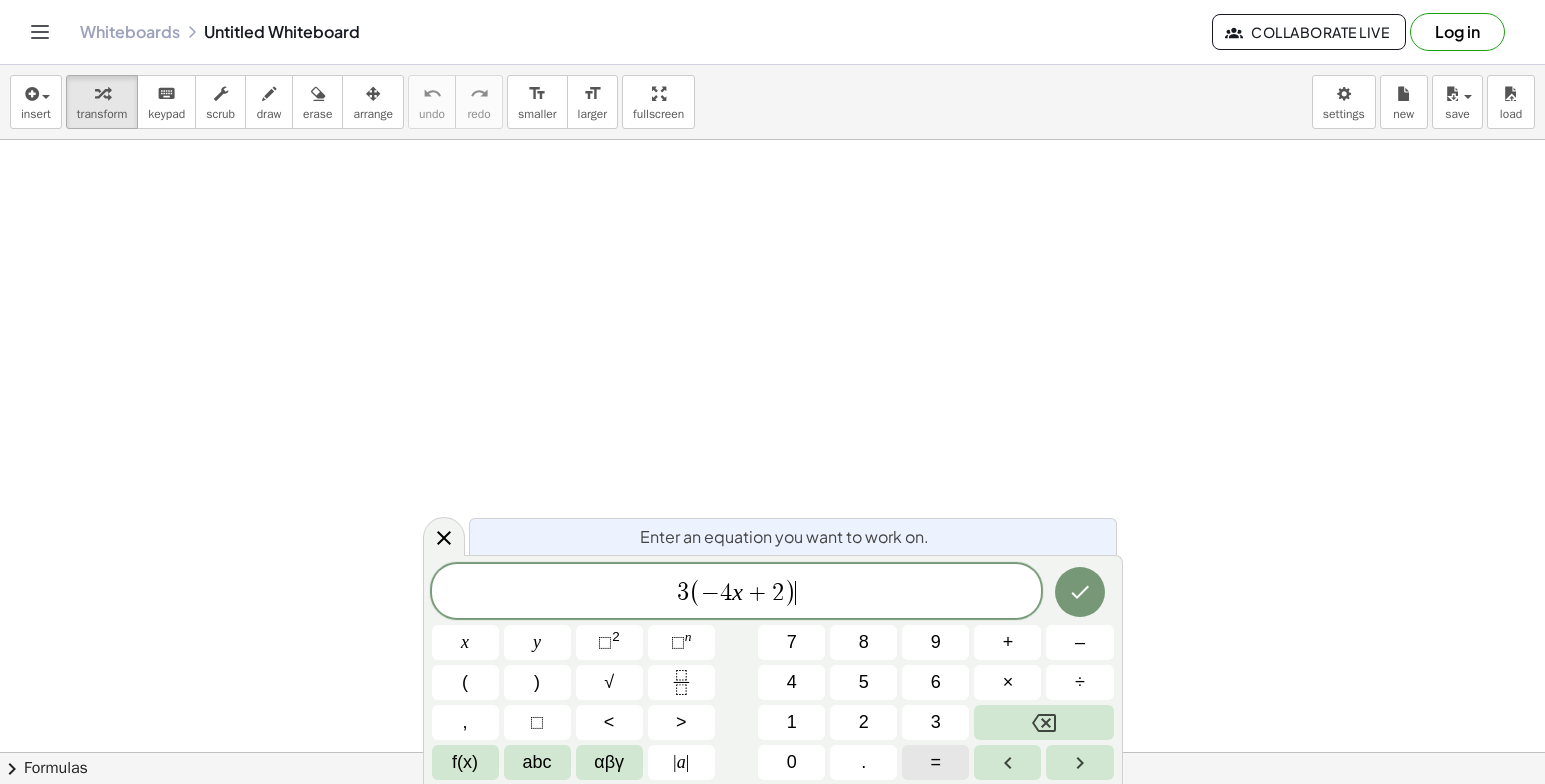 click on "=" at bounding box center [935, 762] 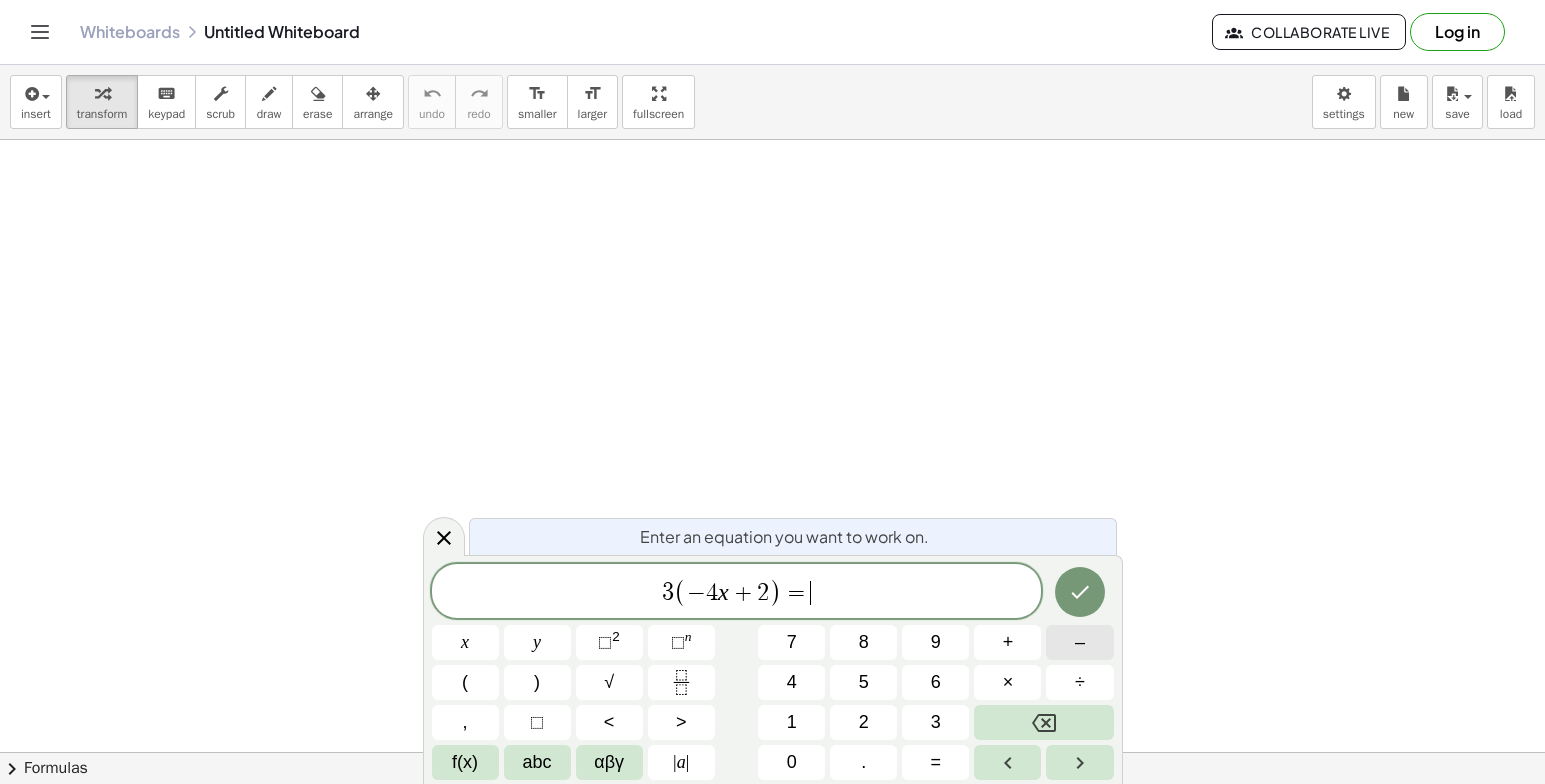 click on "–" at bounding box center (1079, 642) 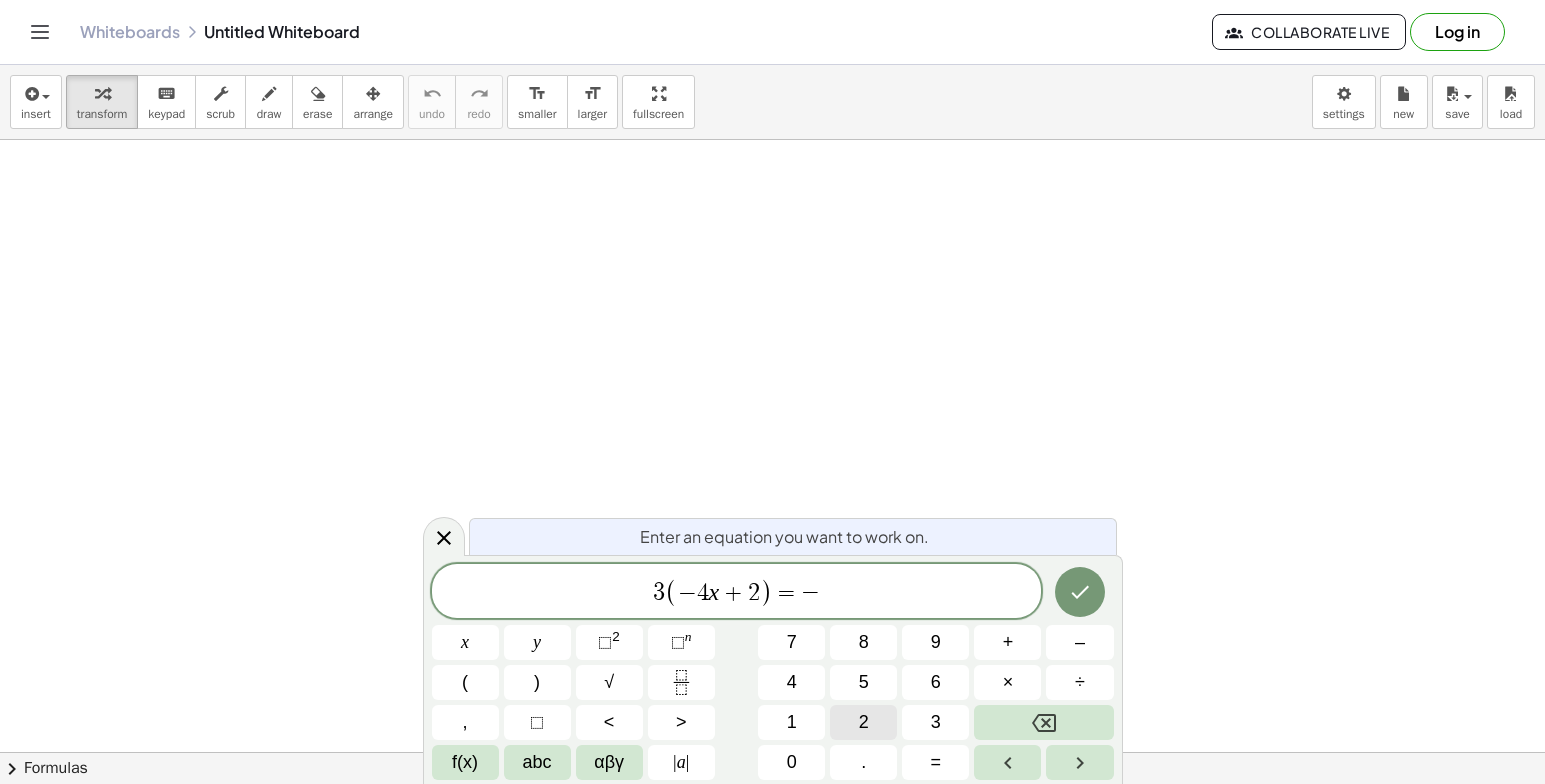 click on "2" at bounding box center (863, 722) 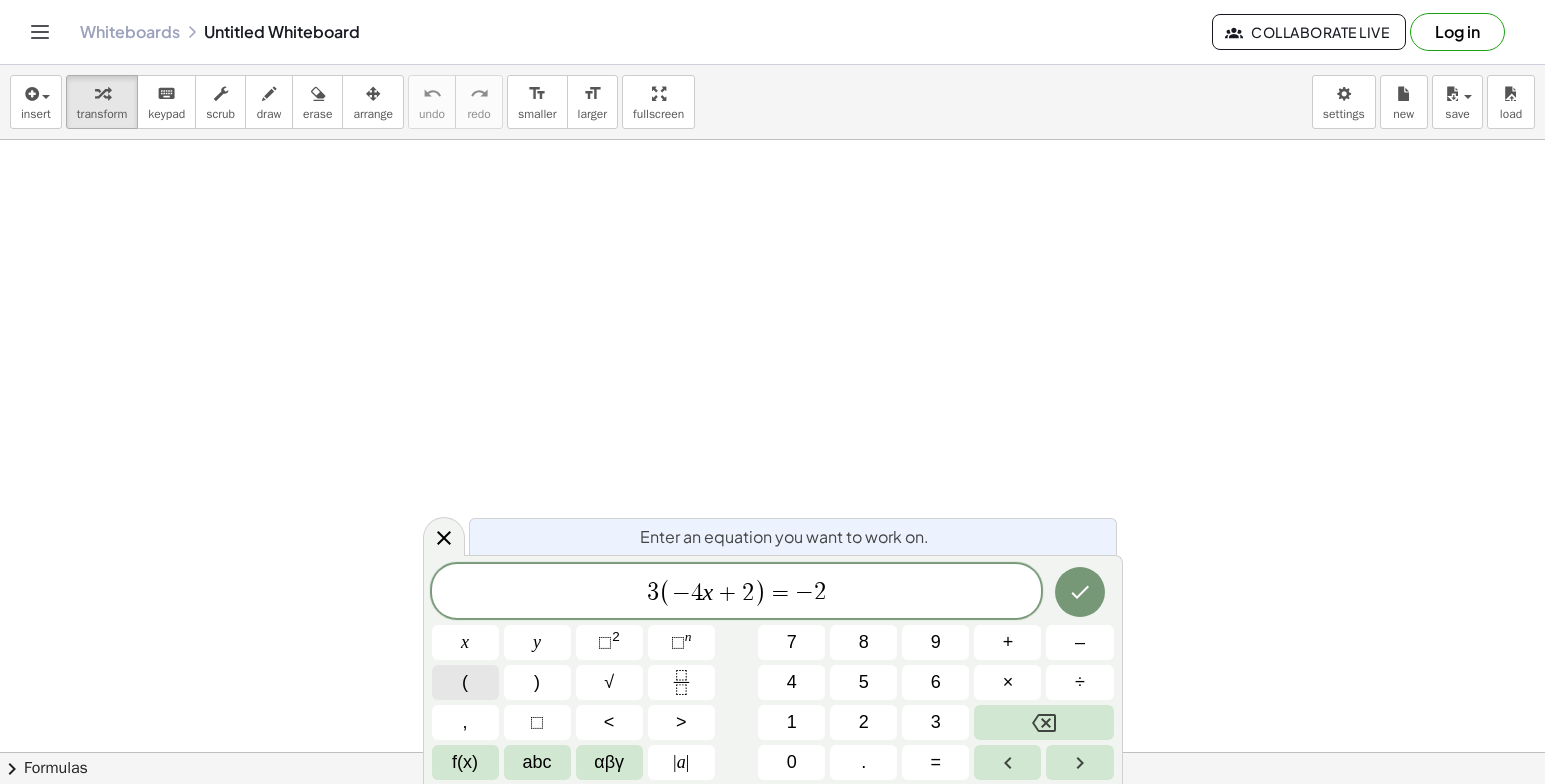 click on "(" at bounding box center [465, 682] 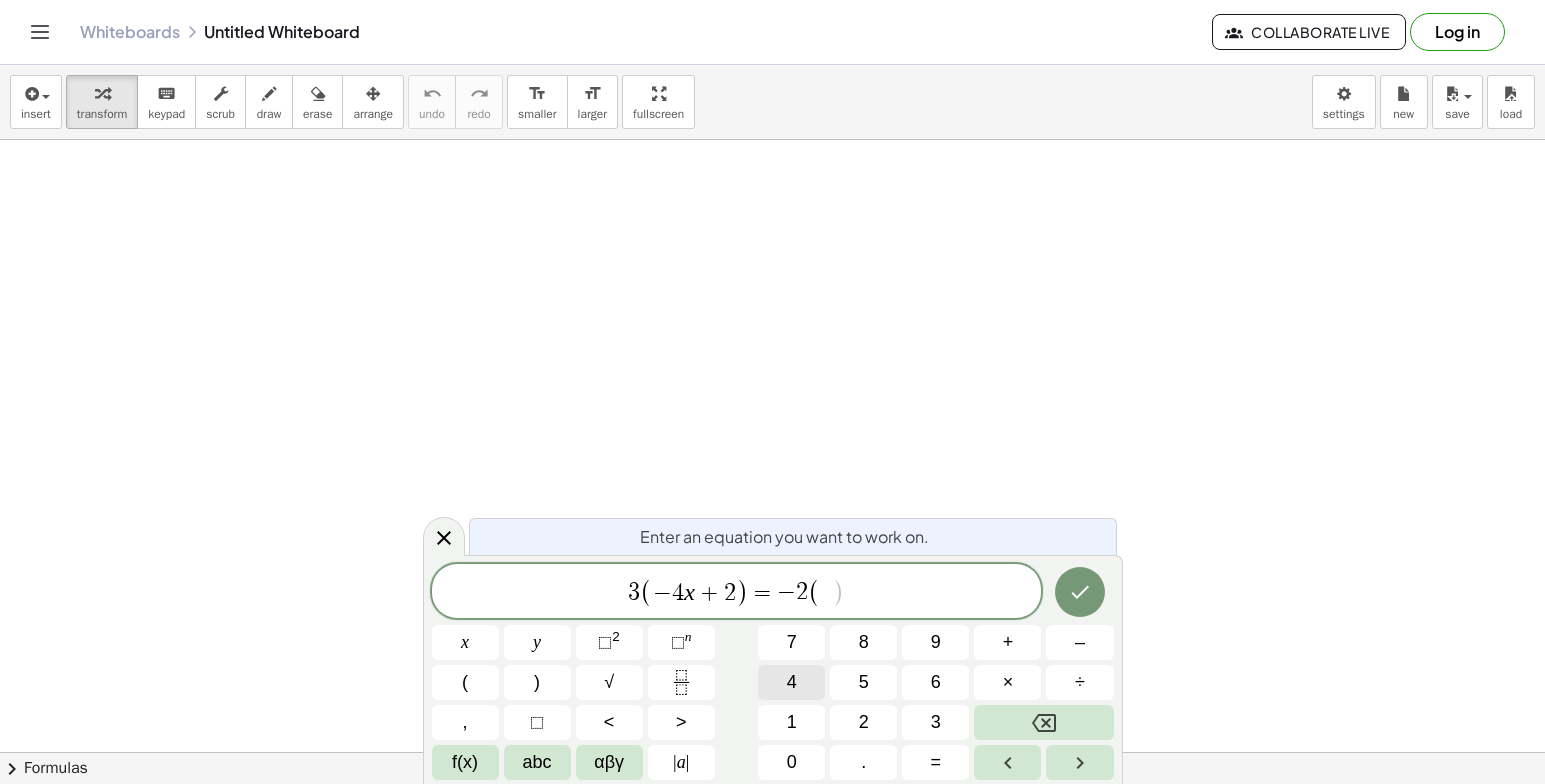 click on "4" at bounding box center [791, 682] 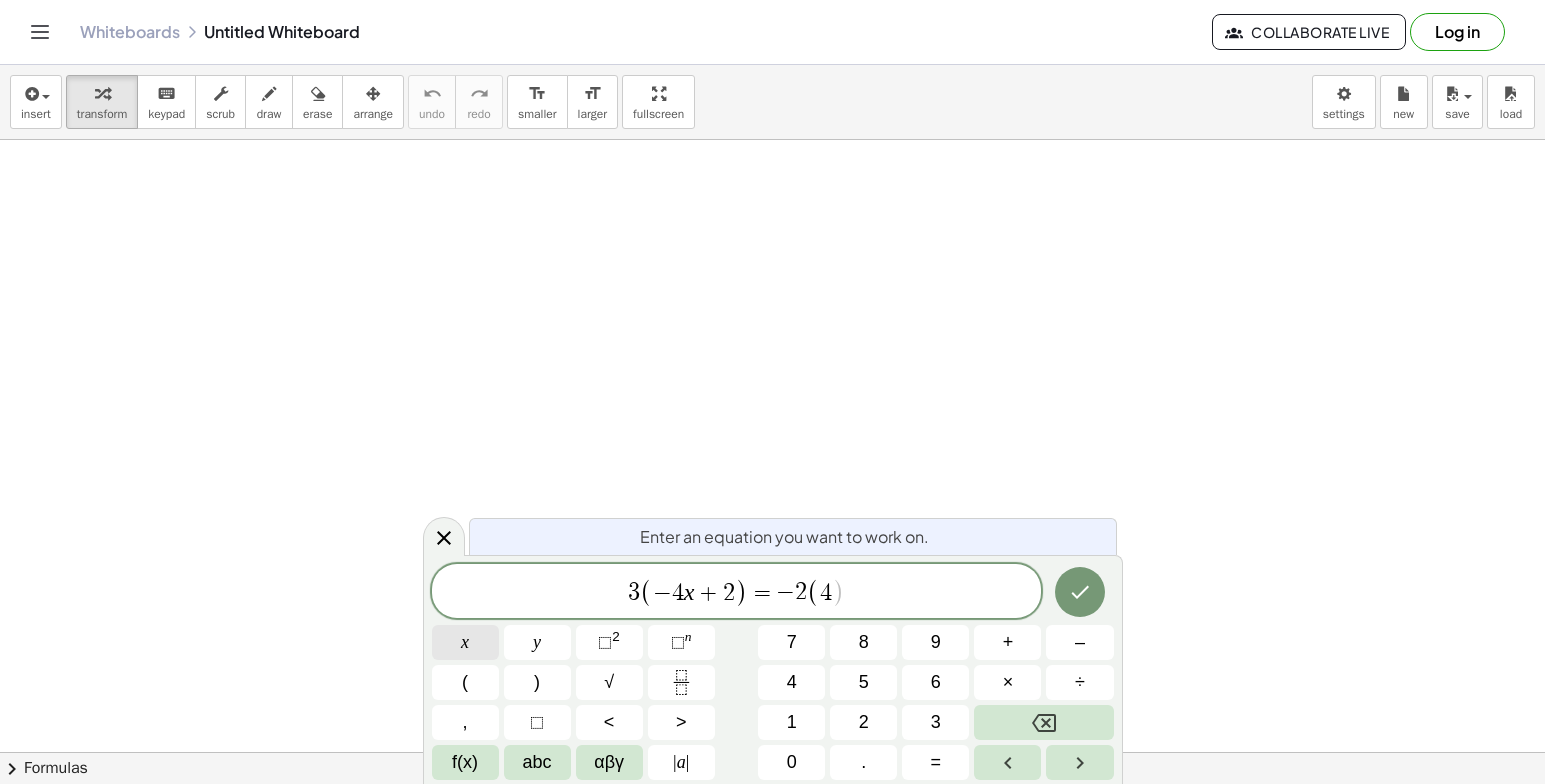 click on "x" at bounding box center [465, 642] 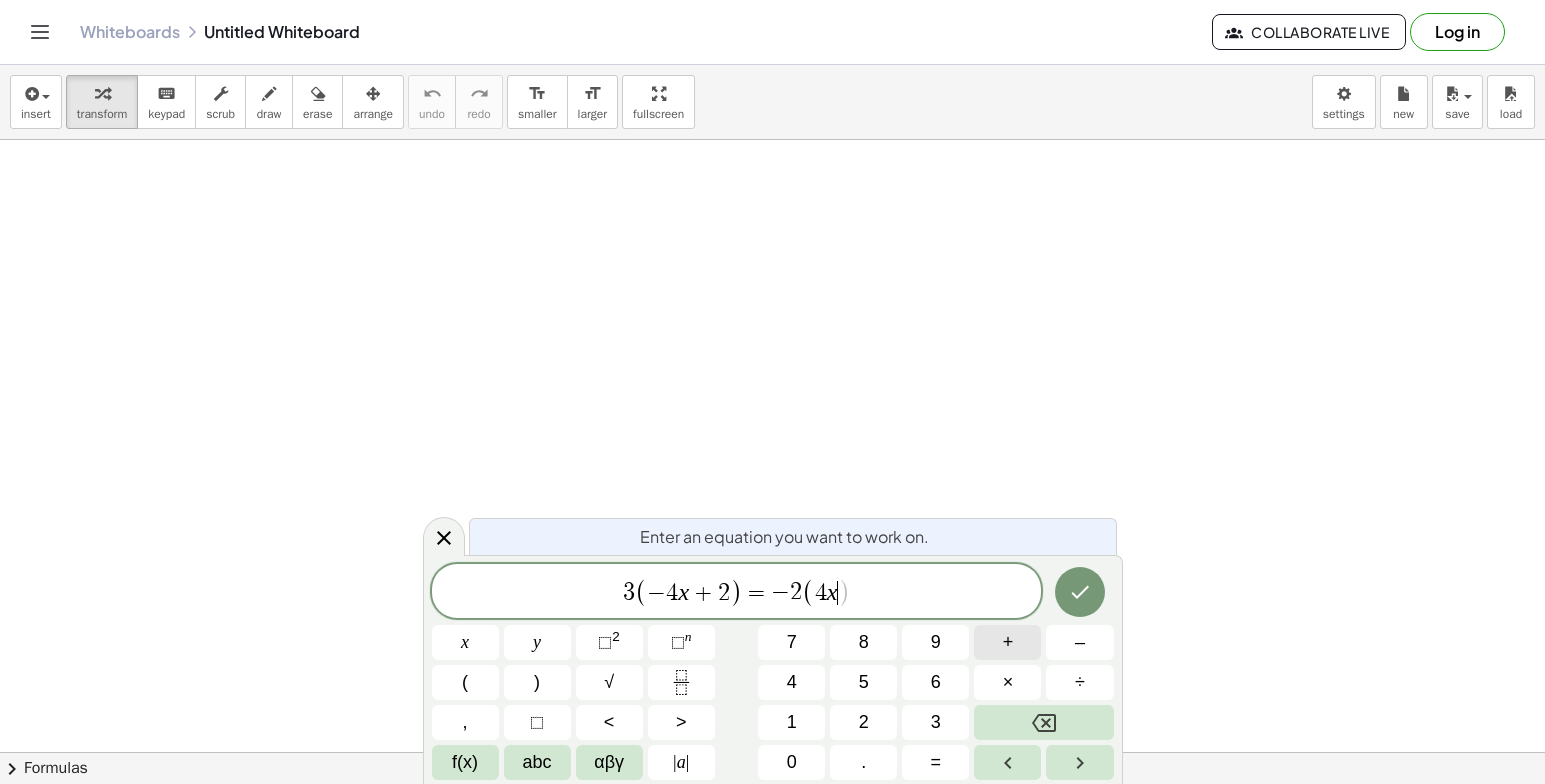 click on "+" at bounding box center [1008, 642] 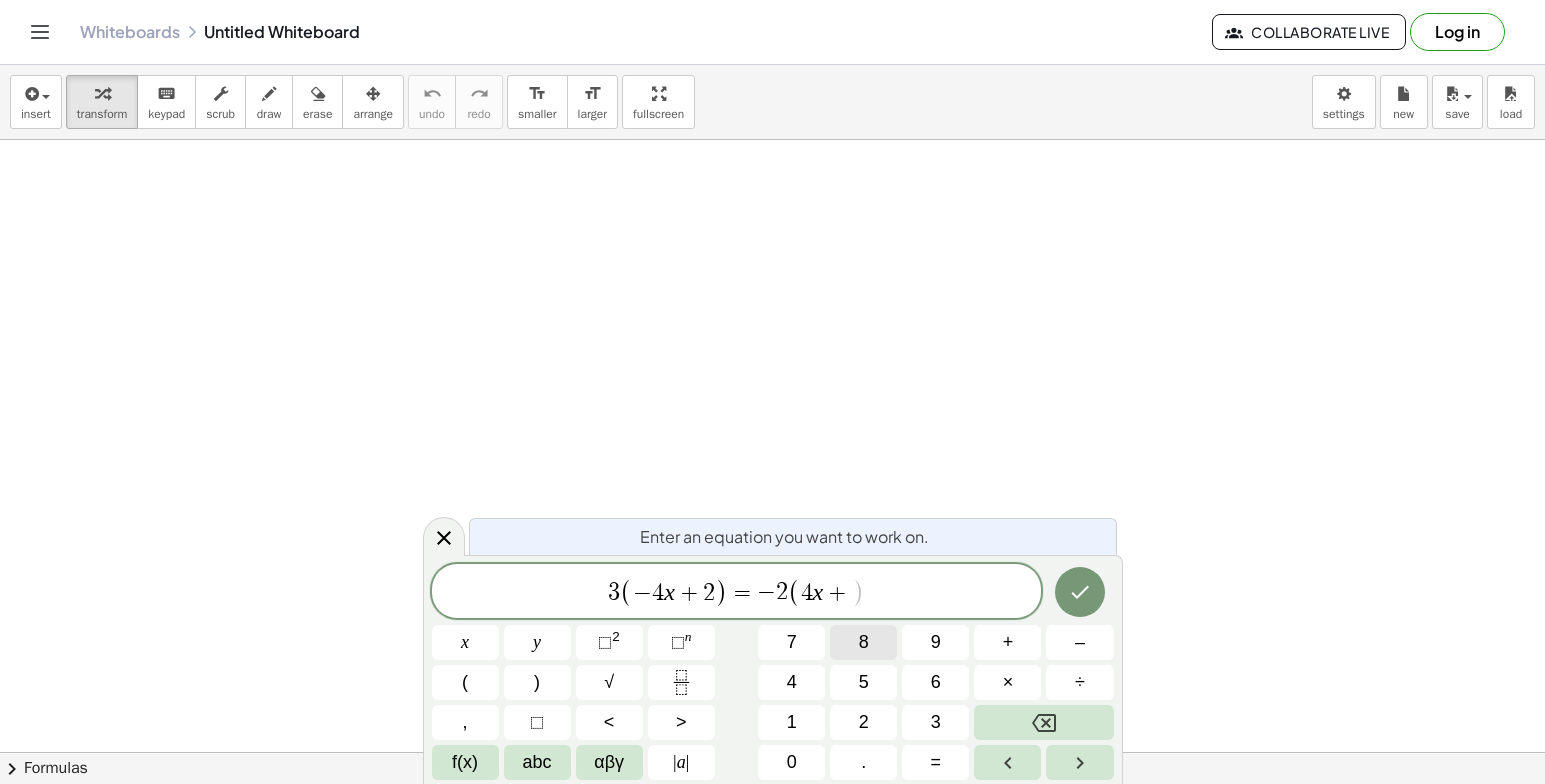 click on "8" at bounding box center [864, 642] 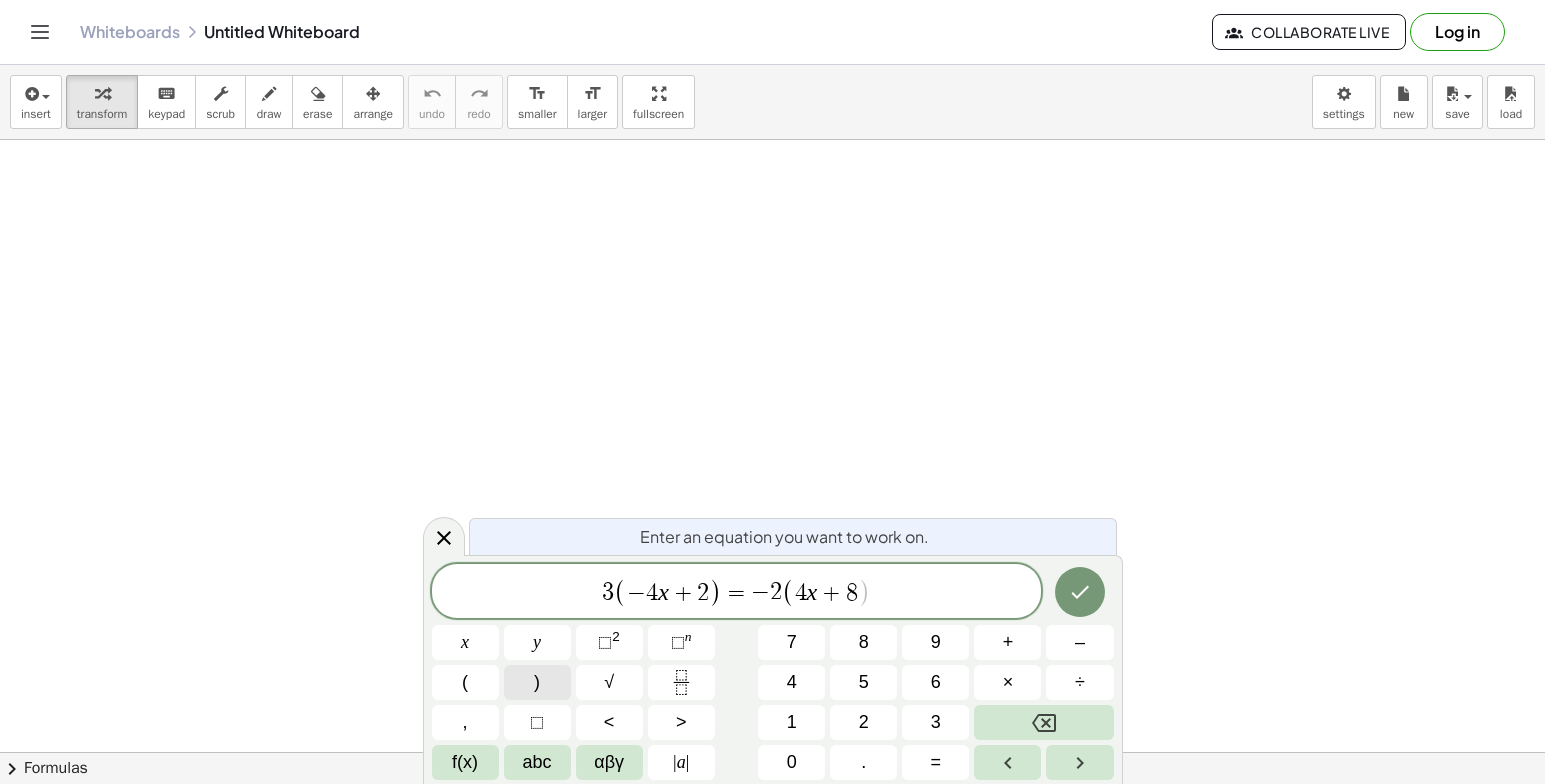 click on ")" at bounding box center (537, 682) 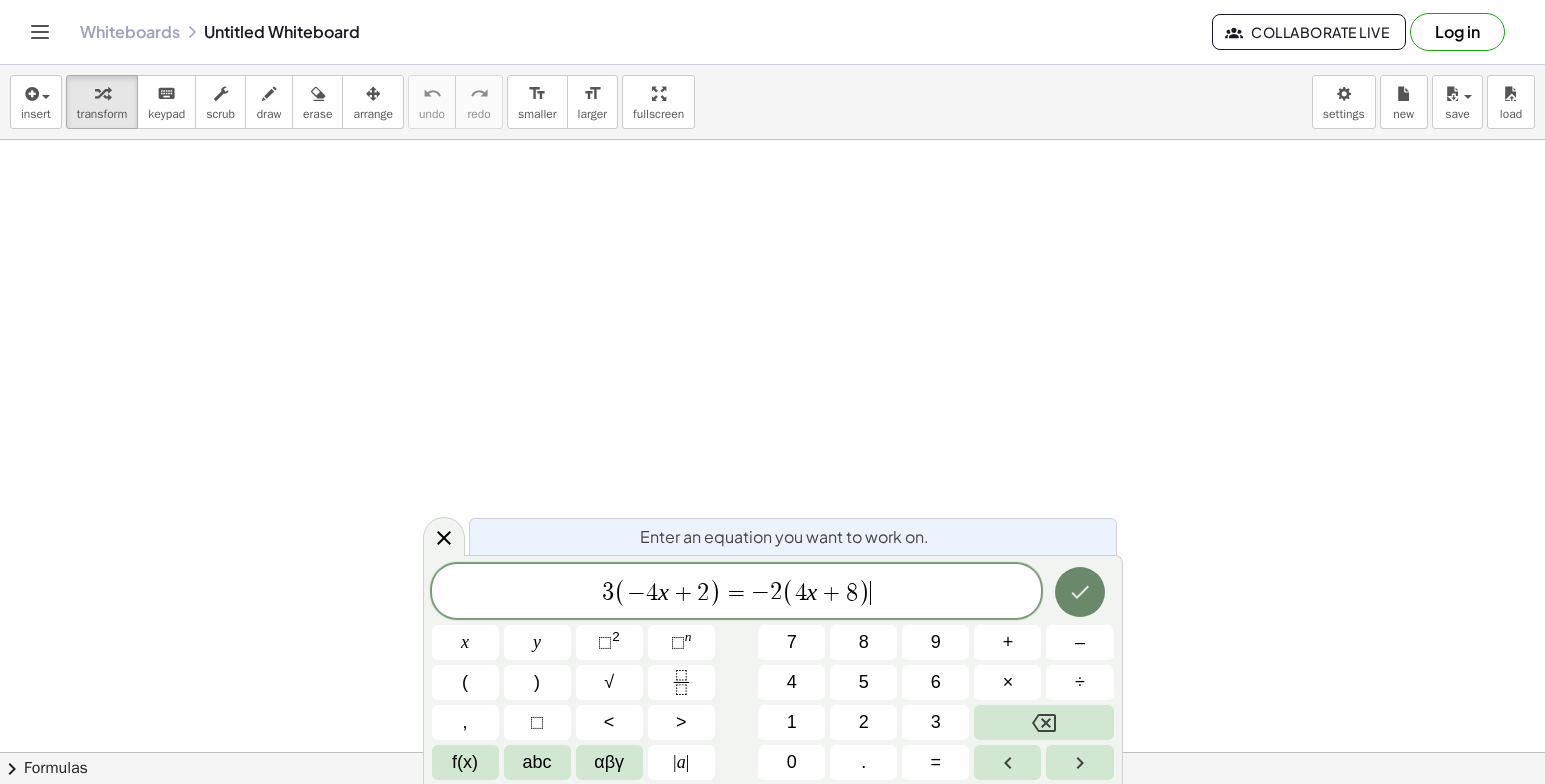 click 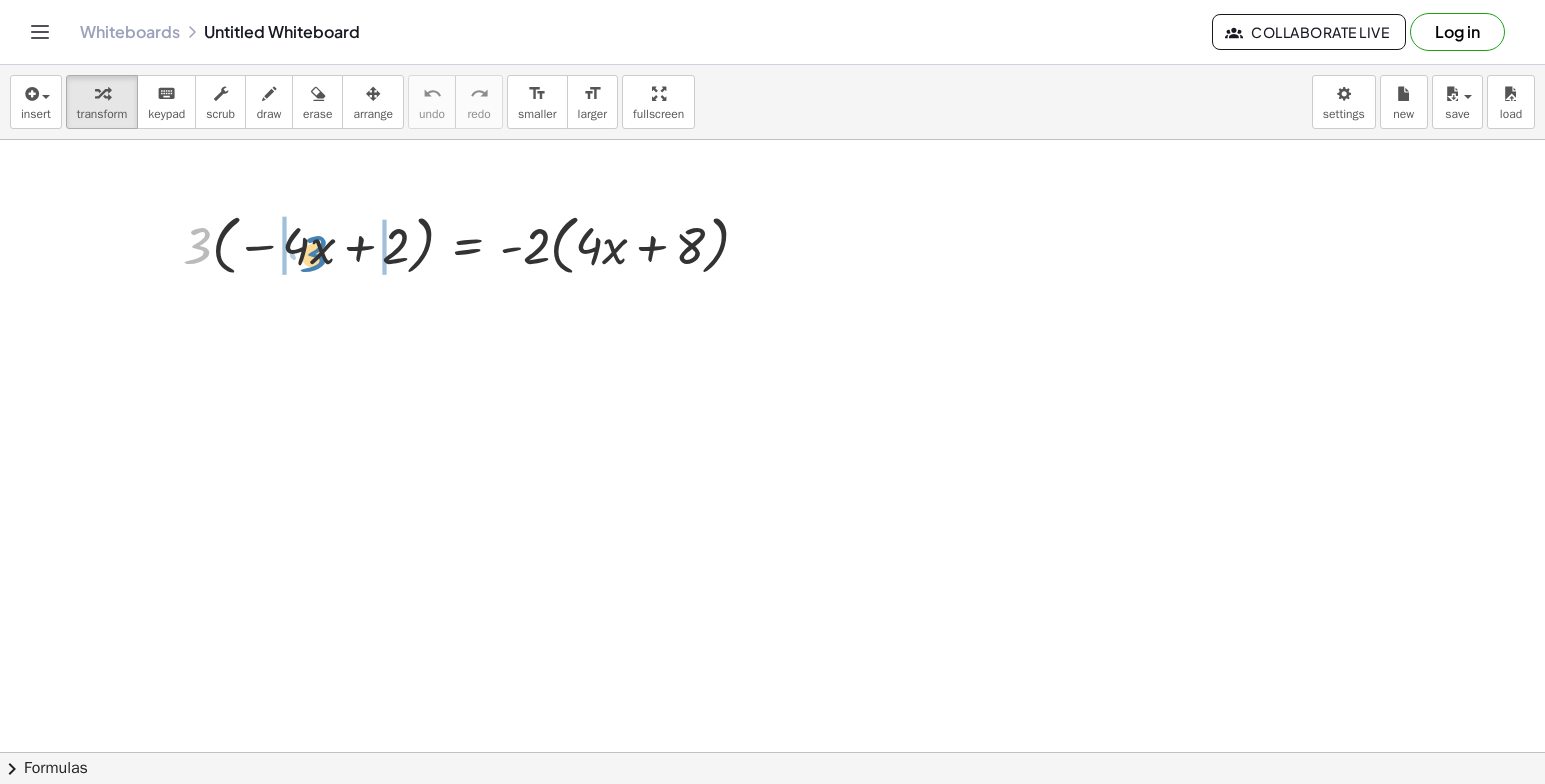 drag, startPoint x: 195, startPoint y: 246, endPoint x: 311, endPoint y: 254, distance: 116.275536 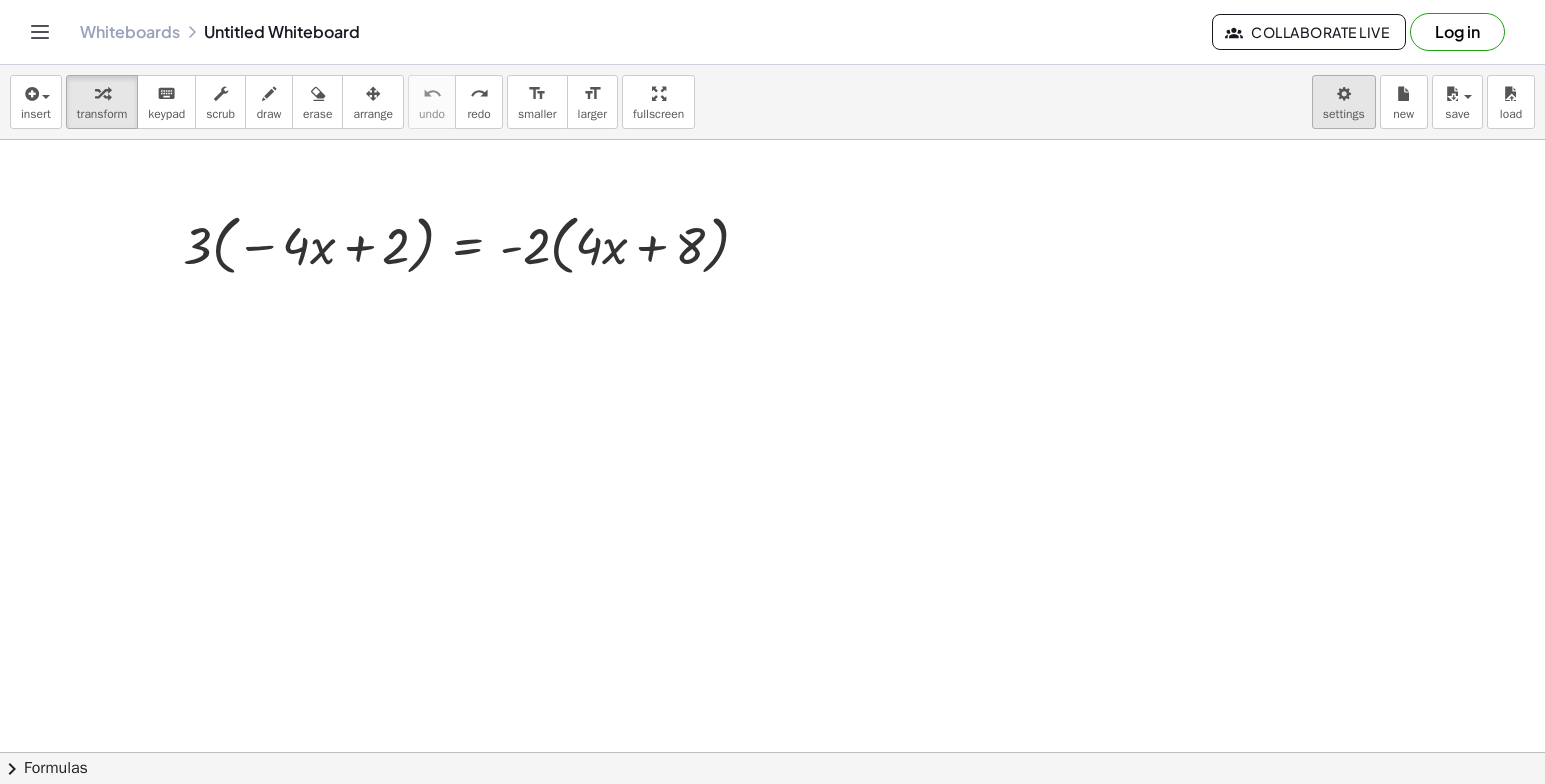 click on "Graspable Math Activities Get Started Activity Bank Assigned Work Classes Whiteboards Reference v1.28.2 | Privacy policy © 2025 | Graspable, Inc. Whiteboards Untitled Whiteboard Collaborate Live  Log in    insert select one: Math Expression Function Text Youtube Video Graphing Geometry Geometry 3D transform keyboard keypad scrub draw erase arrange undo undo redo redo format_size smaller format_size larger fullscreen load   save new settings · 3 · ( − · 4 · x + 2 ) = · - 2 · ( + · 4 · x + 8 ) × chevron_right  Formulas
Drag one side of a formula onto a highlighted expression on the canvas to apply it.
Quadratic Formula
+ · a · x 2 + · b · x + c = 0
⇔
x = · ( − b ± 2 √ ( + b 2 − · 4 · a · c ) ) · 2 · a
+ x 2 + · p · x + q = 0
x = − p" at bounding box center [772, 392] 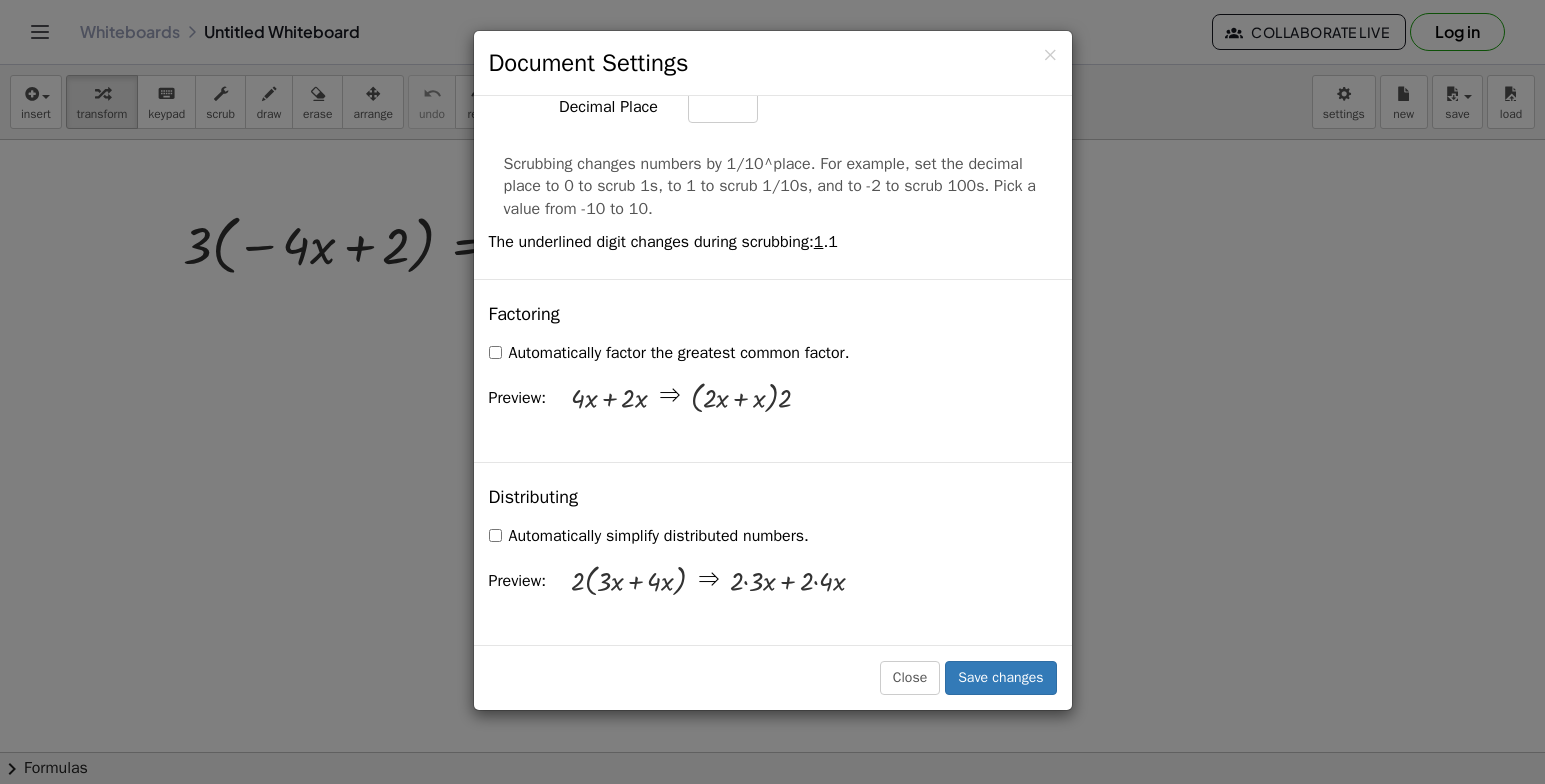 scroll, scrollTop: 1200, scrollLeft: 0, axis: vertical 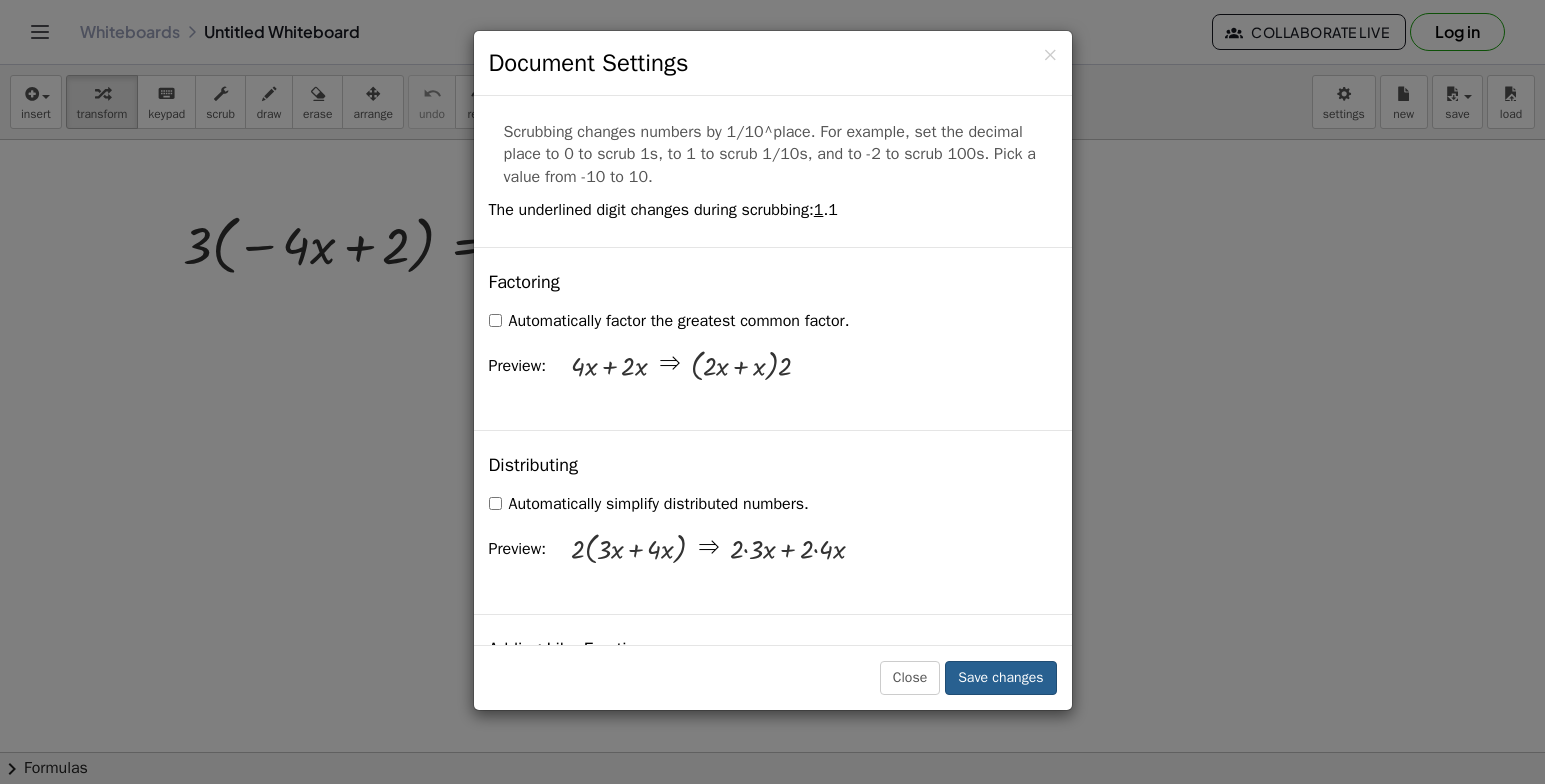 drag, startPoint x: 957, startPoint y: 654, endPoint x: 992, endPoint y: 662, distance: 35.902645 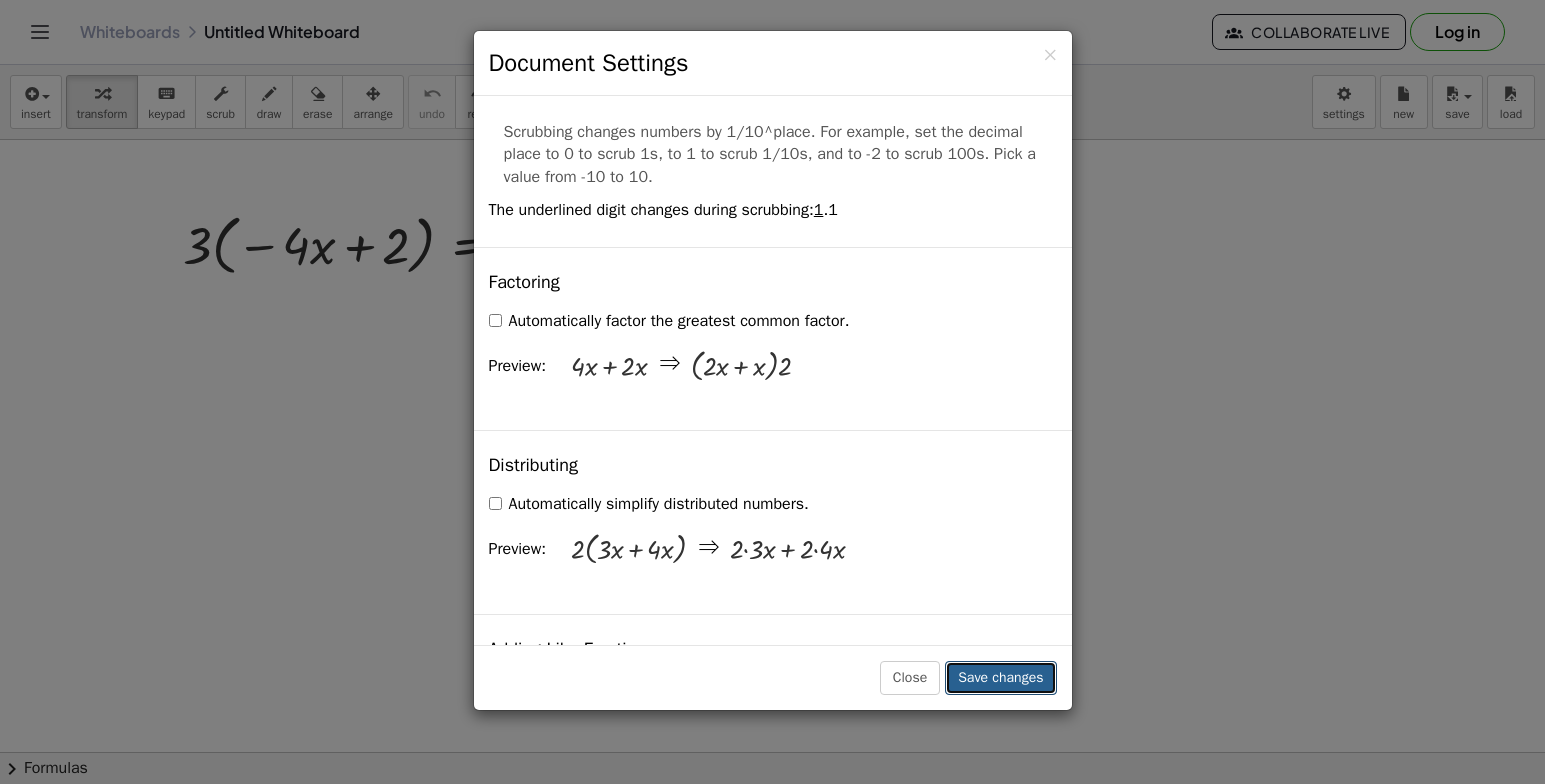 click on "Save changes" at bounding box center (1000, 678) 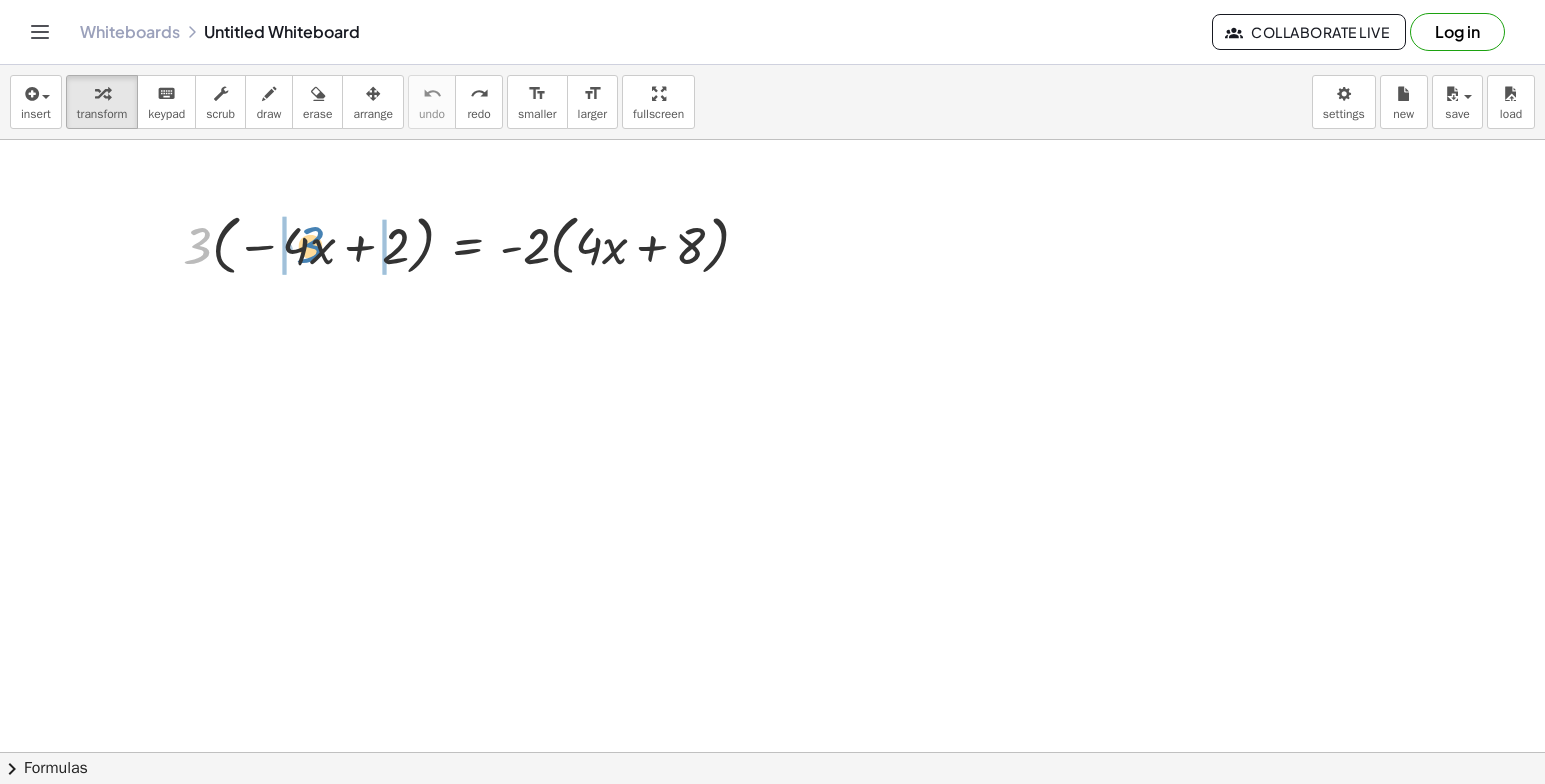 drag, startPoint x: 206, startPoint y: 253, endPoint x: 303, endPoint y: 252, distance: 97.00516 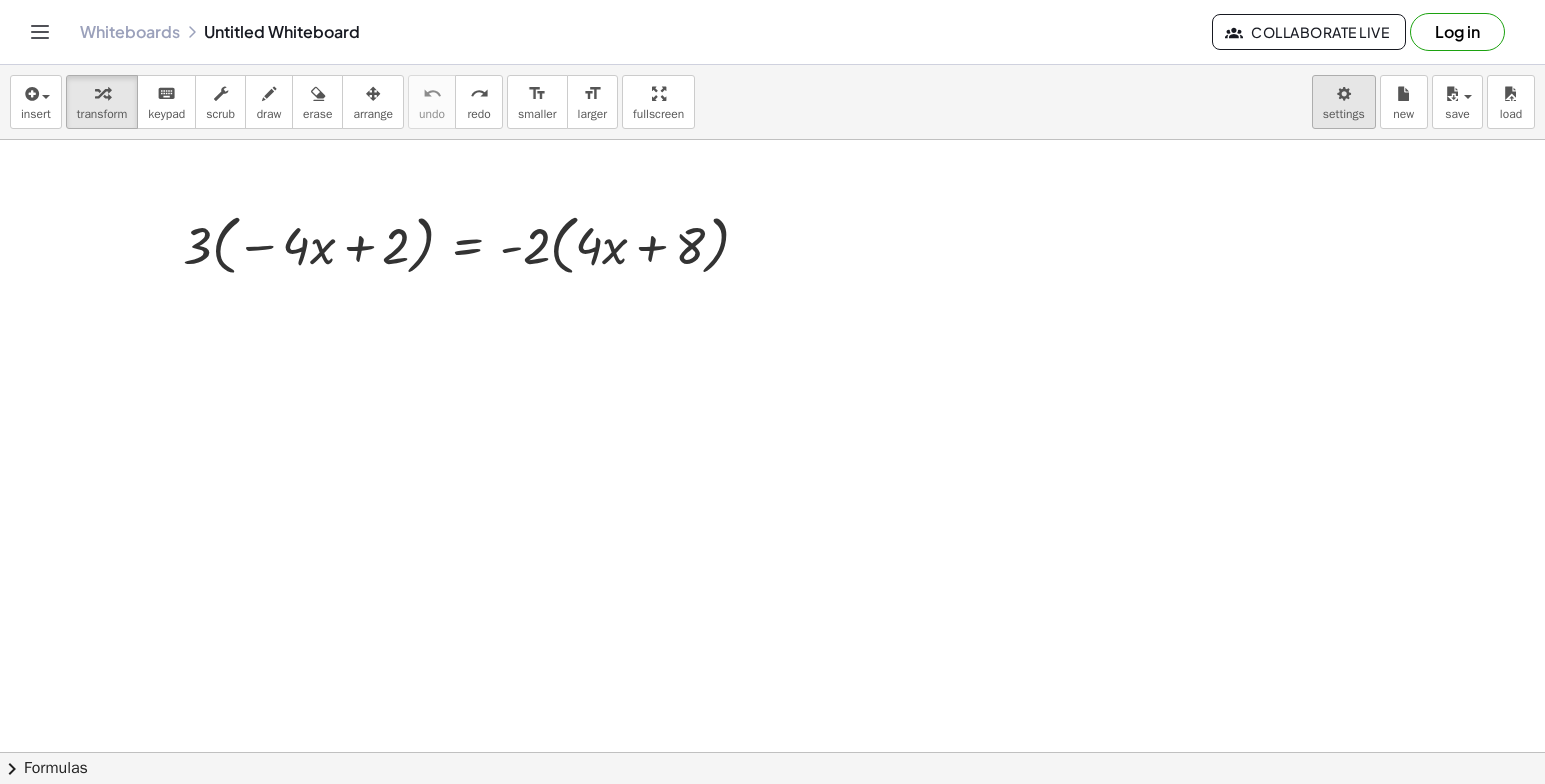 click on "Graspable Math Activities Get Started Activity Bank Assigned Work Classes Whiteboards Reference v1.28.2 | Privacy policy © 2025 | Graspable, Inc. Whiteboards Untitled Whiteboard Collaborate Live  Log in    insert select one: Math Expression Function Text Youtube Video Graphing Geometry Geometry 3D transform keyboard keypad scrub draw erase arrange undo undo redo redo format_size smaller format_size larger fullscreen load   save new settings · 3 · ( − · 4 · x + 2 ) = · - 2 · ( + · 4 · x + 8 ) × chevron_right  Formulas
Drag one side of a formula onto a highlighted expression on the canvas to apply it.
Quadratic Formula
+ · a · x 2 + · b · x + c = 0
⇔
x = · ( − b ± 2 √ ( + b 2 − · 4 · a · c ) ) · 2 · a
+ x 2 + · p · x + q = 0
x = − p" at bounding box center (772, 392) 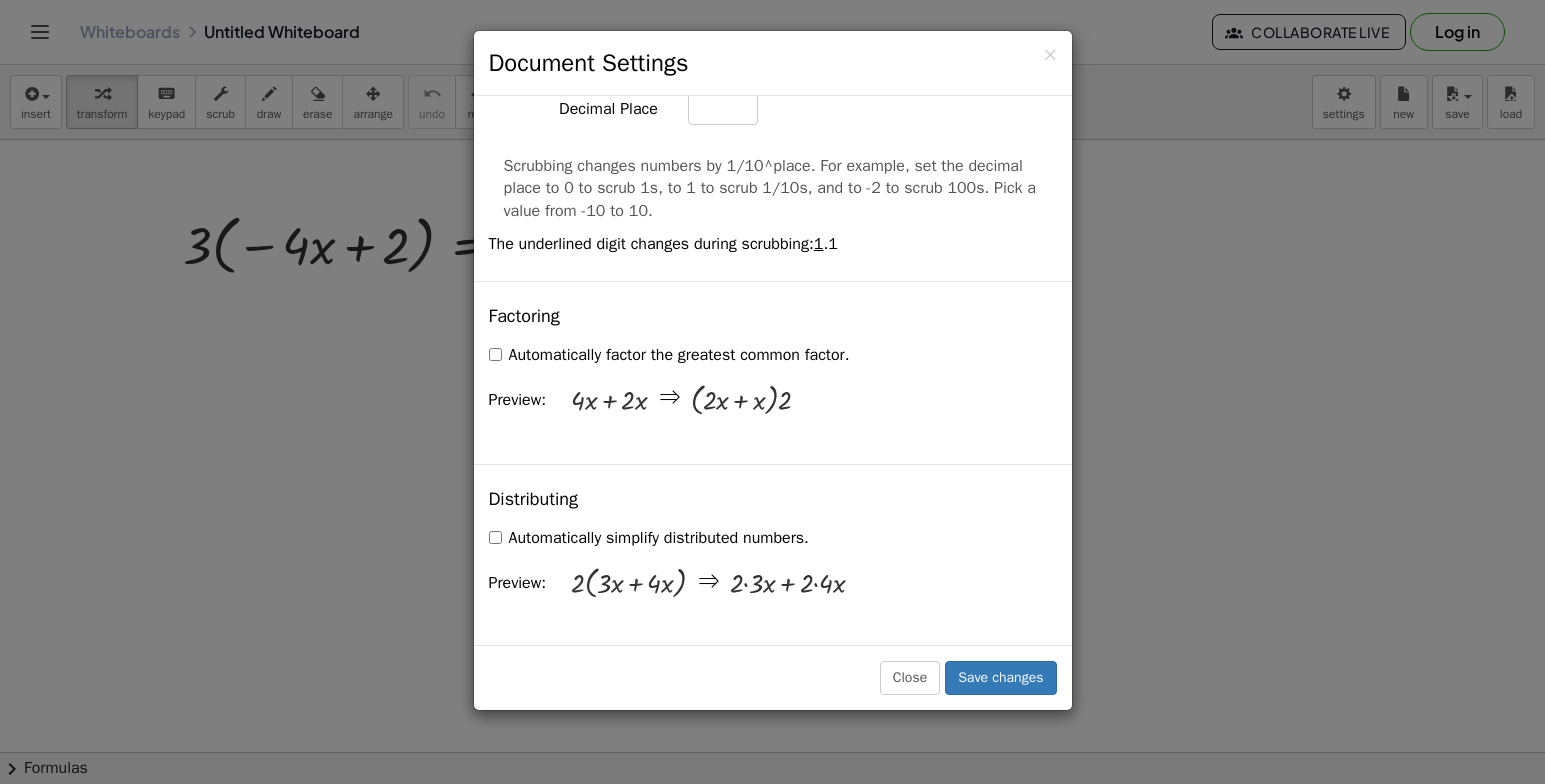 scroll, scrollTop: 1200, scrollLeft: 0, axis: vertical 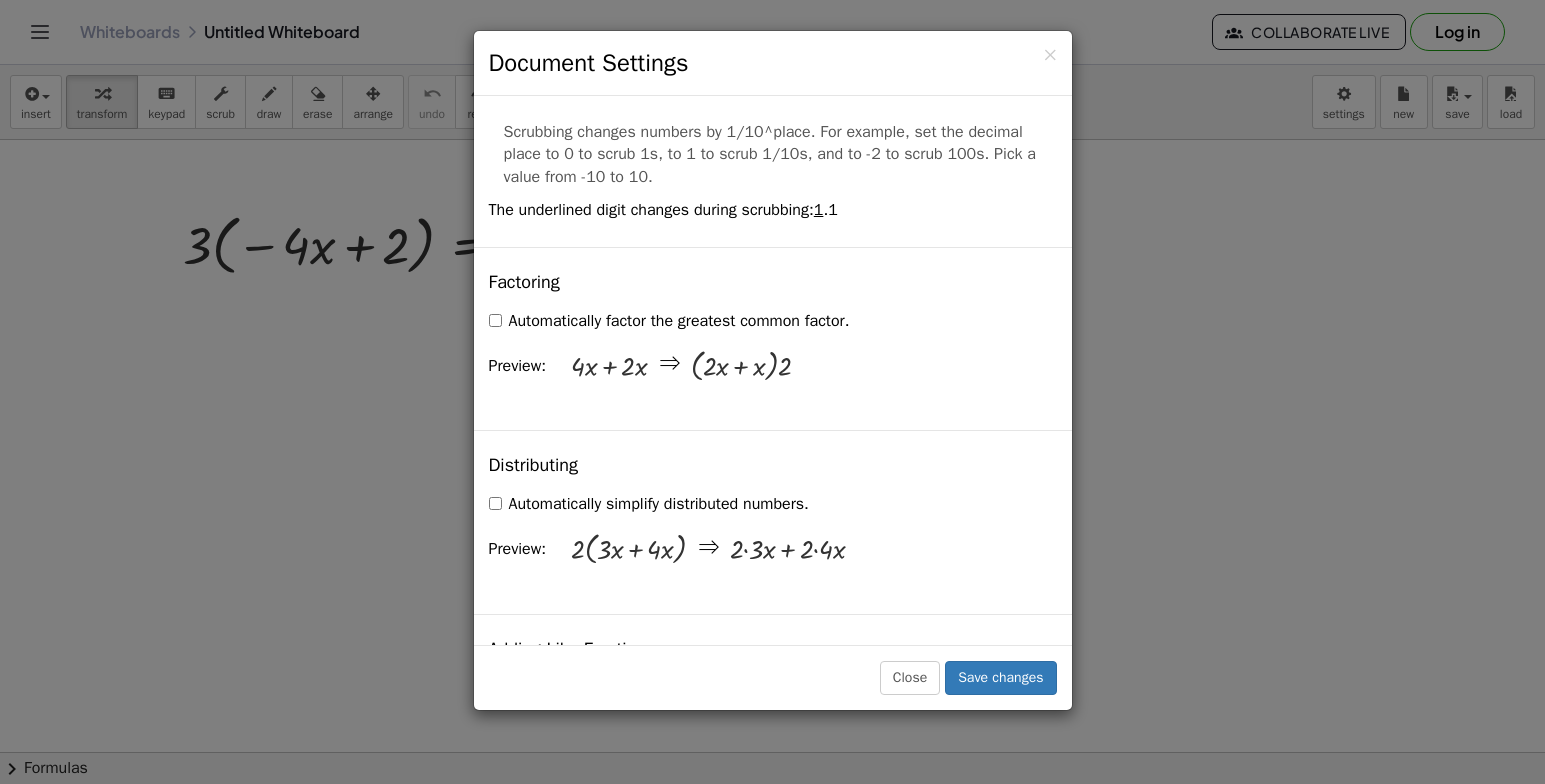 click on "Automatically simplify distributed numbers." at bounding box center (649, 504) 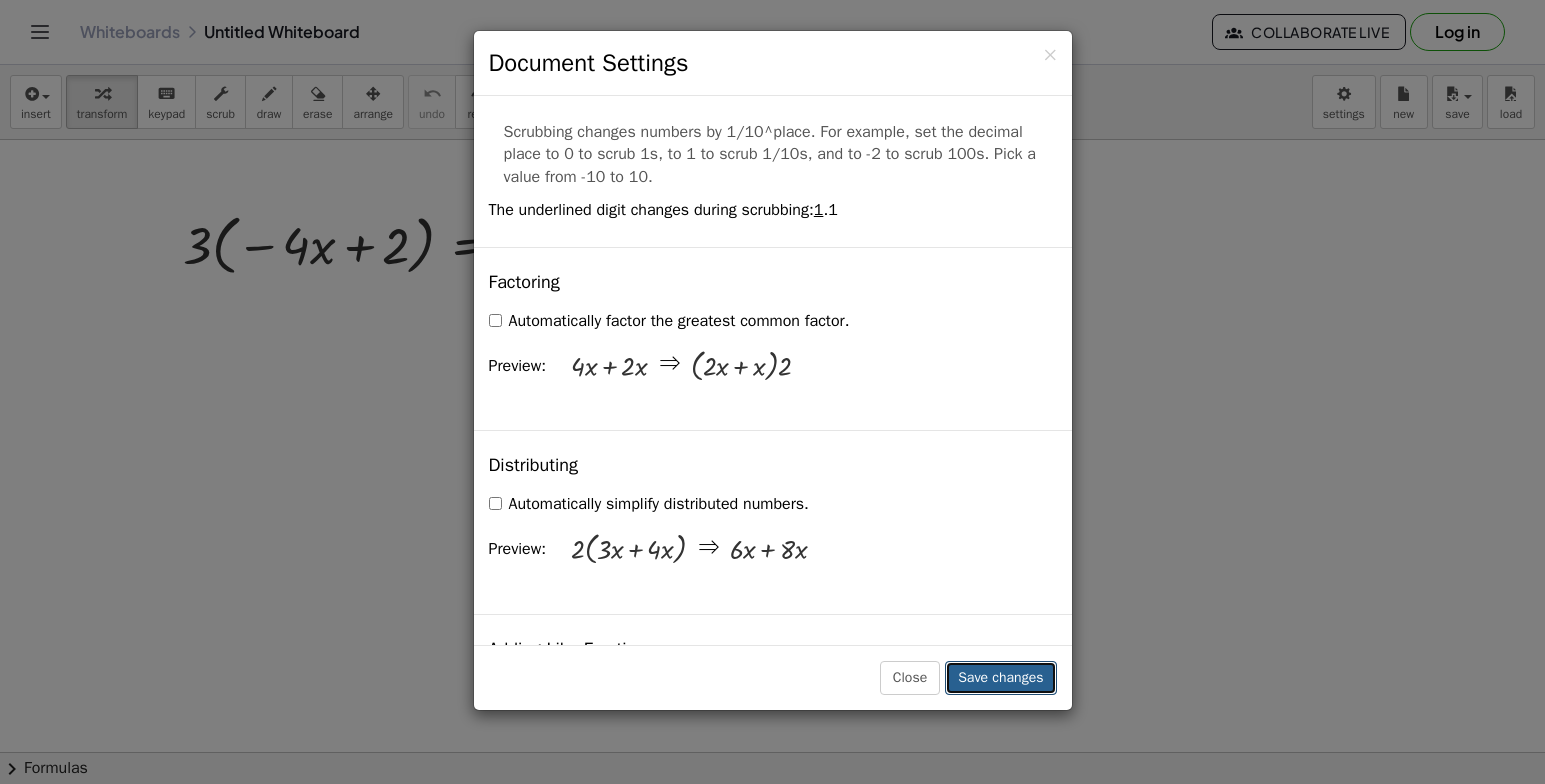 click on "Save changes" at bounding box center (1000, 678) 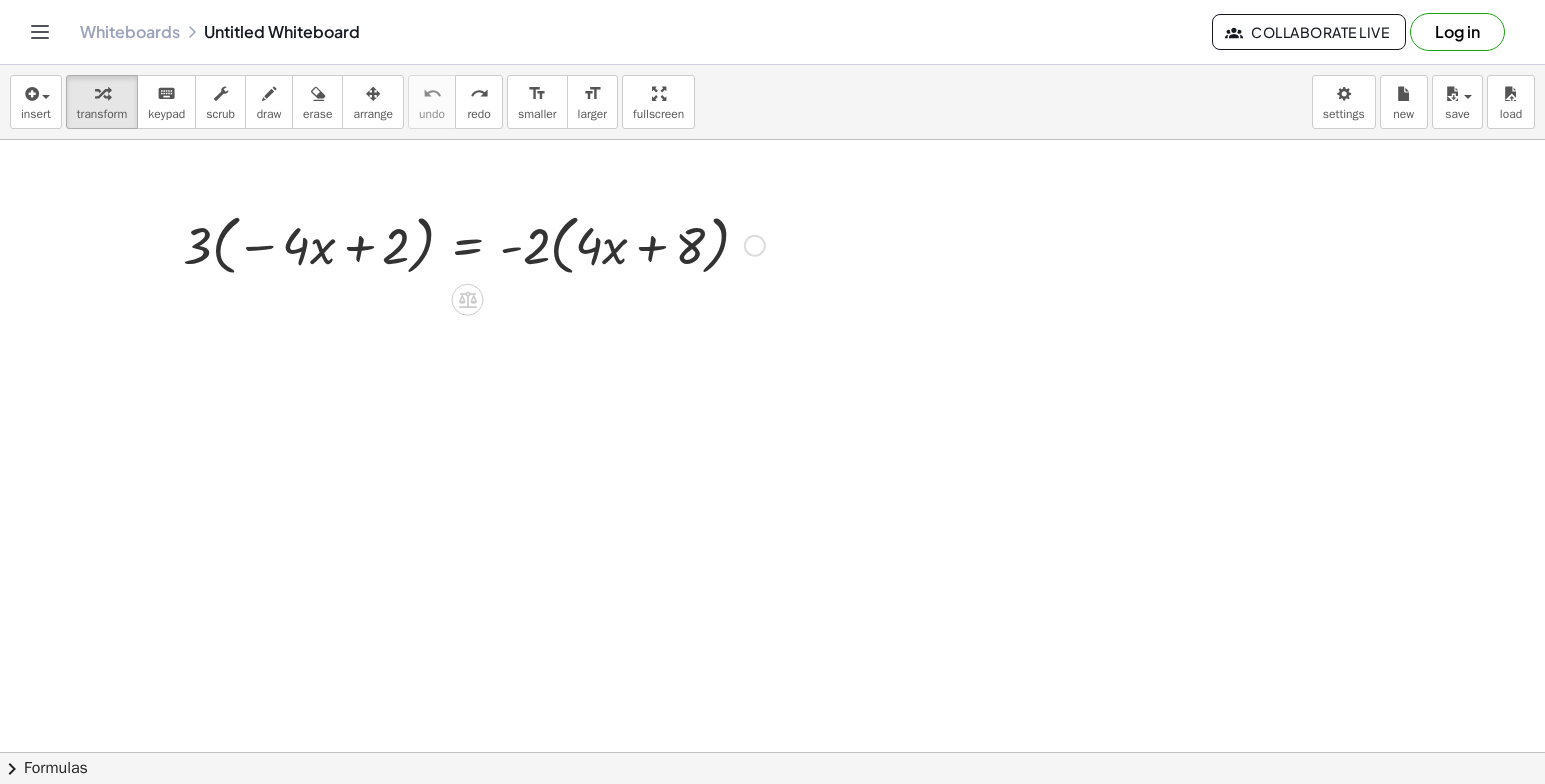 drag, startPoint x: 188, startPoint y: 290, endPoint x: 218, endPoint y: 263, distance: 40.36087 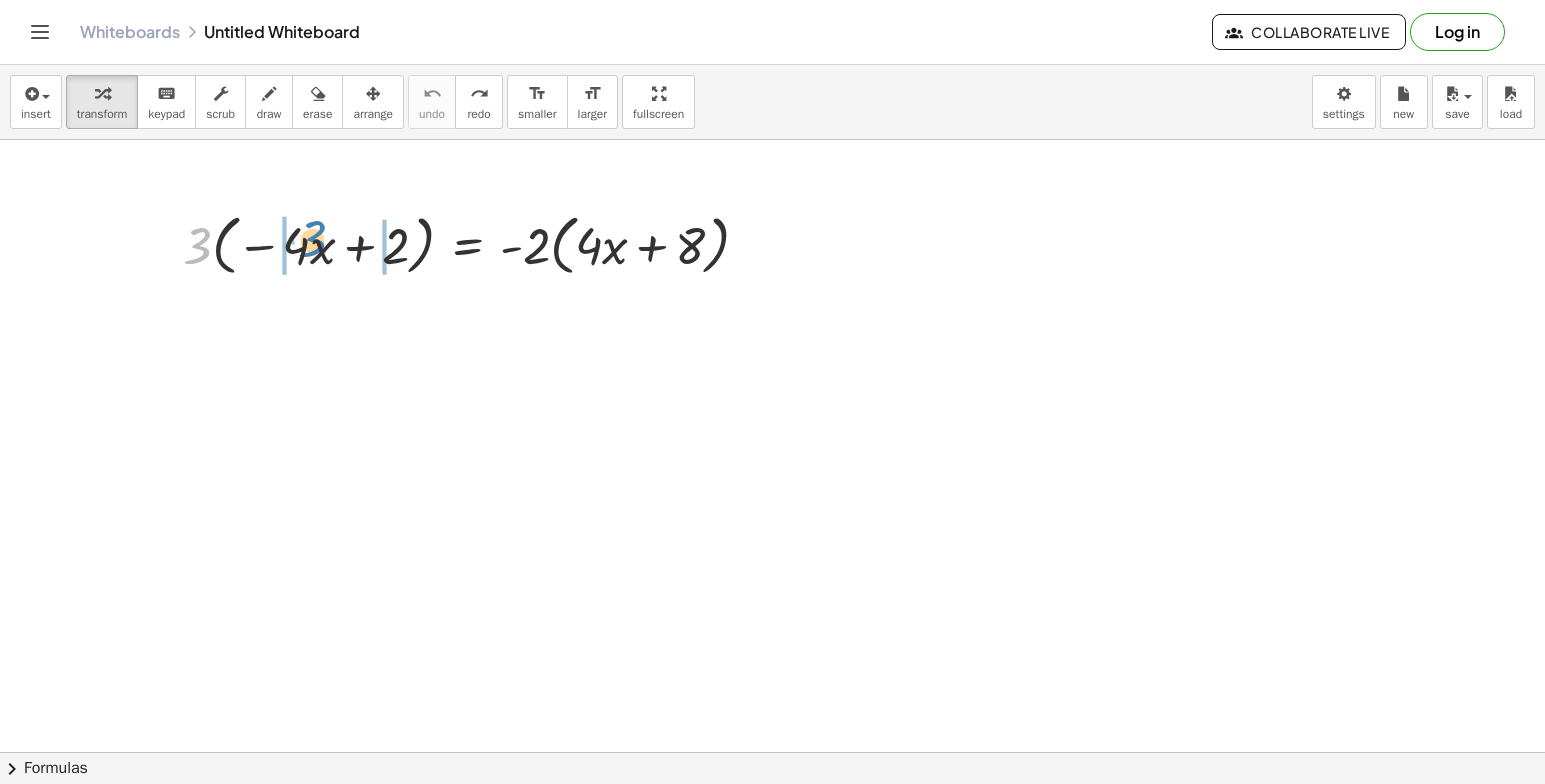 drag, startPoint x: 200, startPoint y: 245, endPoint x: 314, endPoint y: 238, distance: 114.21471 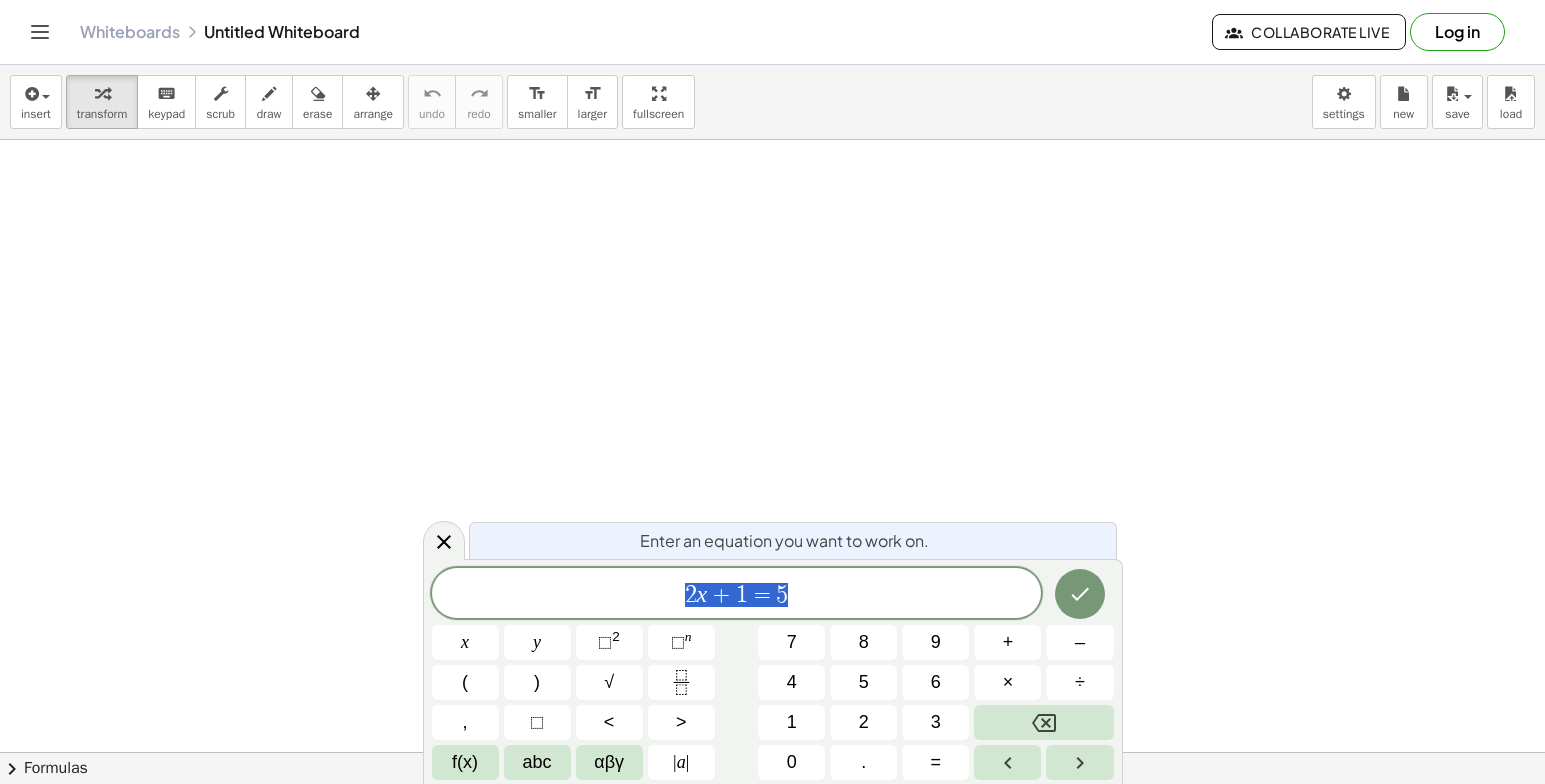 scroll, scrollTop: 0, scrollLeft: 0, axis: both 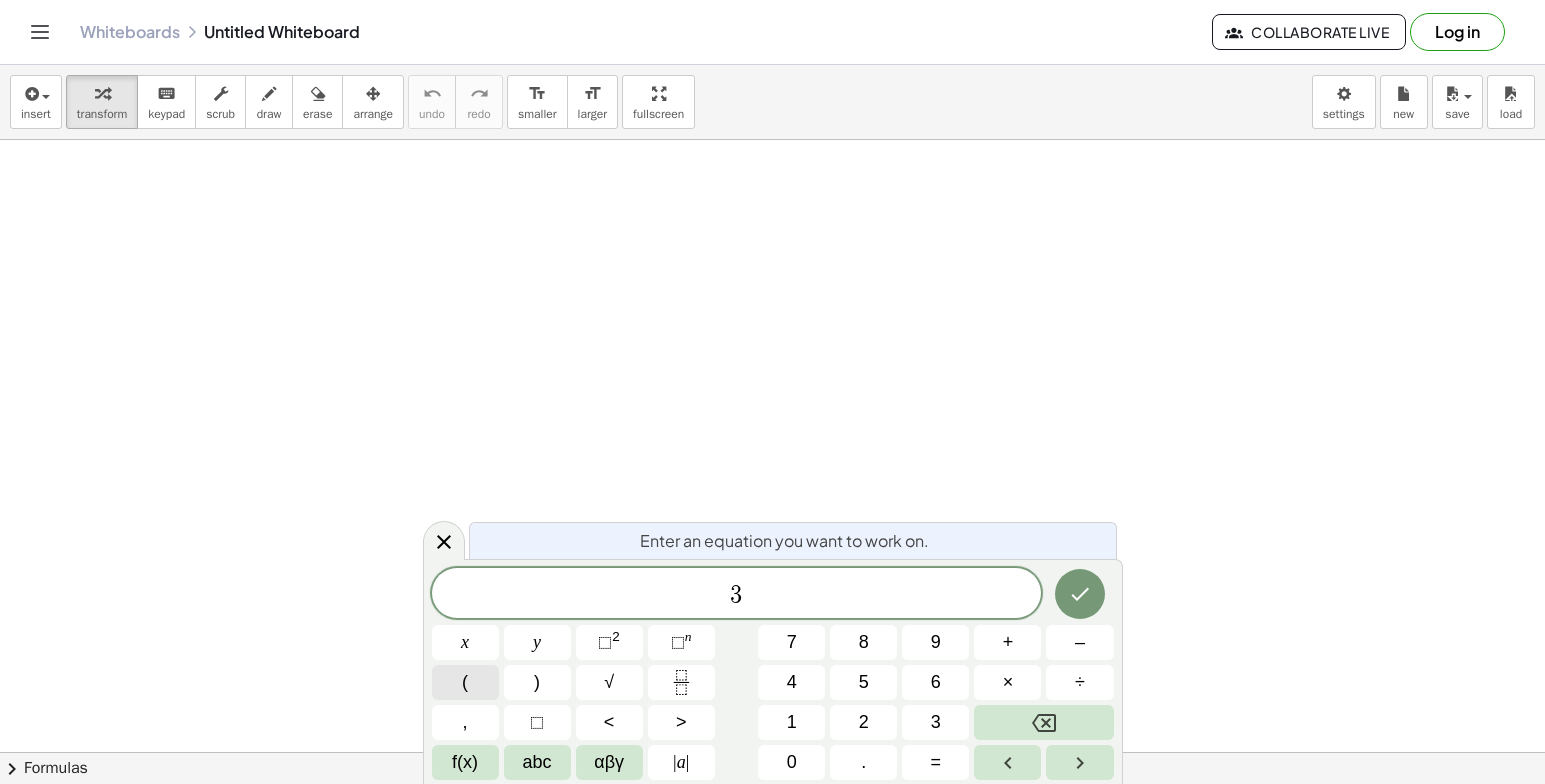 click on "(" at bounding box center (465, 682) 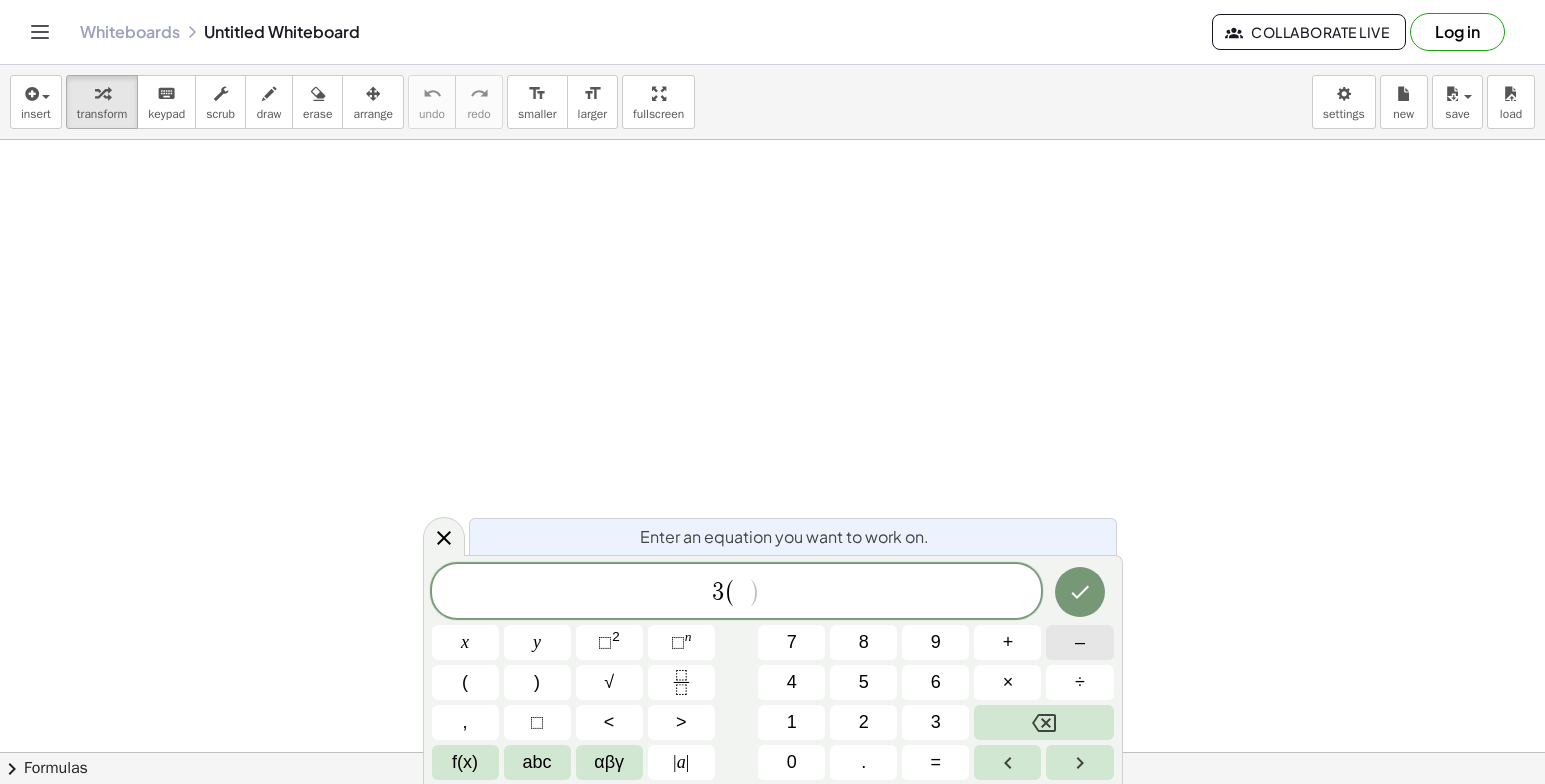 click on "–" at bounding box center (1080, 642) 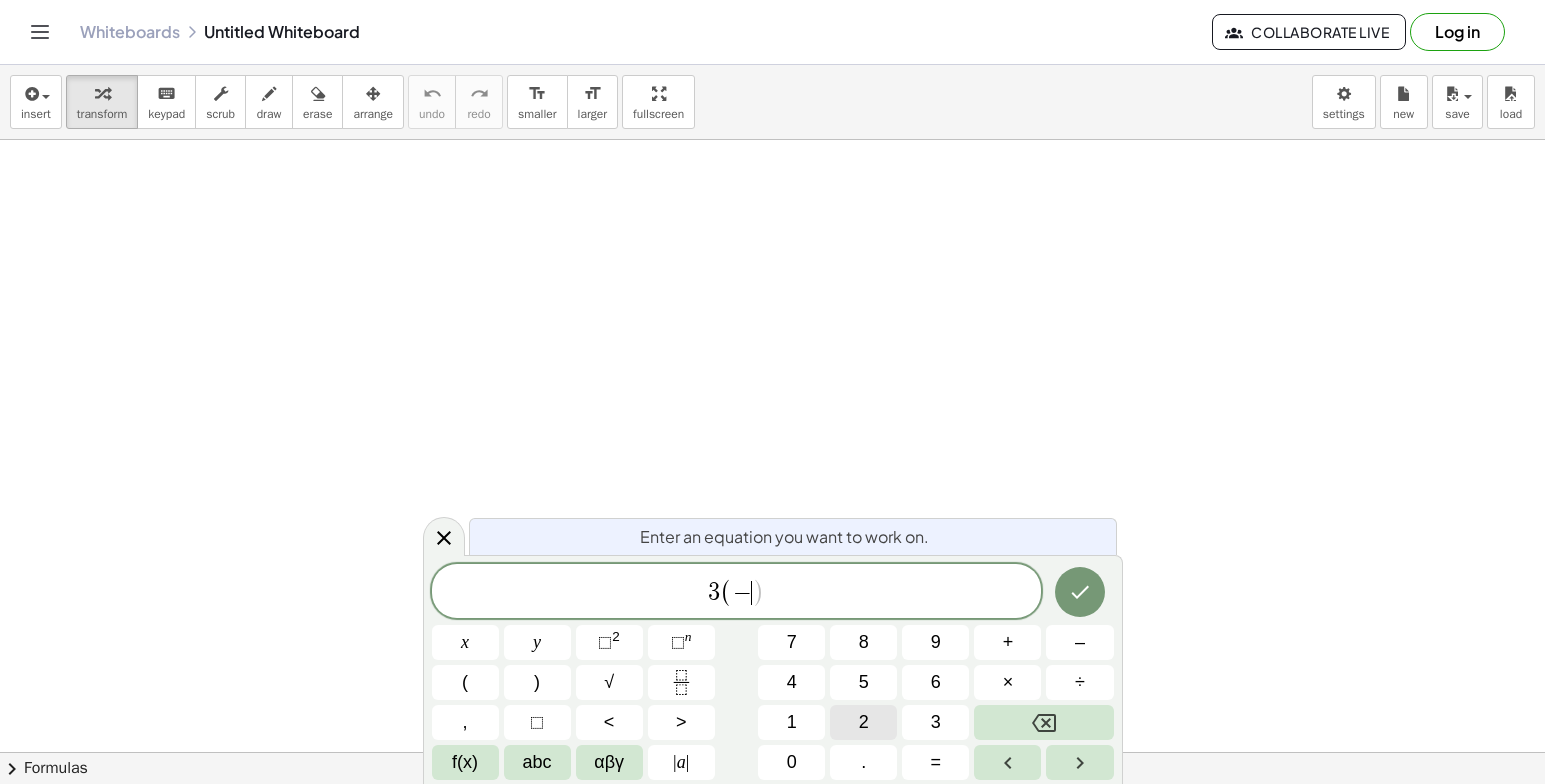 click on "2" at bounding box center [863, 722] 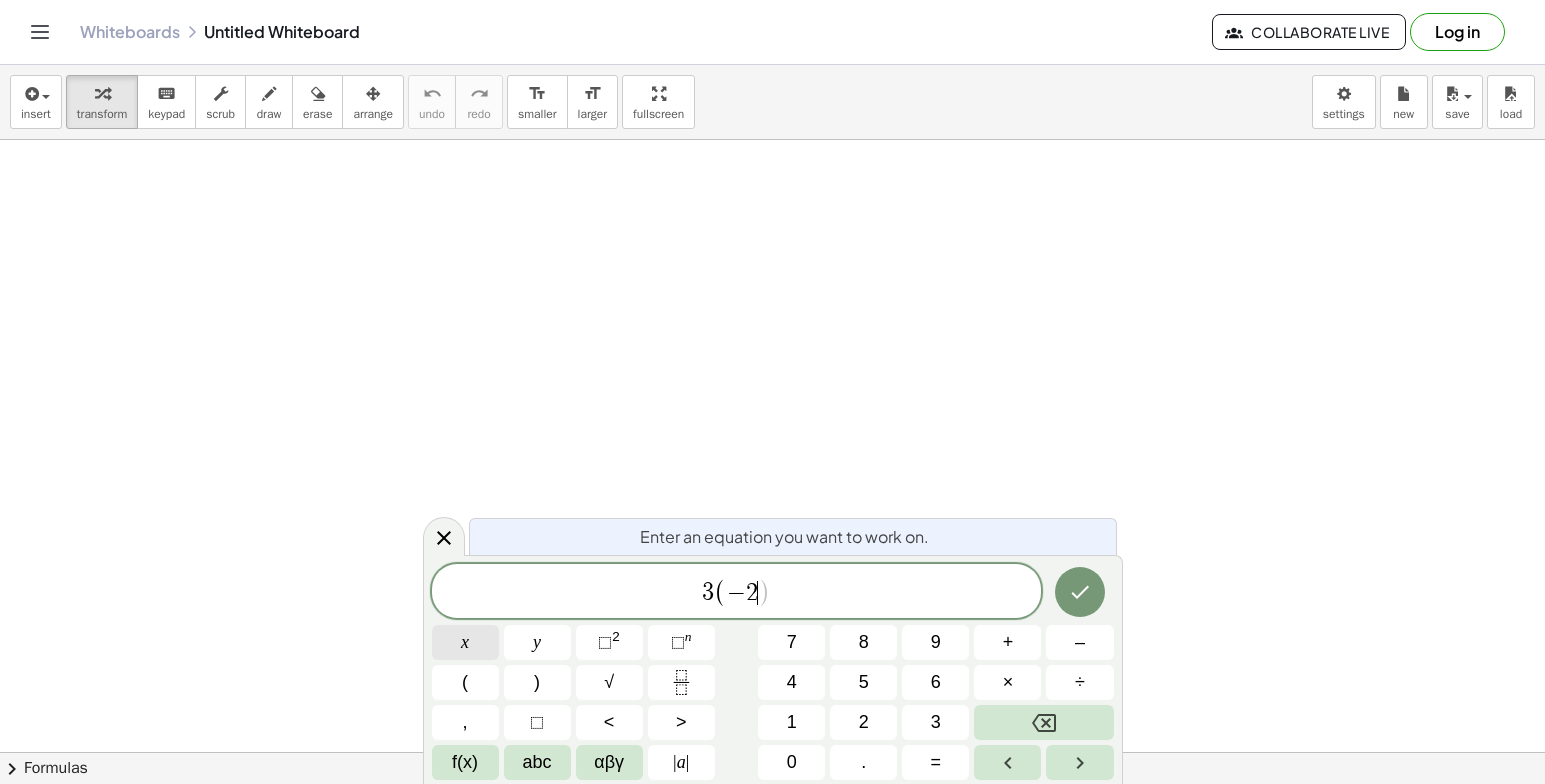 click on "x" at bounding box center (465, 642) 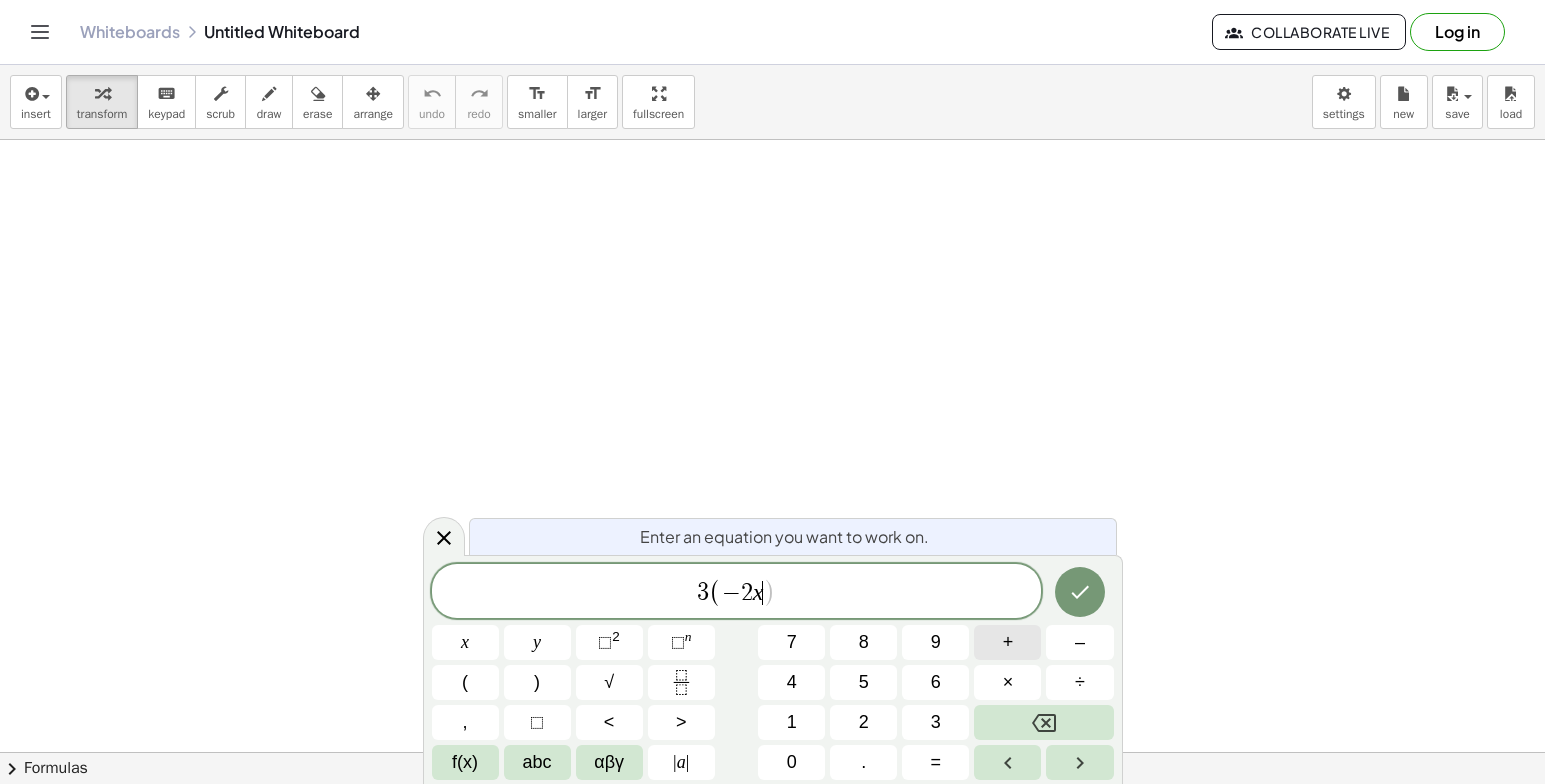click on "+" at bounding box center [1008, 642] 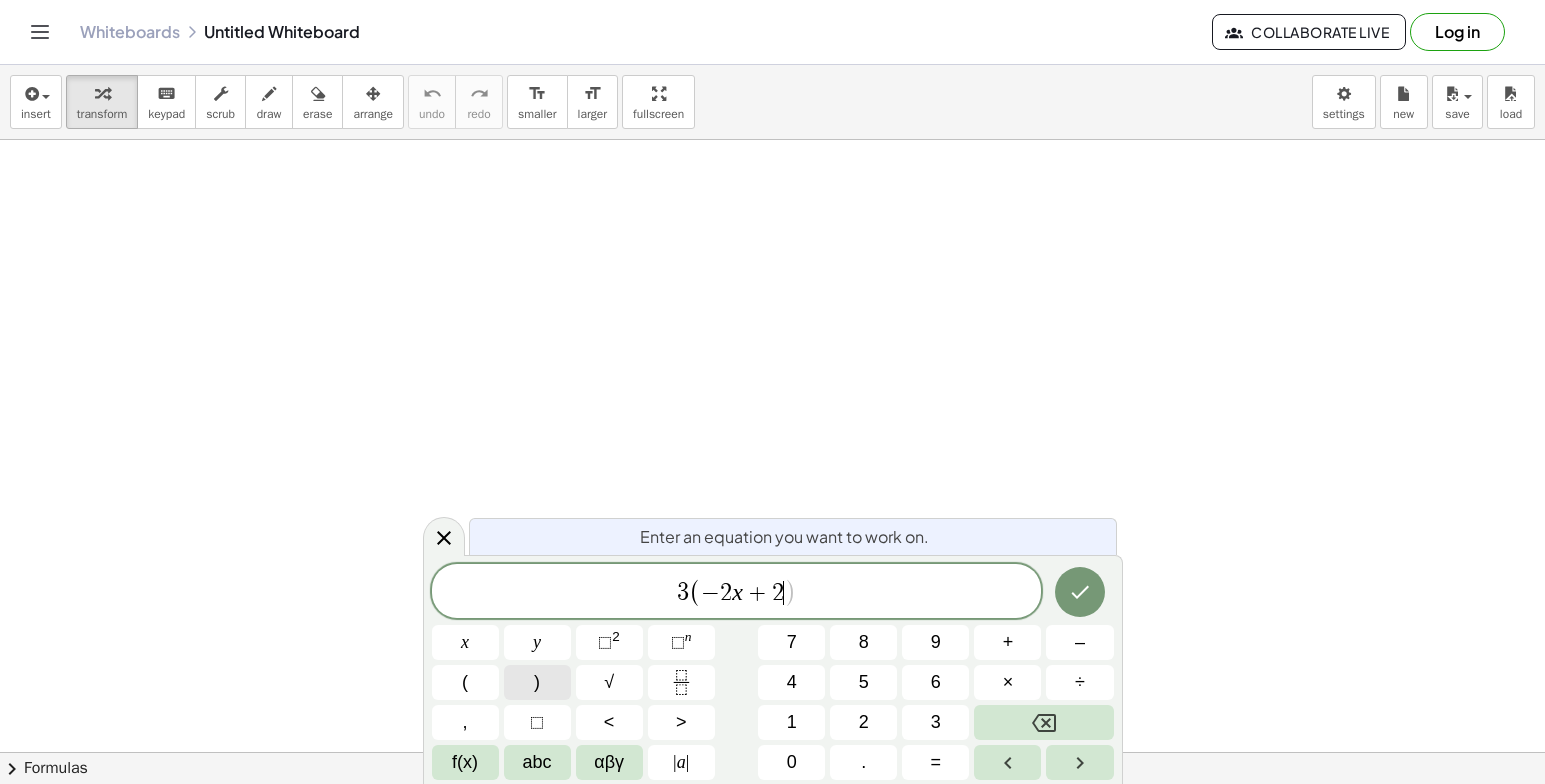 click on ")" at bounding box center (537, 682) 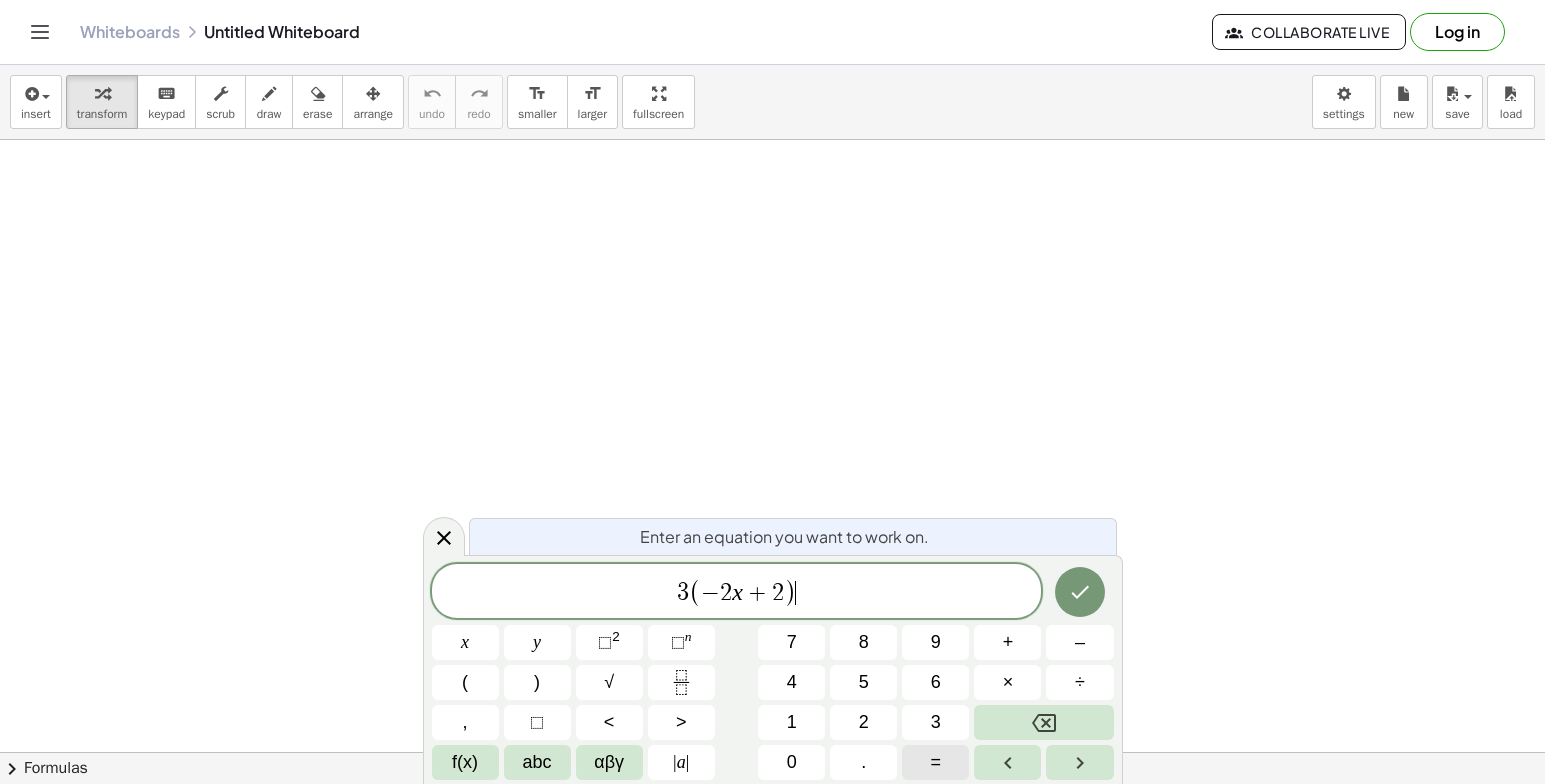 click on "=" at bounding box center [936, 762] 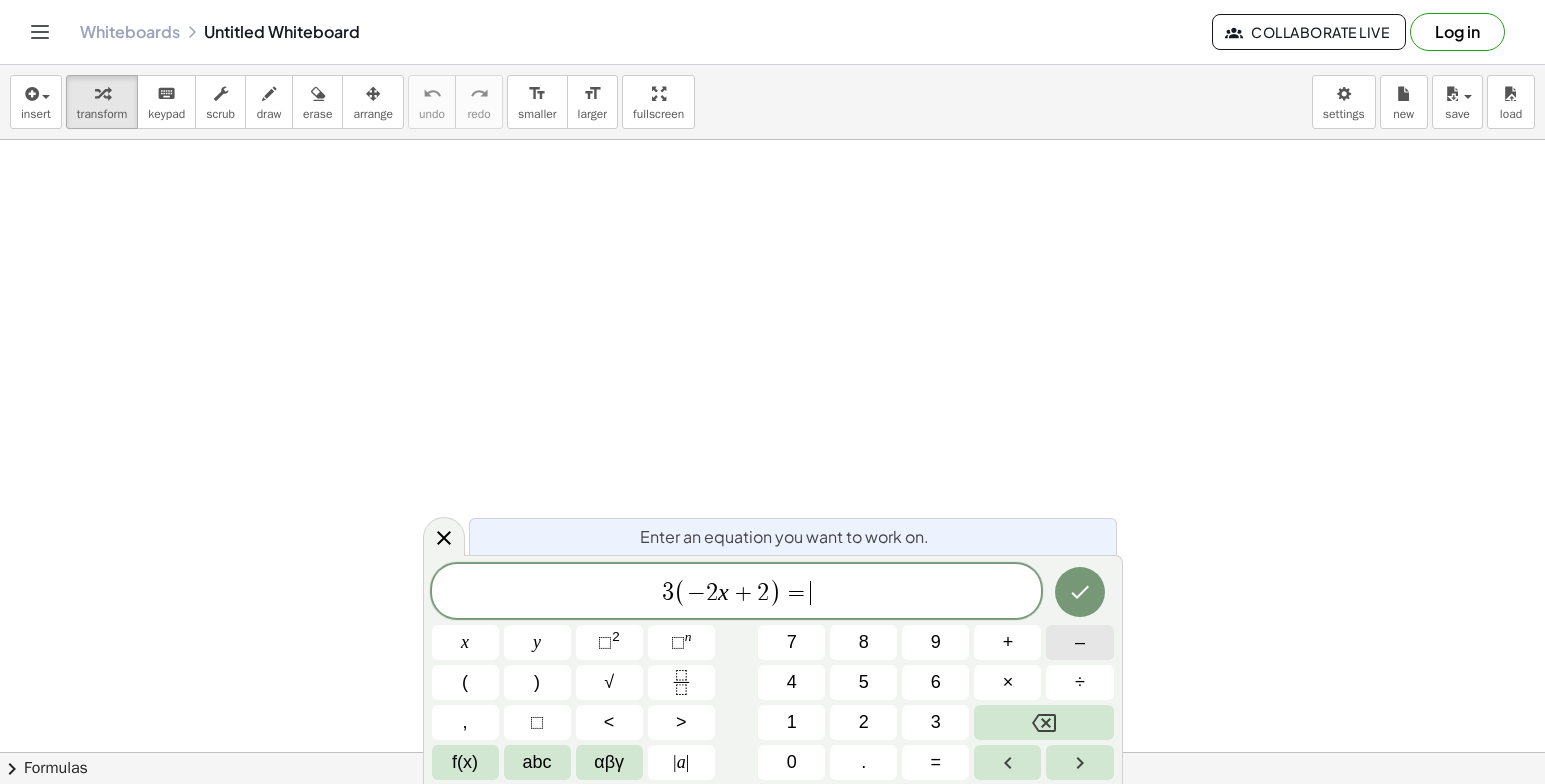 click on "–" at bounding box center (1080, 642) 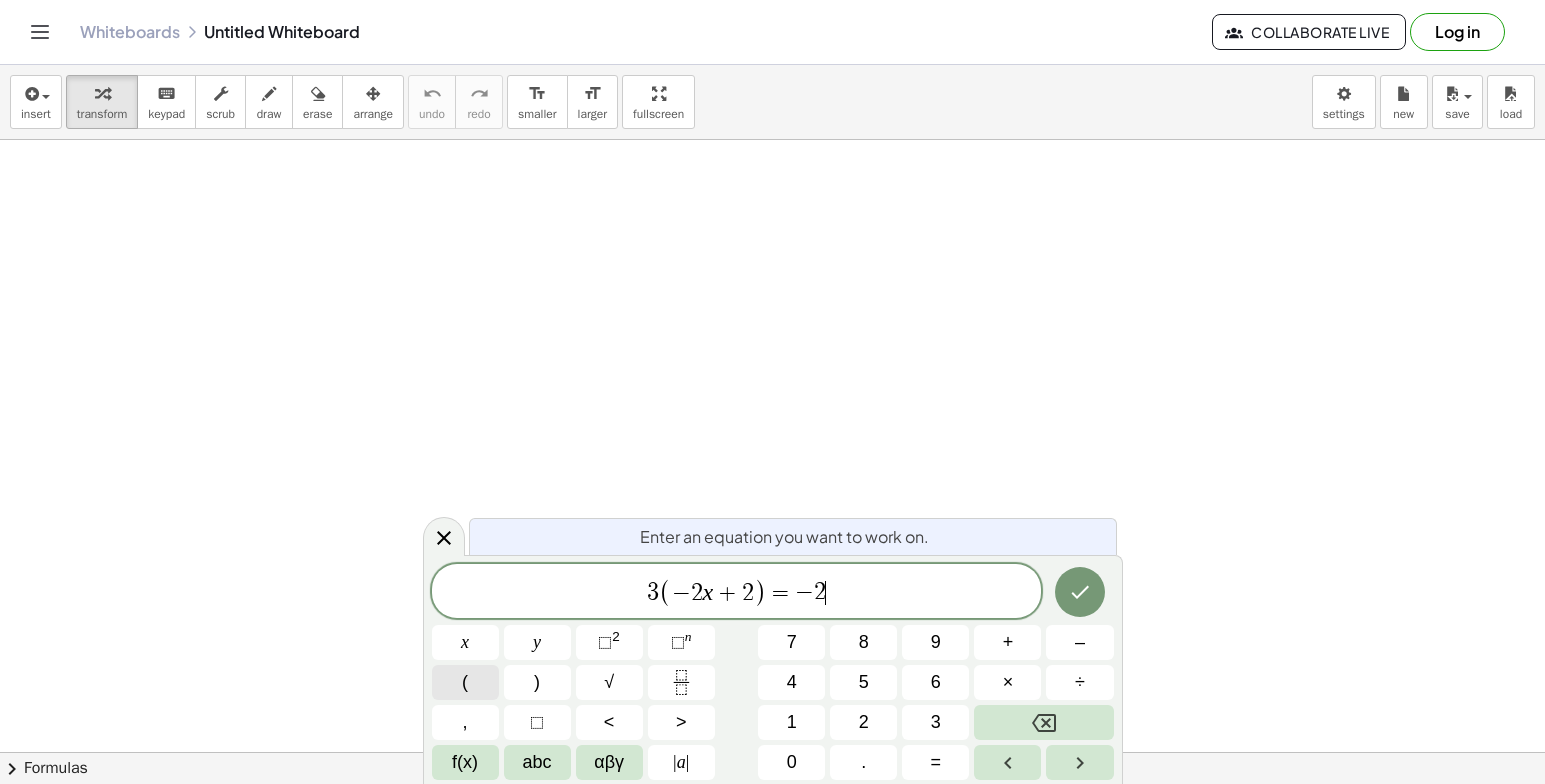 click on "(" at bounding box center (465, 682) 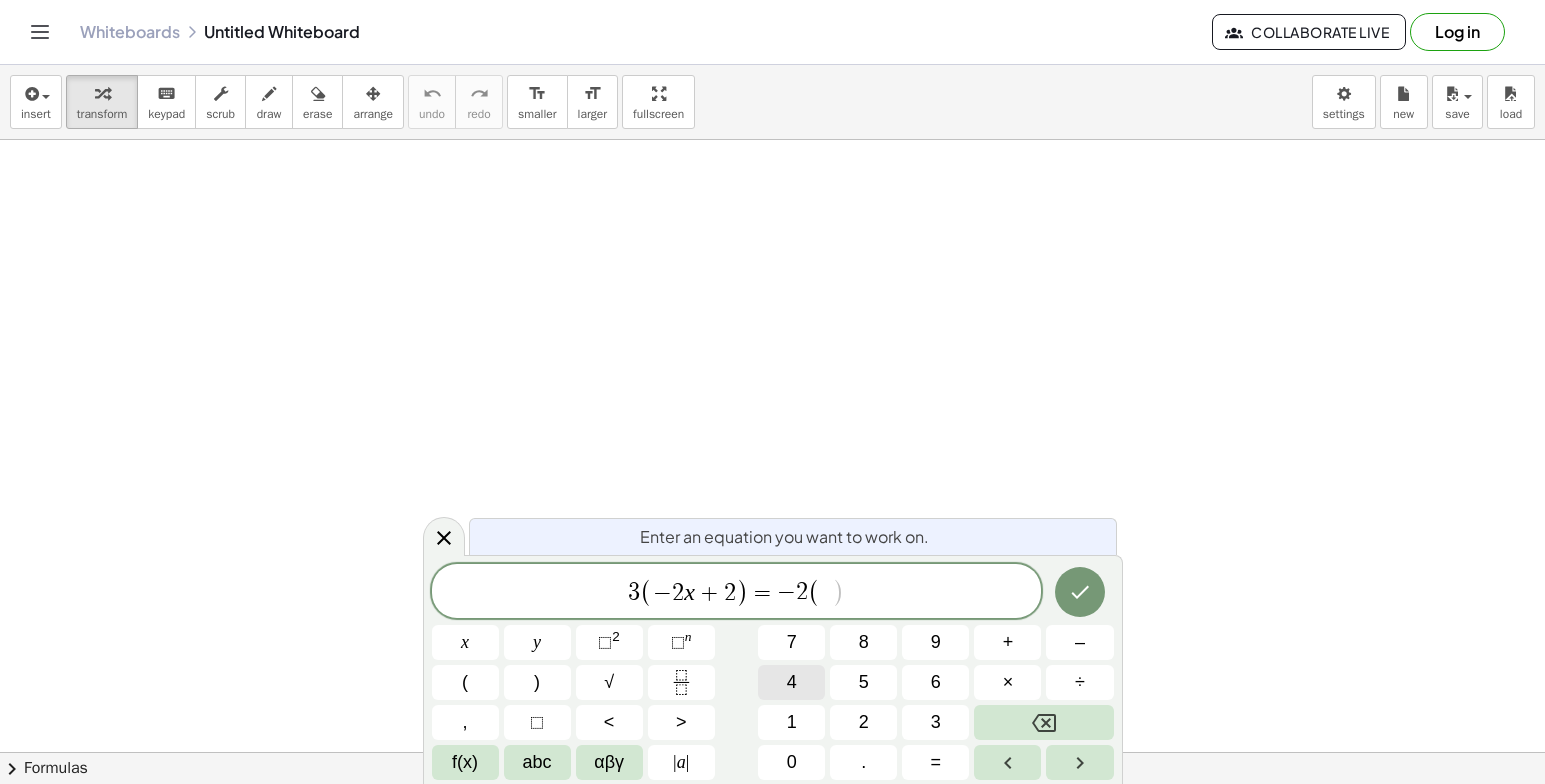 click on "4" at bounding box center [791, 682] 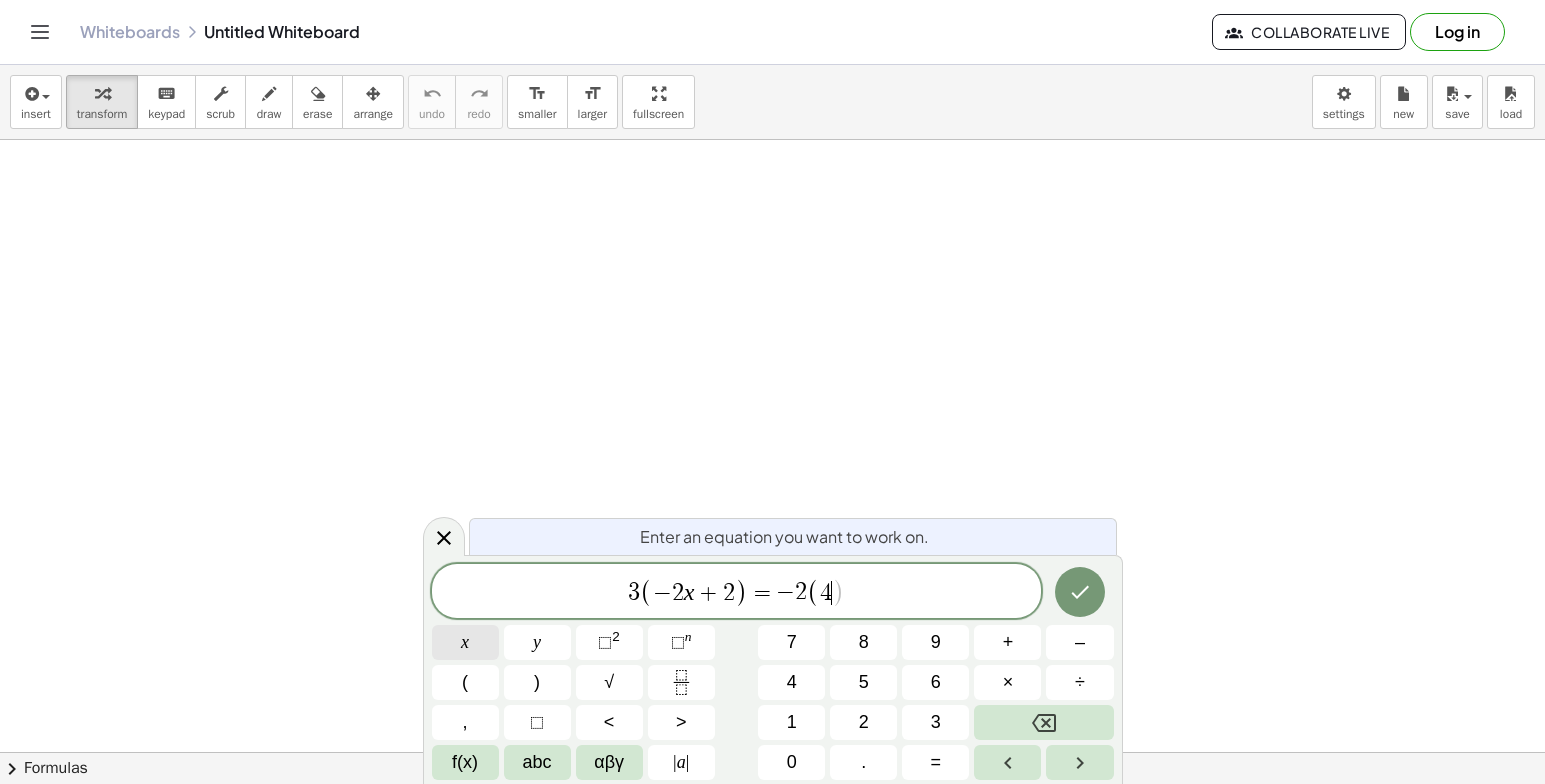 click on "x" at bounding box center (465, 642) 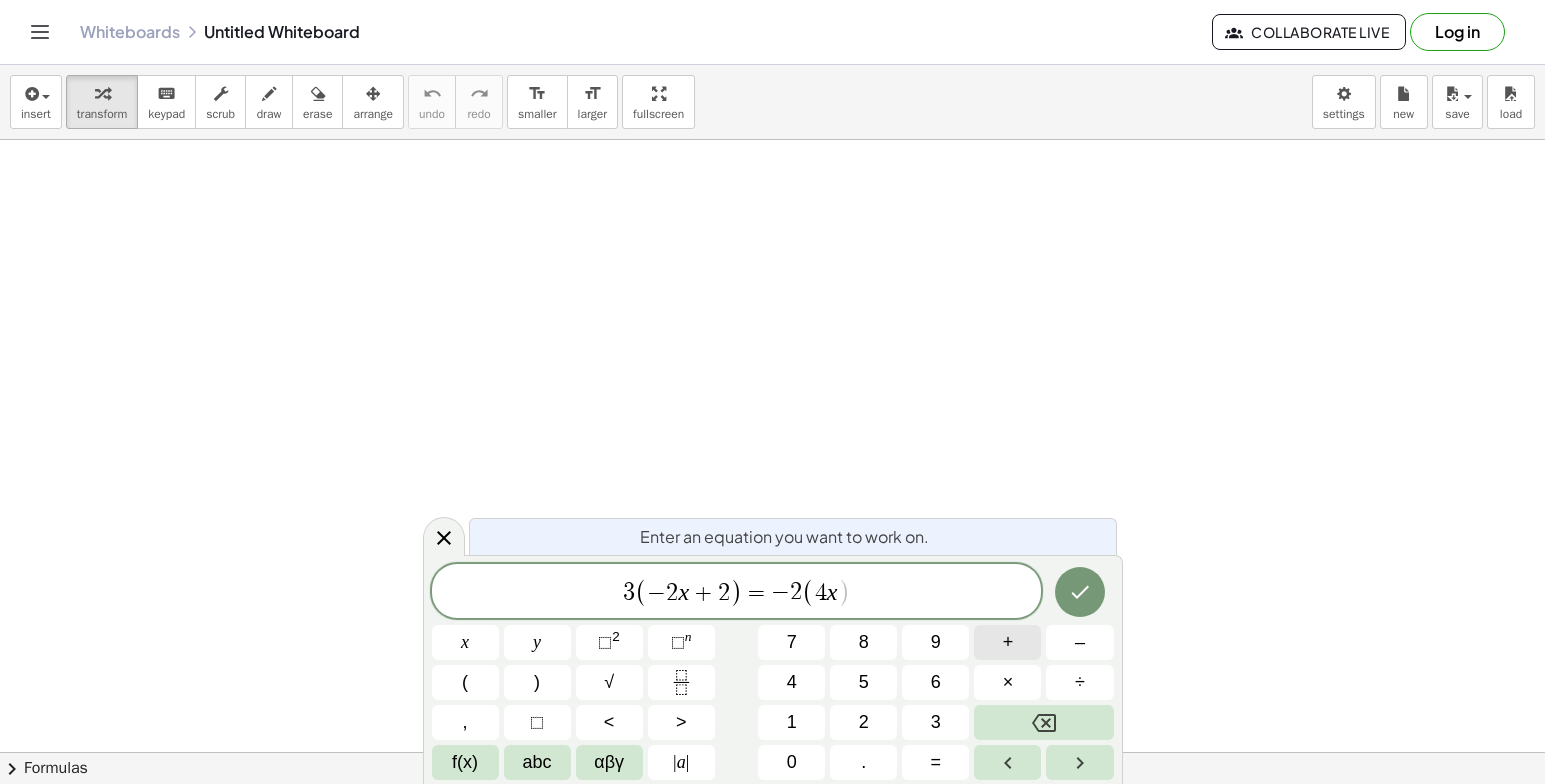 click on "+" at bounding box center (1007, 642) 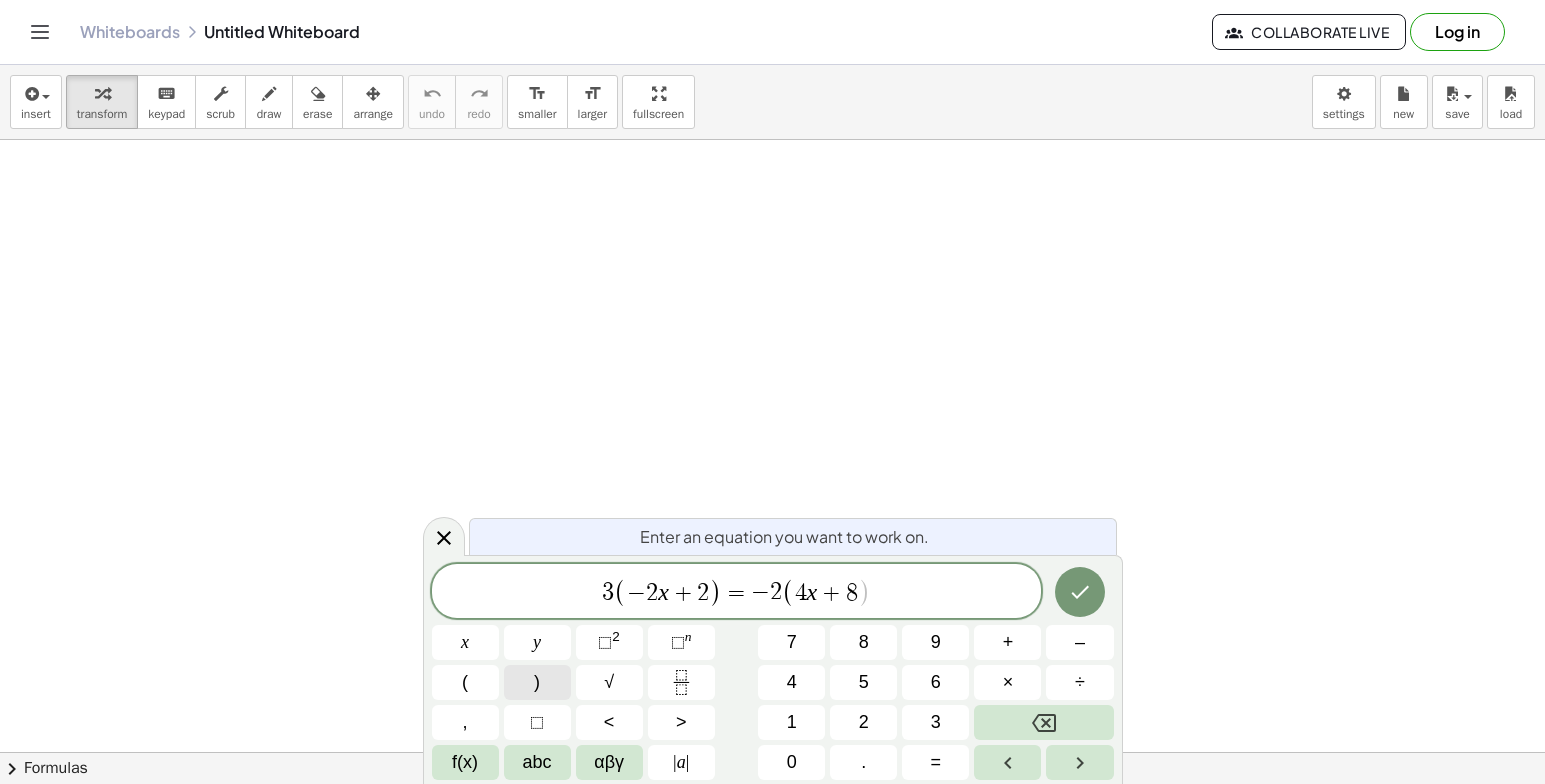 click on ")" at bounding box center [537, 682] 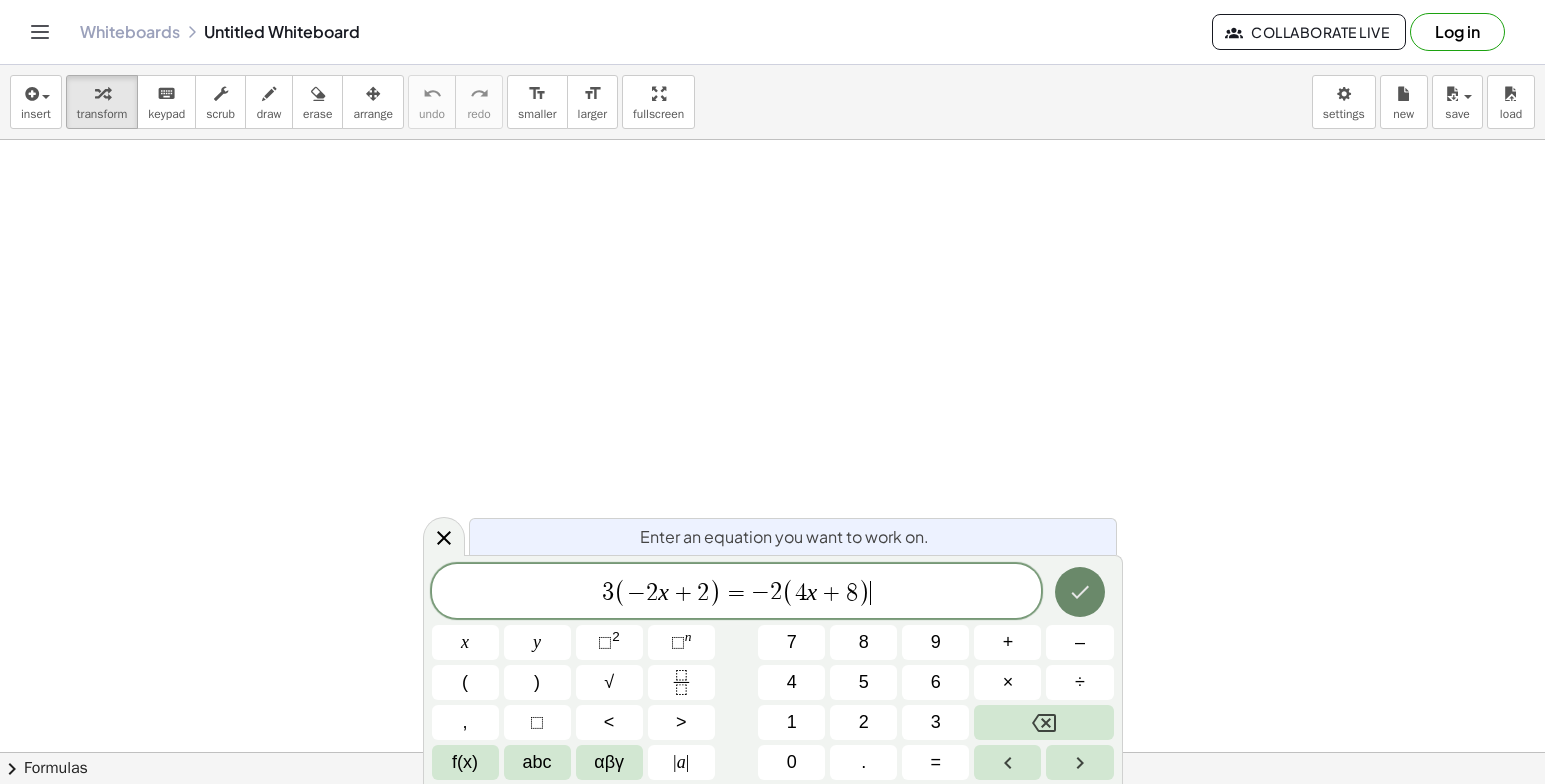 click at bounding box center (1080, 592) 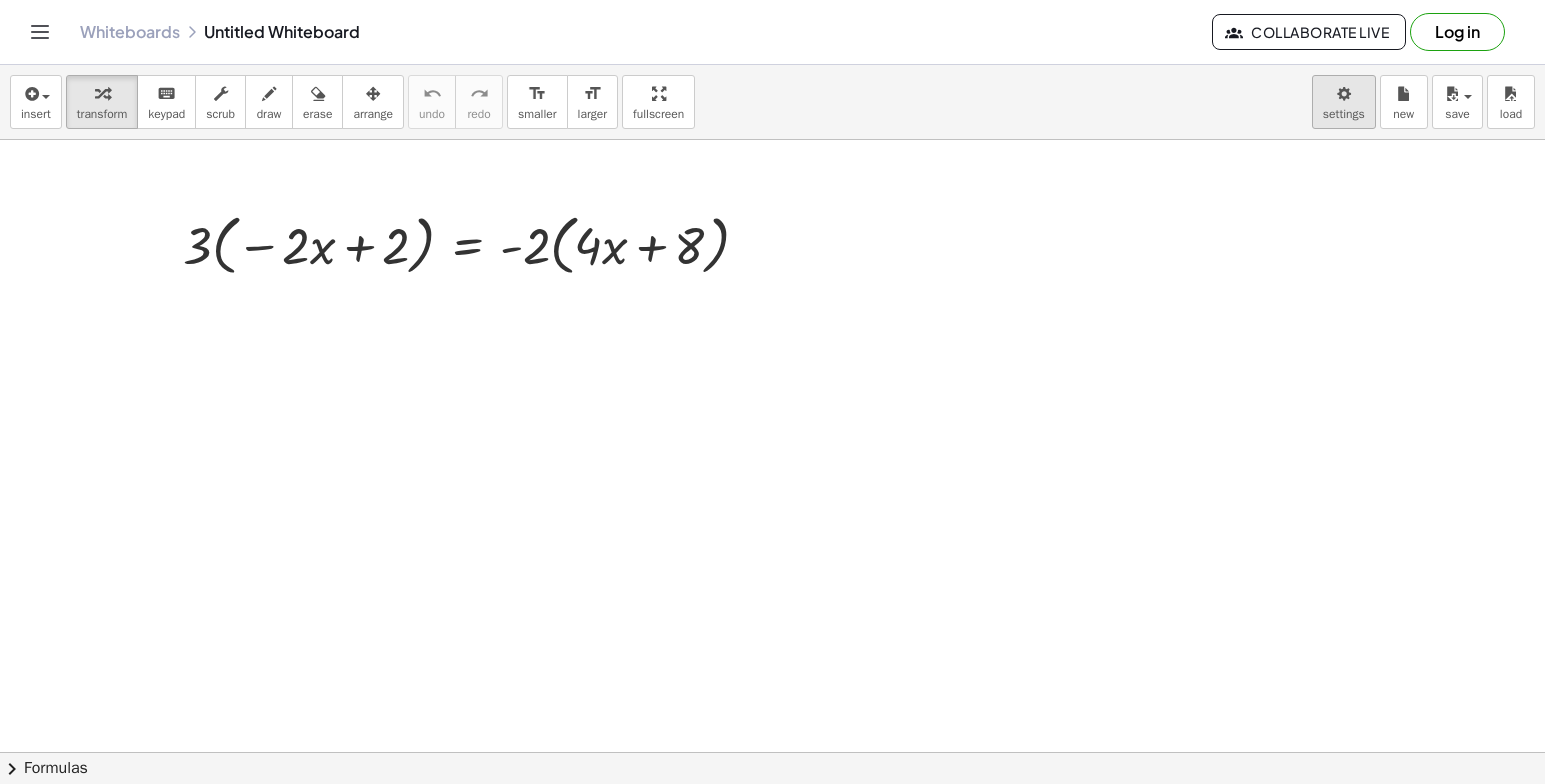 click on "Graspable Math Activities Get Started Activity Bank Assigned Work Classes Whiteboards Reference v1.28.2 | Privacy policy © 2025 | Graspable, Inc. Whiteboards Untitled Whiteboard Collaborate Live  Log in    insert select one: Math Expression Function Text Youtube Video Graphing Geometry Geometry 3D transform keyboard keypad scrub draw erase arrange undo undo redo redo format_size smaller format_size larger fullscreen load   save new settings · 3 · ( − · 2 · x + 2 ) = · - 2 · ( + · 4 · x + 8 ) × chevron_right  Formulas
Drag one side of a formula onto a highlighted expression on the canvas to apply it.
Quadratic Formula
+ · a · x 2 + · b · x + c = 0
⇔
x = · ( − b ± 2 √ ( + b 2 − · 4 · a · c ) ) · 2 · a
+ x 2 + · p · x + q = 0
x = − p" at bounding box center (772, 392) 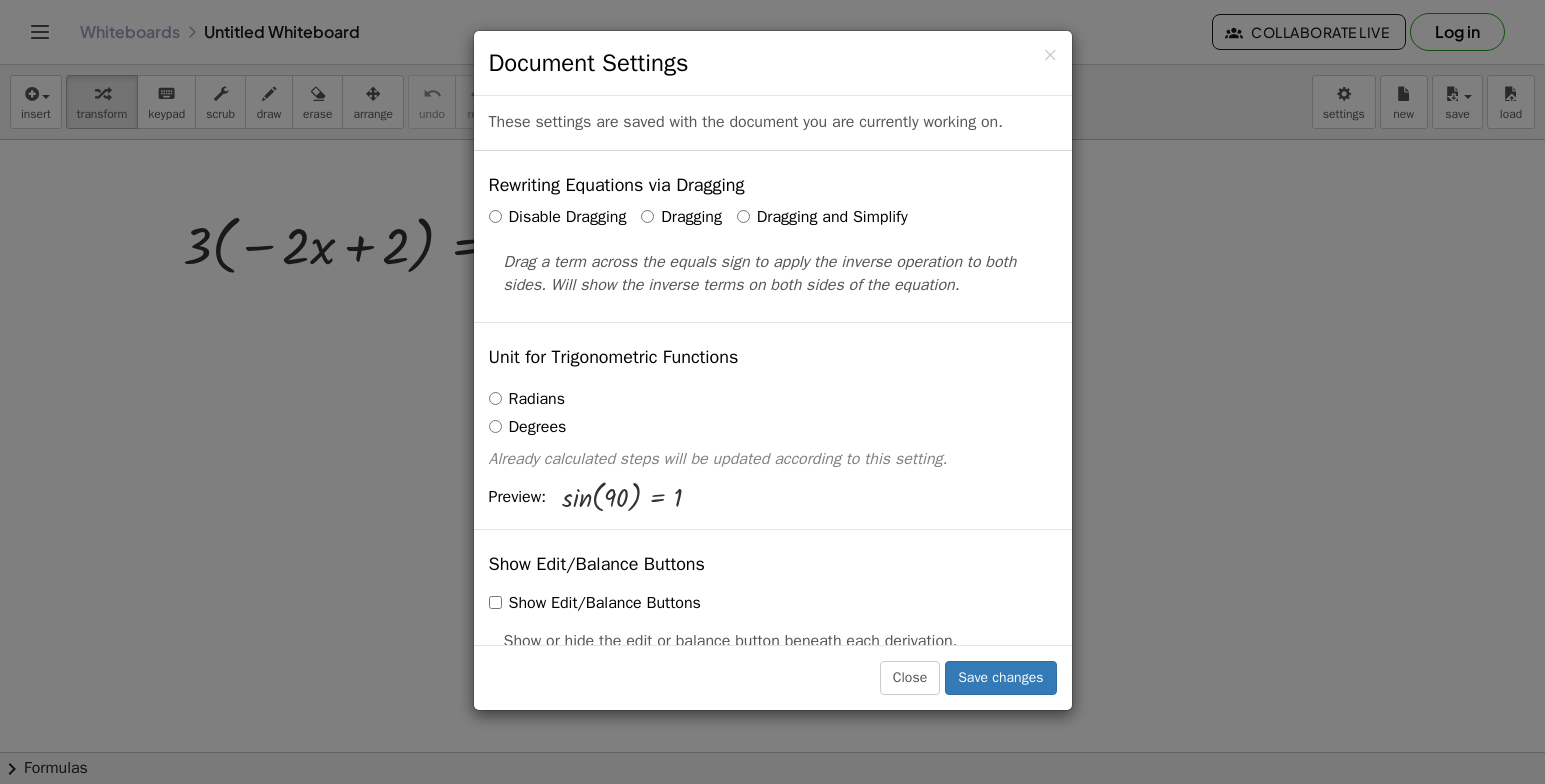 click on "Disable Dragging
Dragging
Dragging and Simplify" at bounding box center (773, 217) 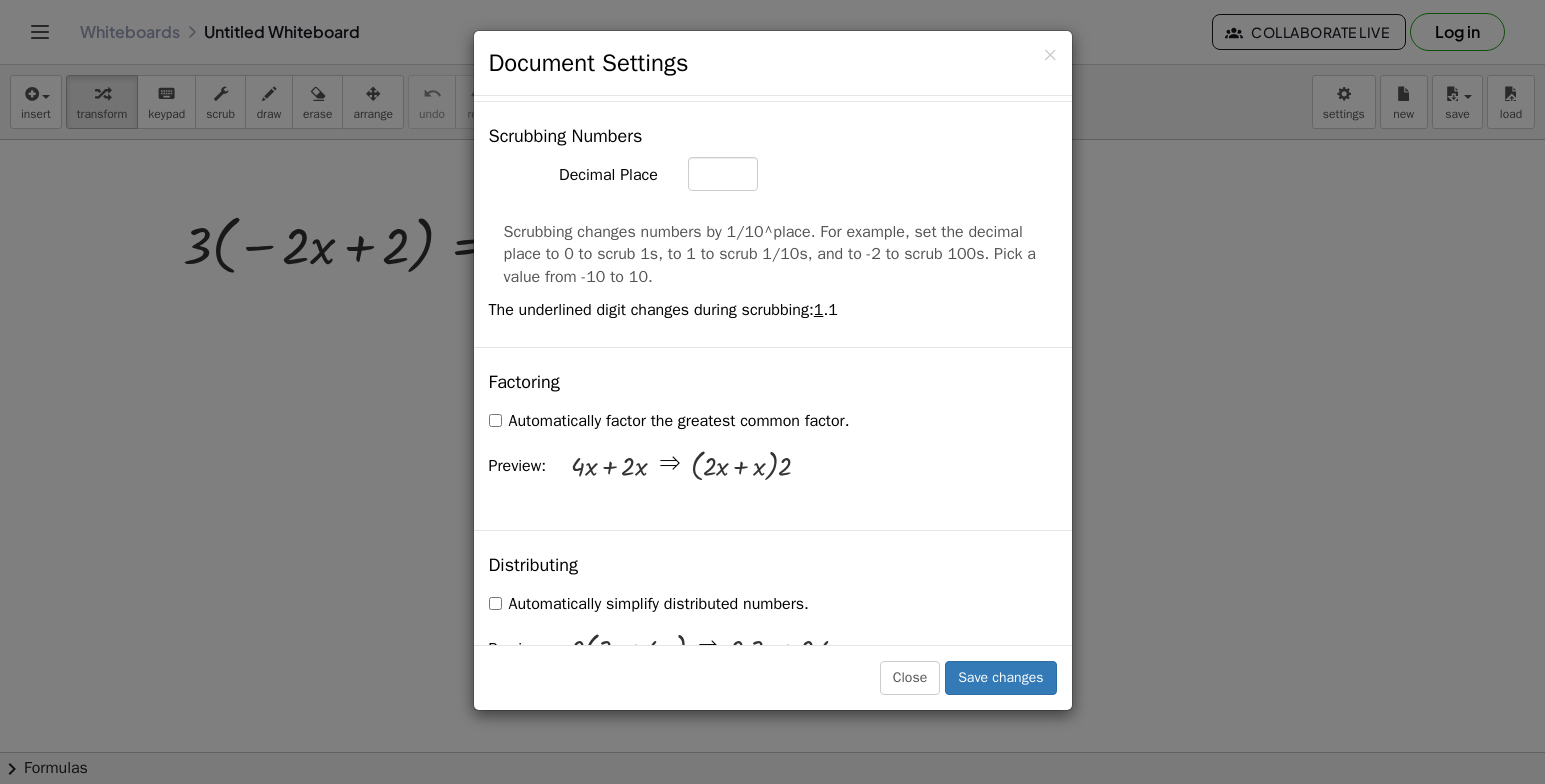 scroll, scrollTop: 1200, scrollLeft: 0, axis: vertical 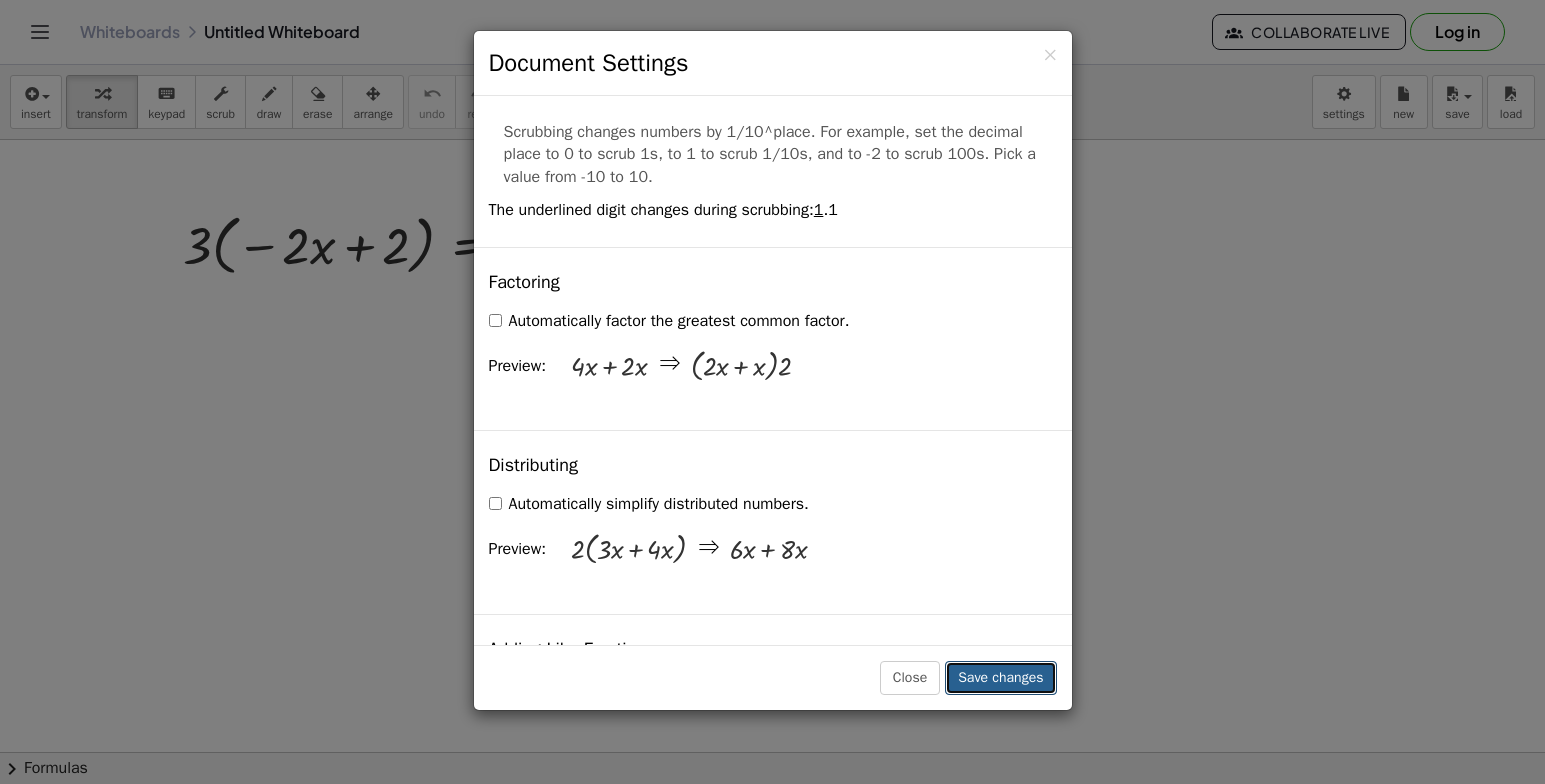 click on "Save changes" at bounding box center [1000, 678] 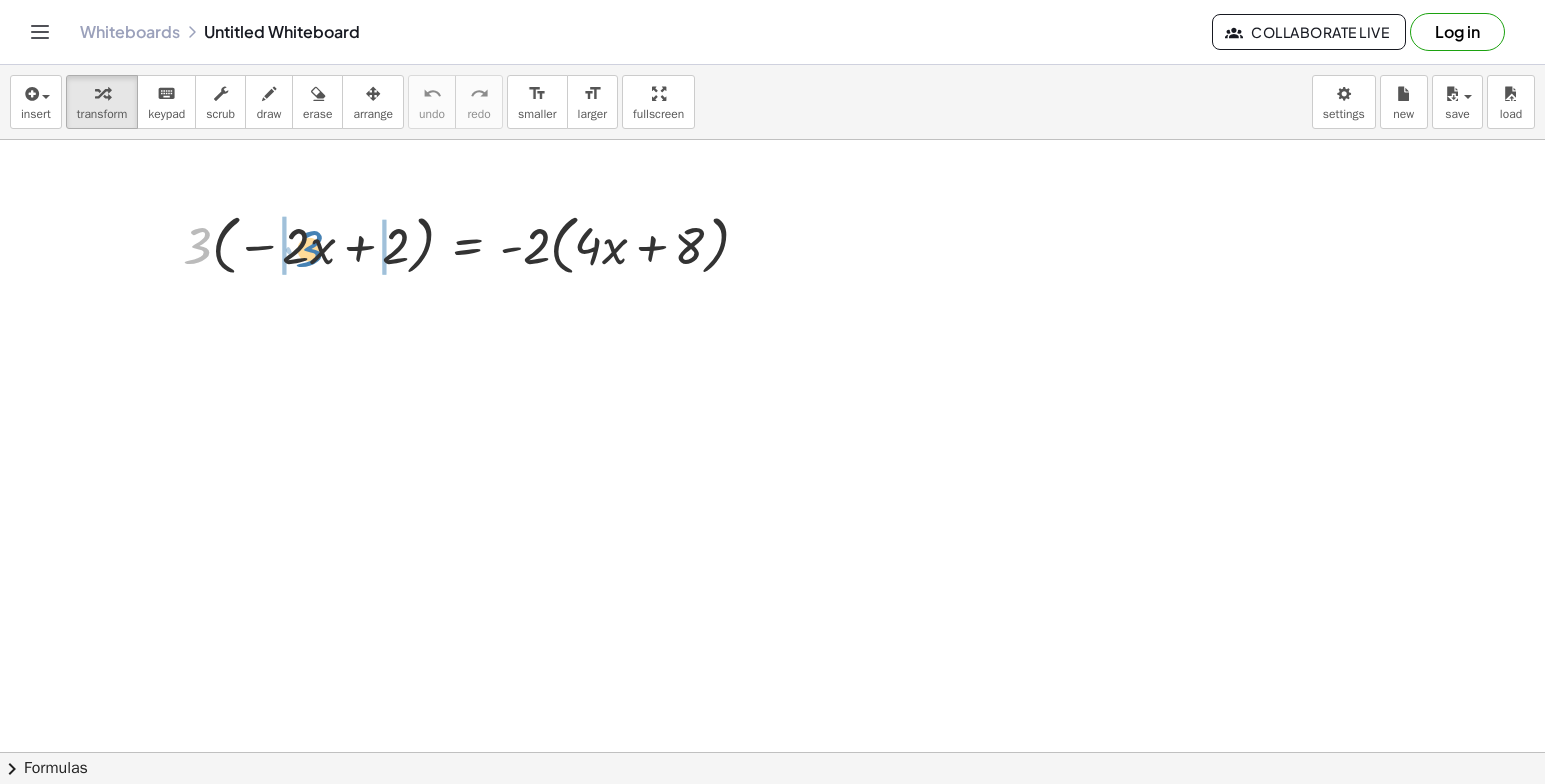 drag, startPoint x: 185, startPoint y: 259, endPoint x: 301, endPoint y: 262, distance: 116.03879 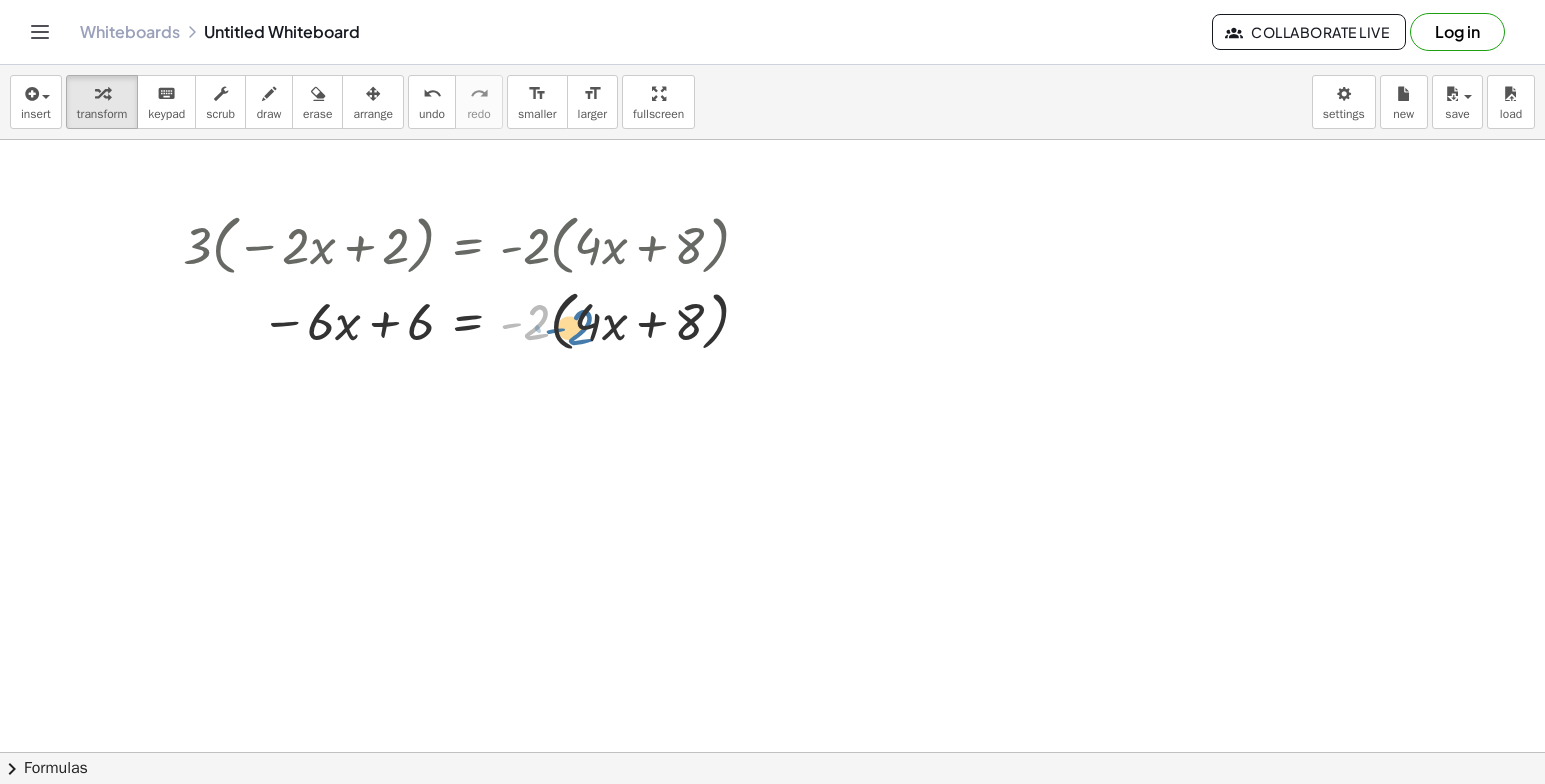 drag, startPoint x: 537, startPoint y: 316, endPoint x: 581, endPoint y: 321, distance: 44.28318 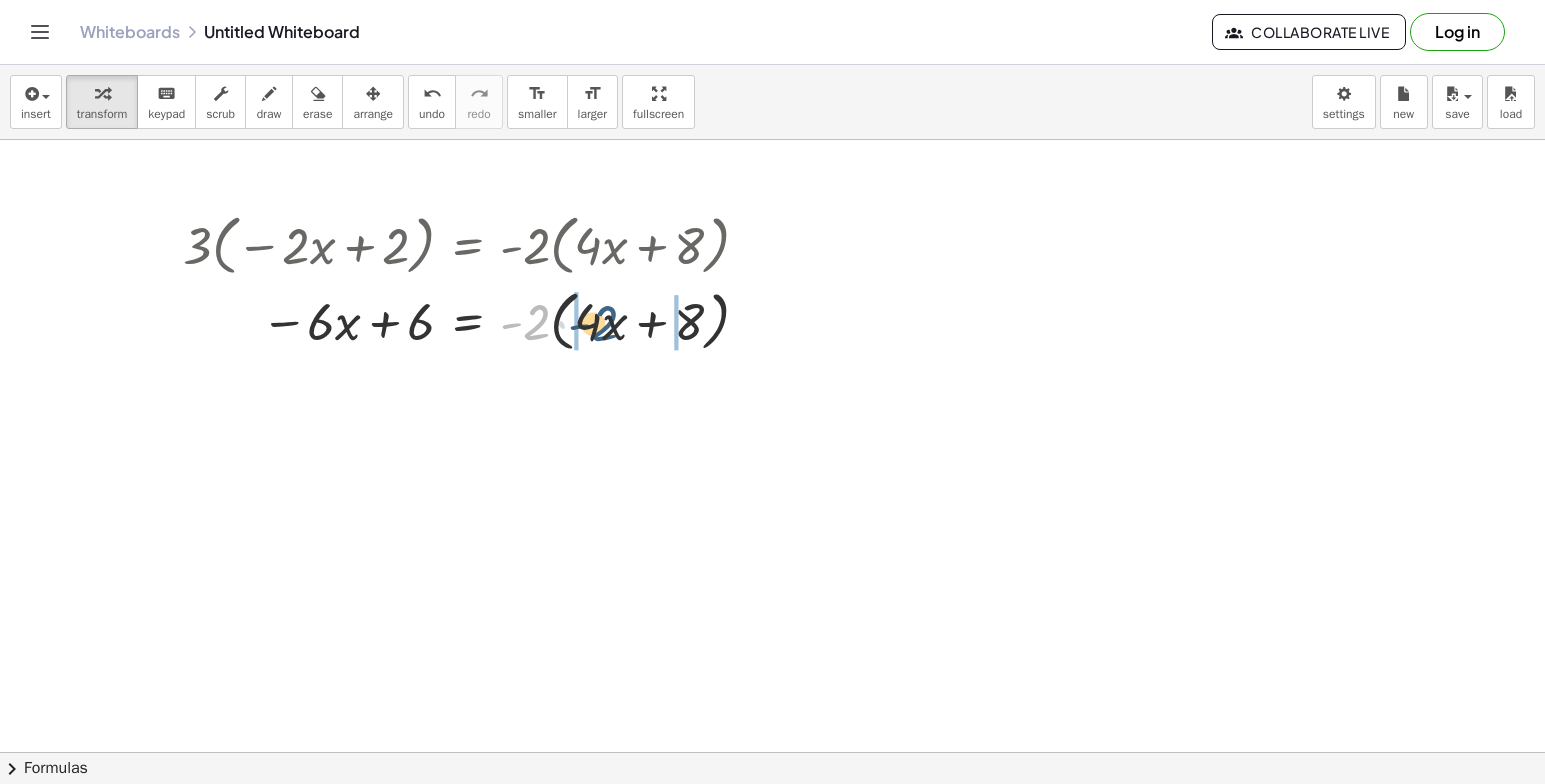 drag, startPoint x: 546, startPoint y: 321, endPoint x: 614, endPoint y: 322, distance: 68.007355 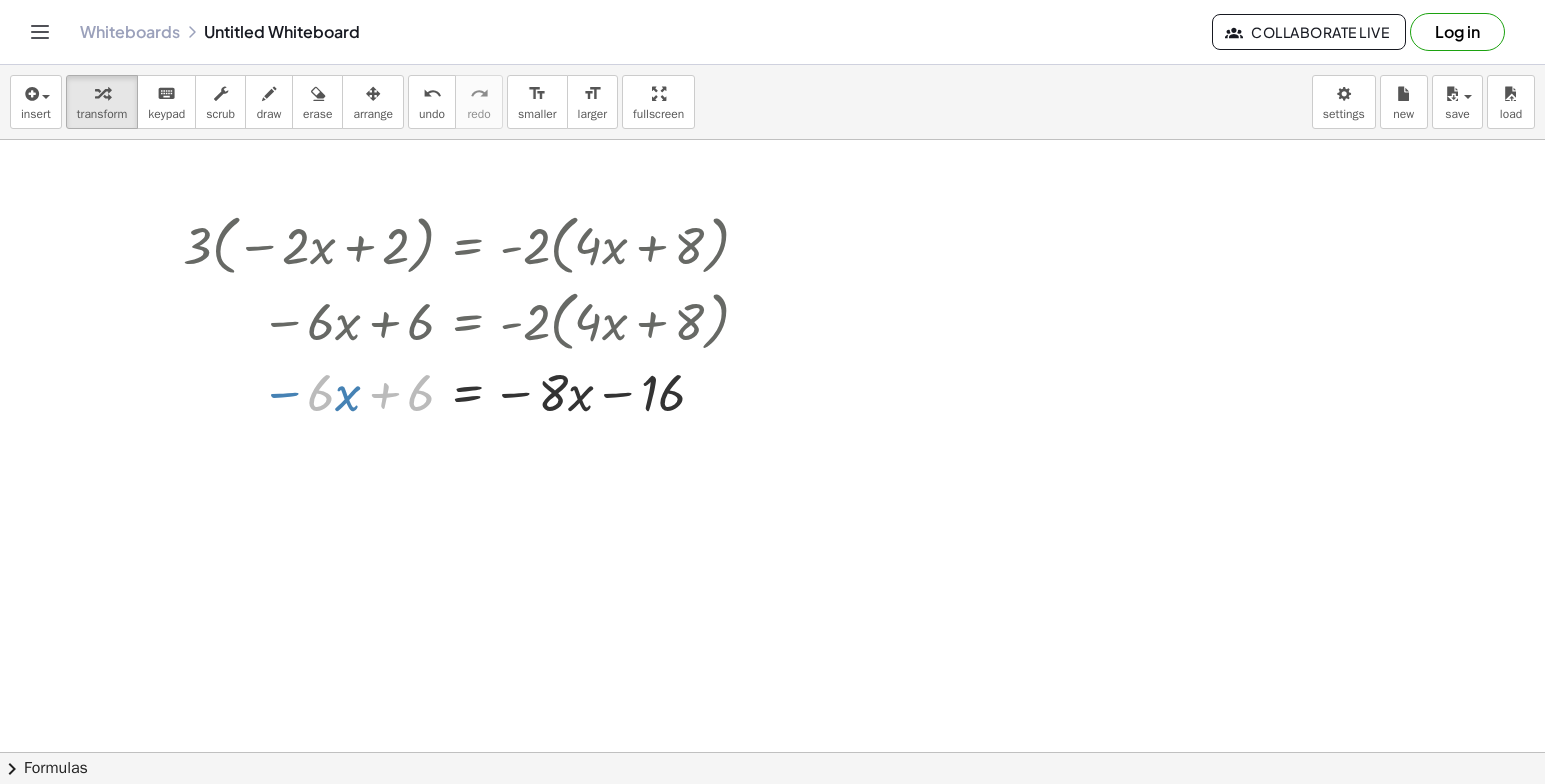 drag, startPoint x: 311, startPoint y: 392, endPoint x: 567, endPoint y: 783, distance: 467.35104 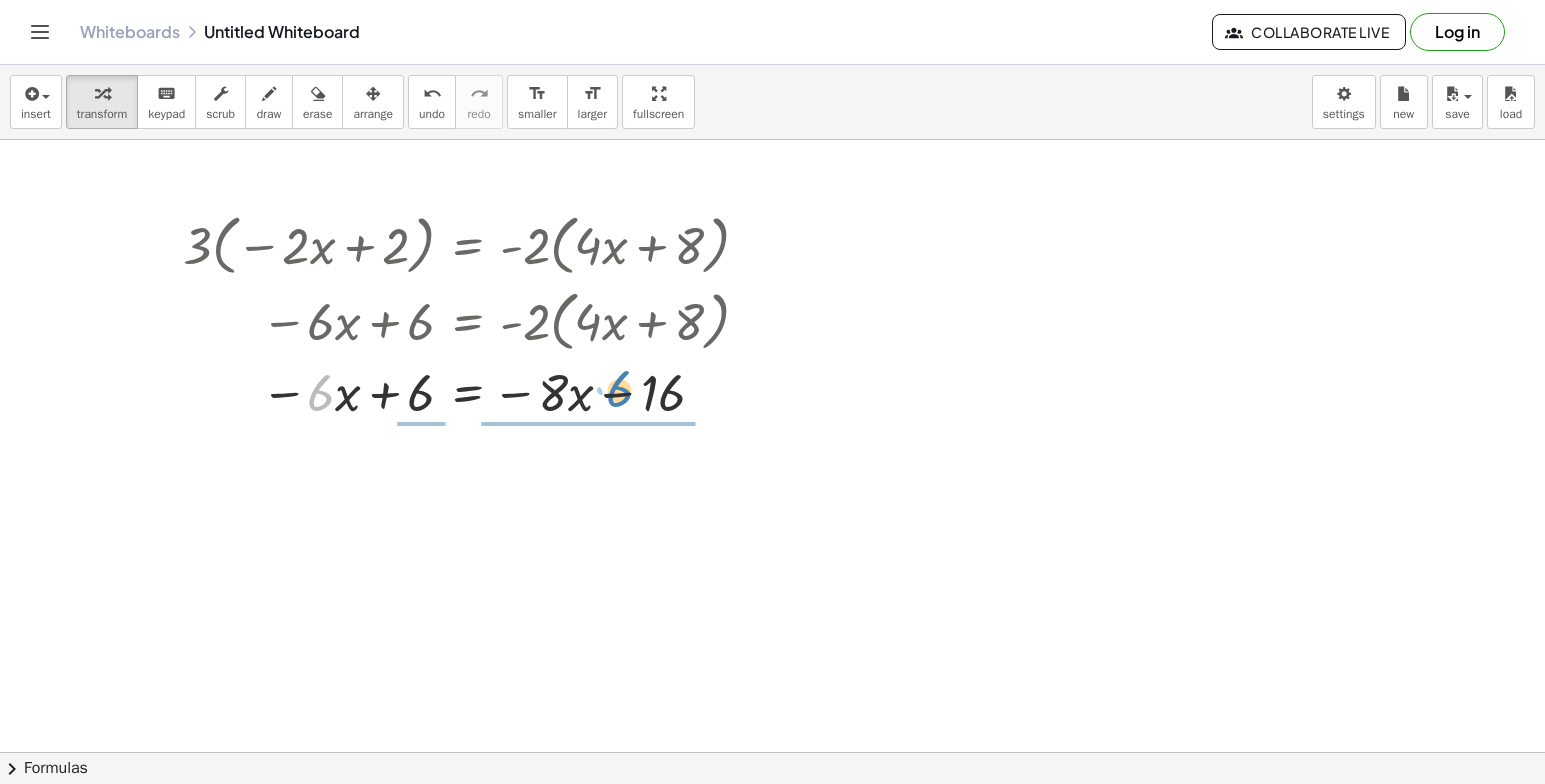 drag, startPoint x: 319, startPoint y: 393, endPoint x: 618, endPoint y: 390, distance: 299.01505 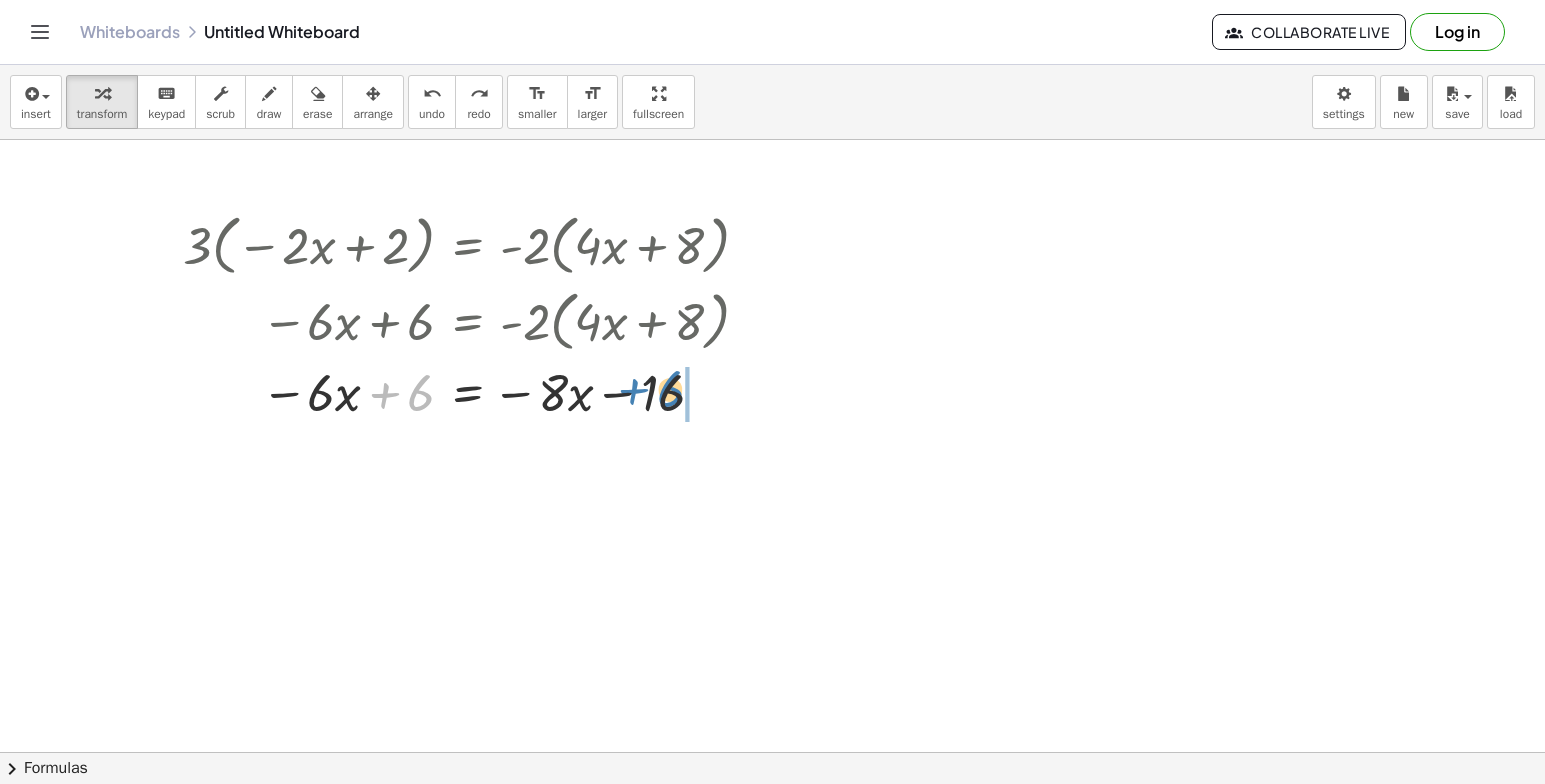drag, startPoint x: 385, startPoint y: 403, endPoint x: 634, endPoint y: 399, distance: 249.03212 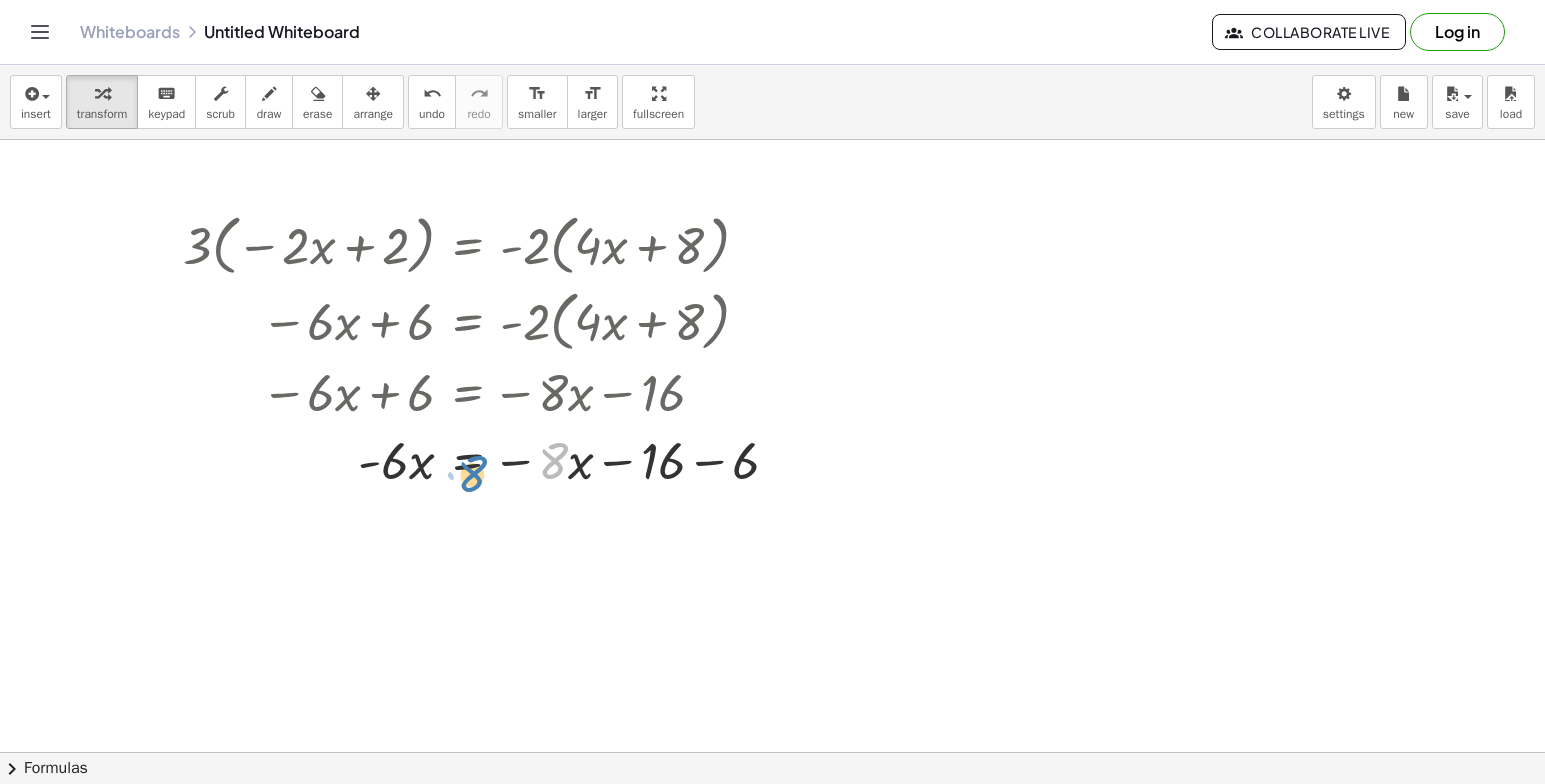 drag, startPoint x: 542, startPoint y: 478, endPoint x: 540, endPoint y: 498, distance: 20.09975 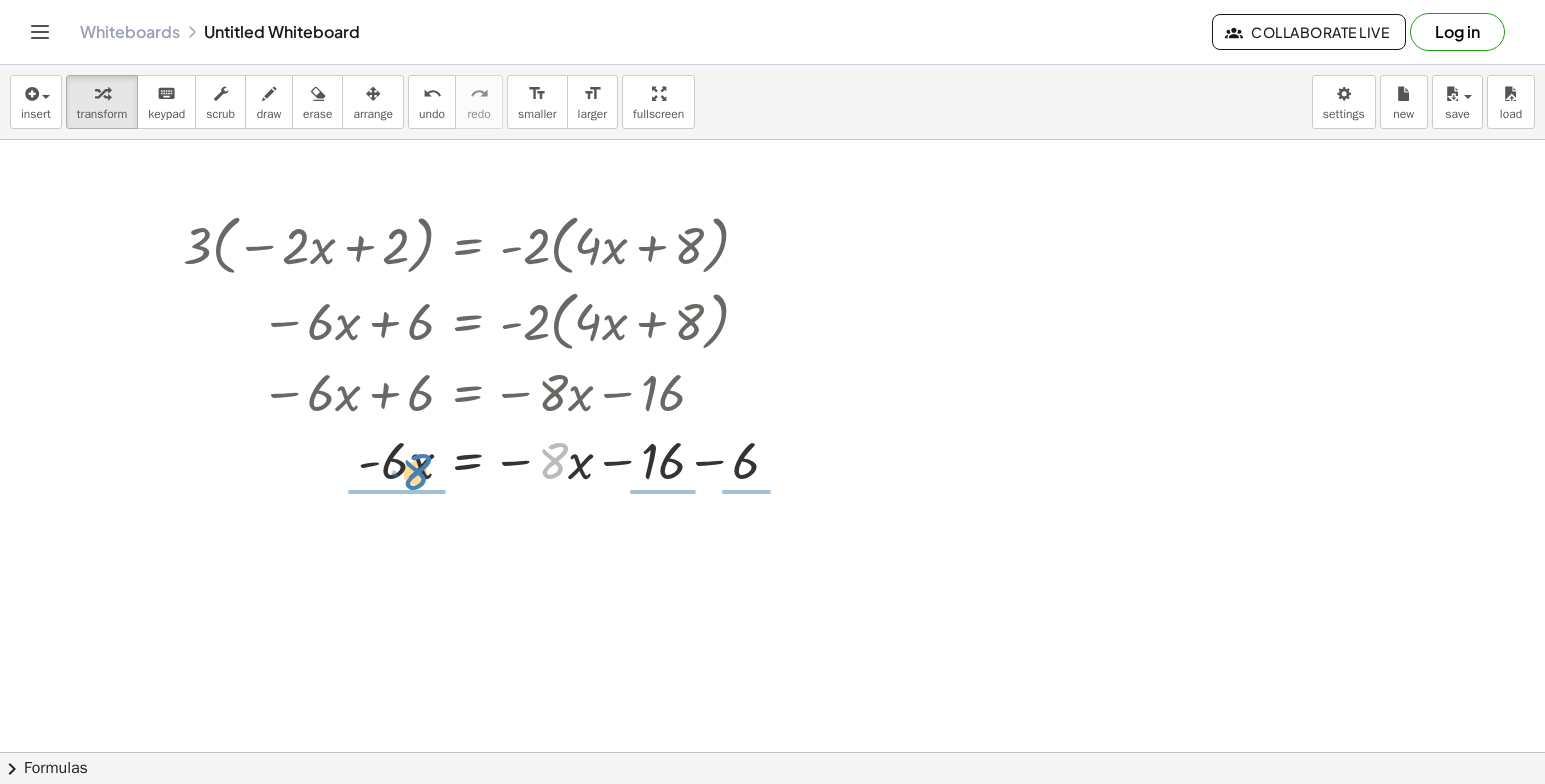 drag, startPoint x: 568, startPoint y: 476, endPoint x: 432, endPoint y: 486, distance: 136.36716 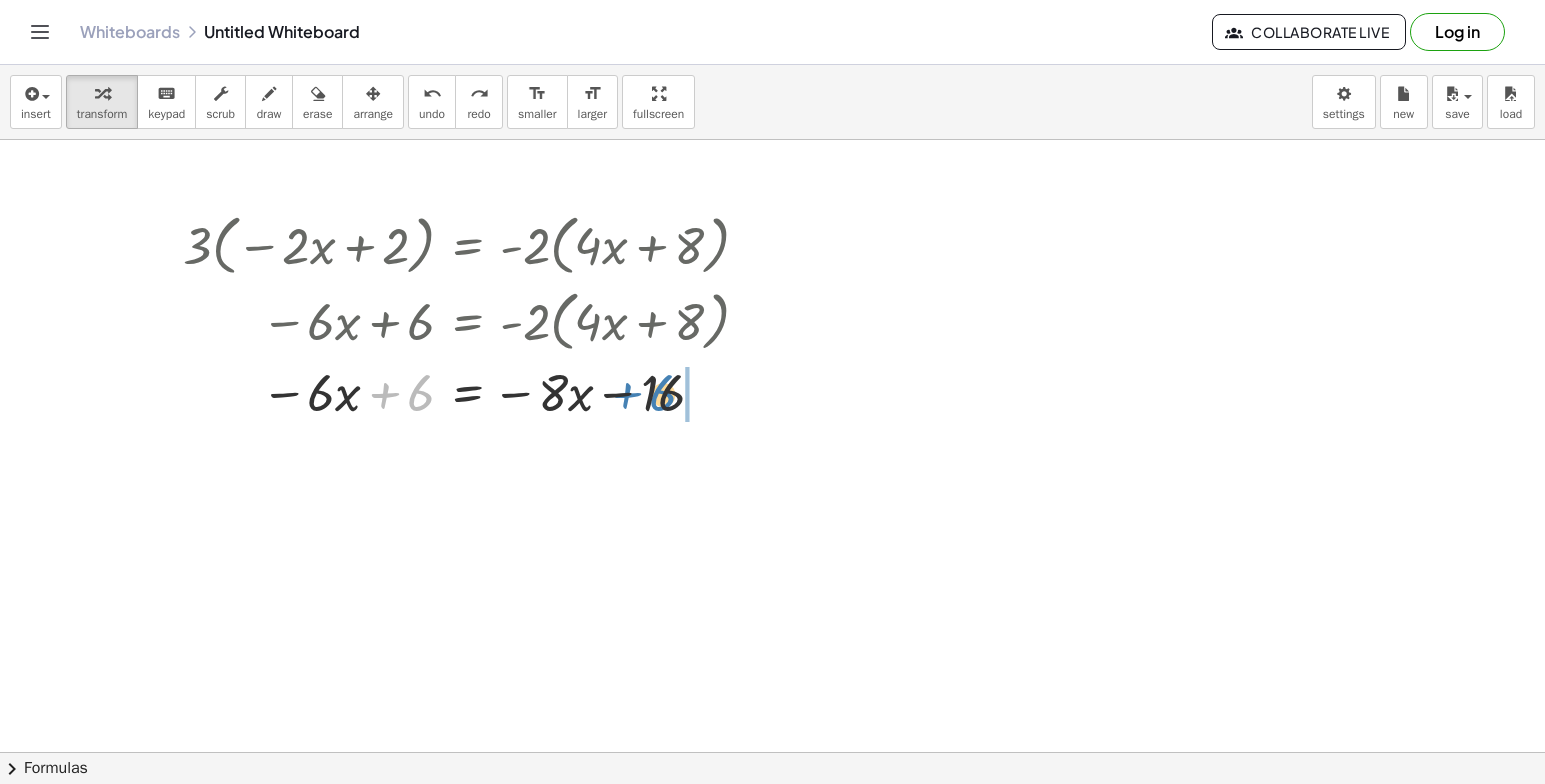 drag, startPoint x: 398, startPoint y: 397, endPoint x: 639, endPoint y: 399, distance: 241.0083 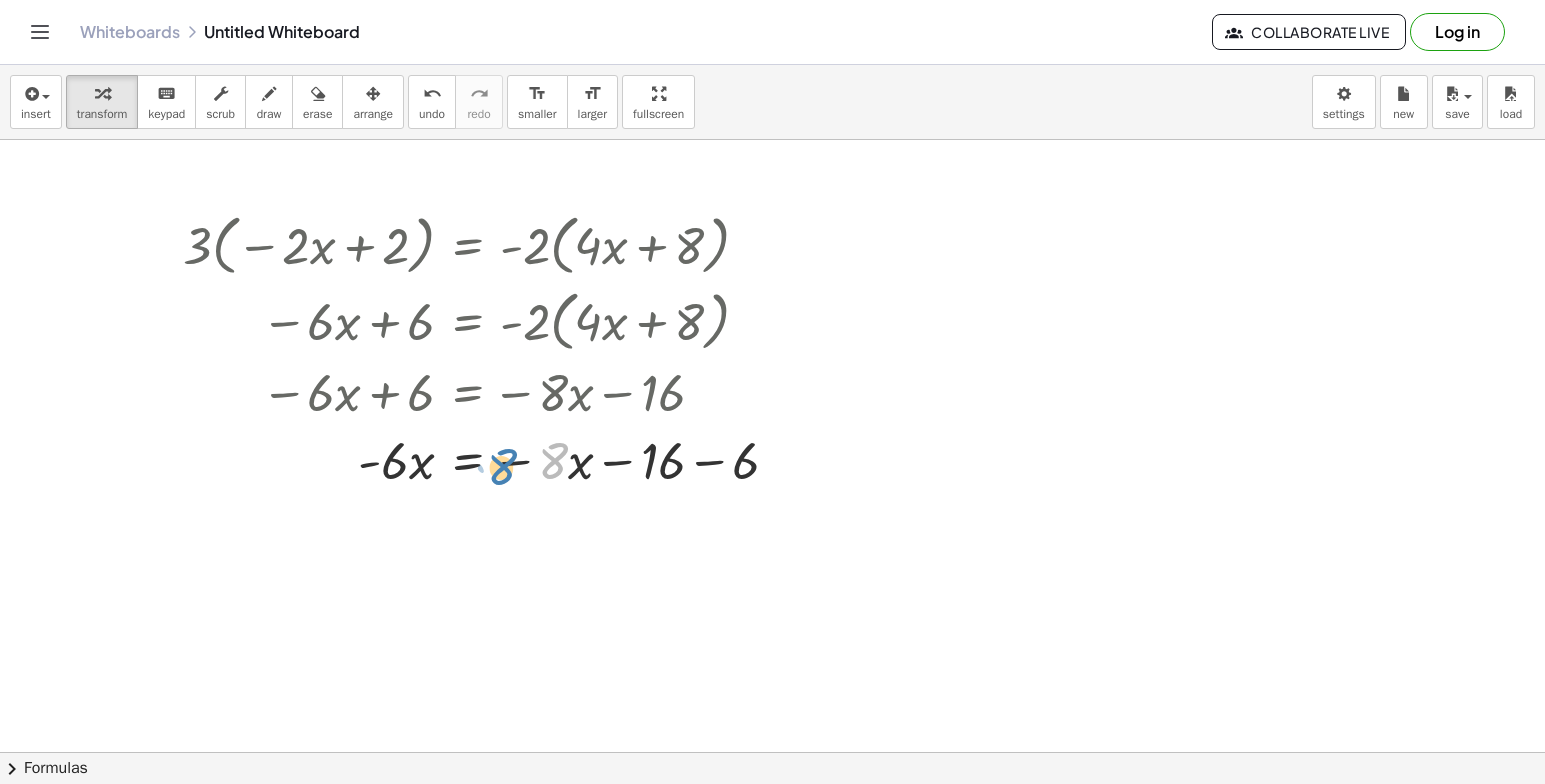 drag, startPoint x: 563, startPoint y: 461, endPoint x: 543, endPoint y: 473, distance: 23.323807 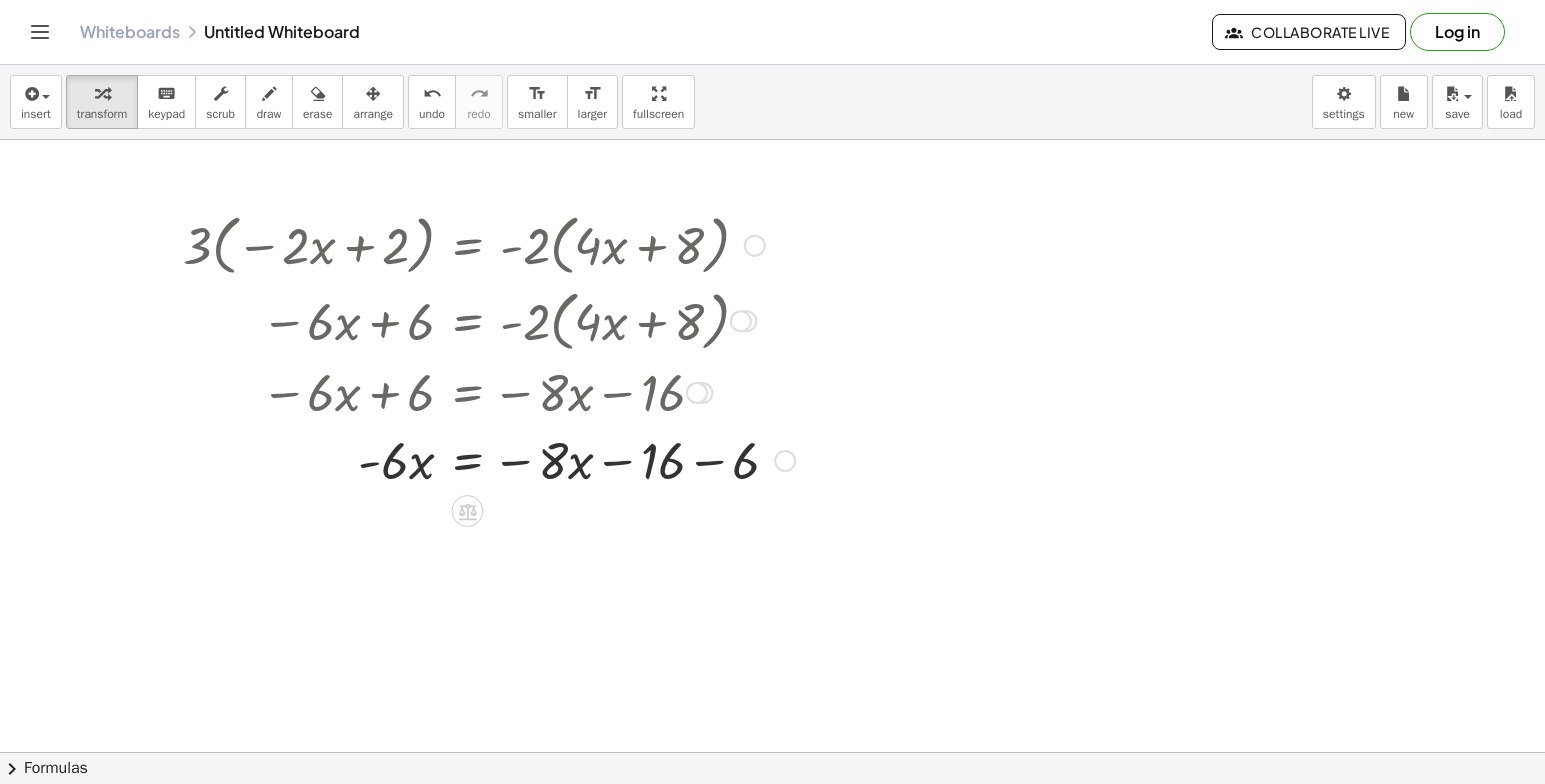 click at bounding box center [489, 459] 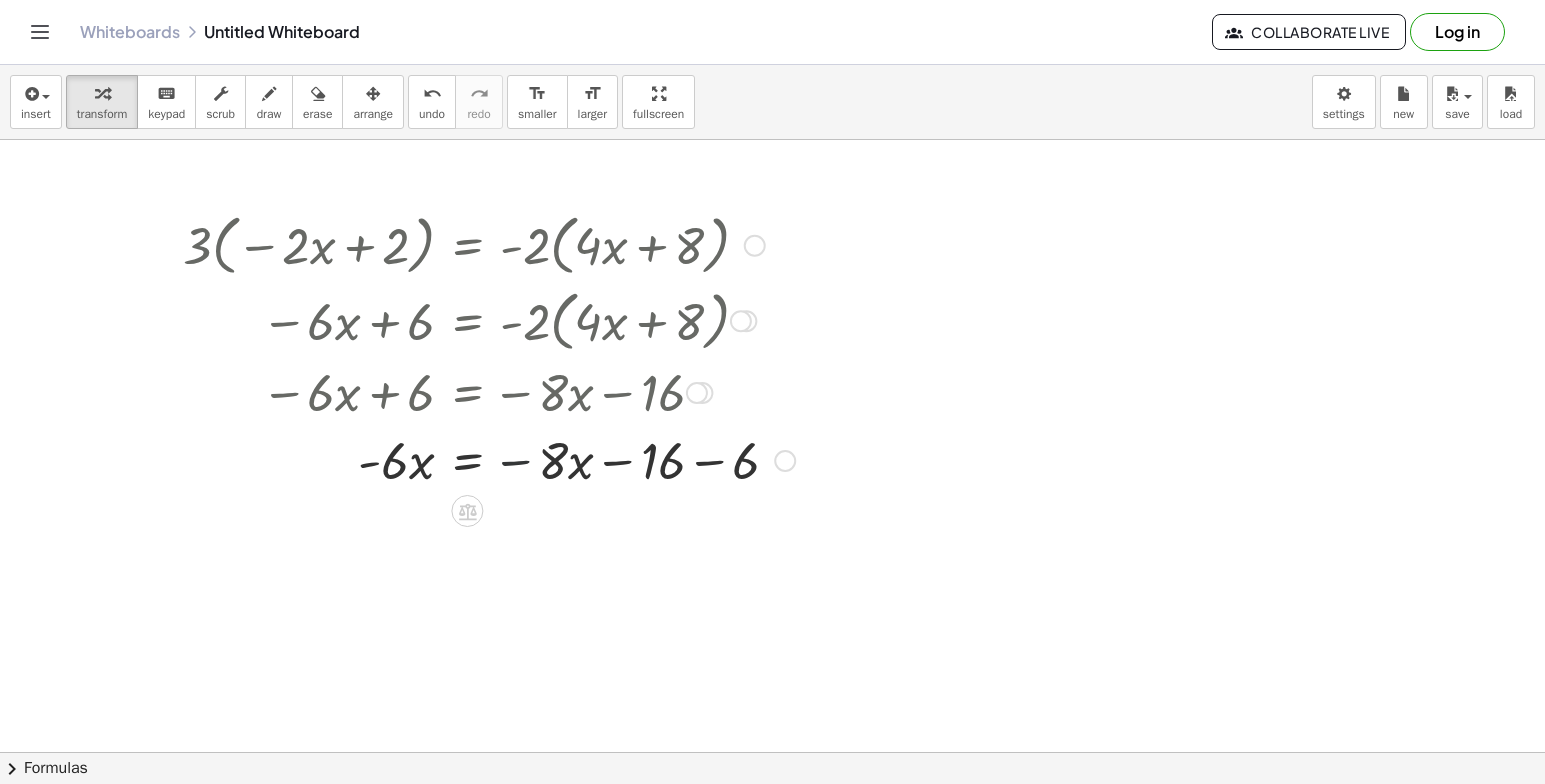 click at bounding box center (489, 459) 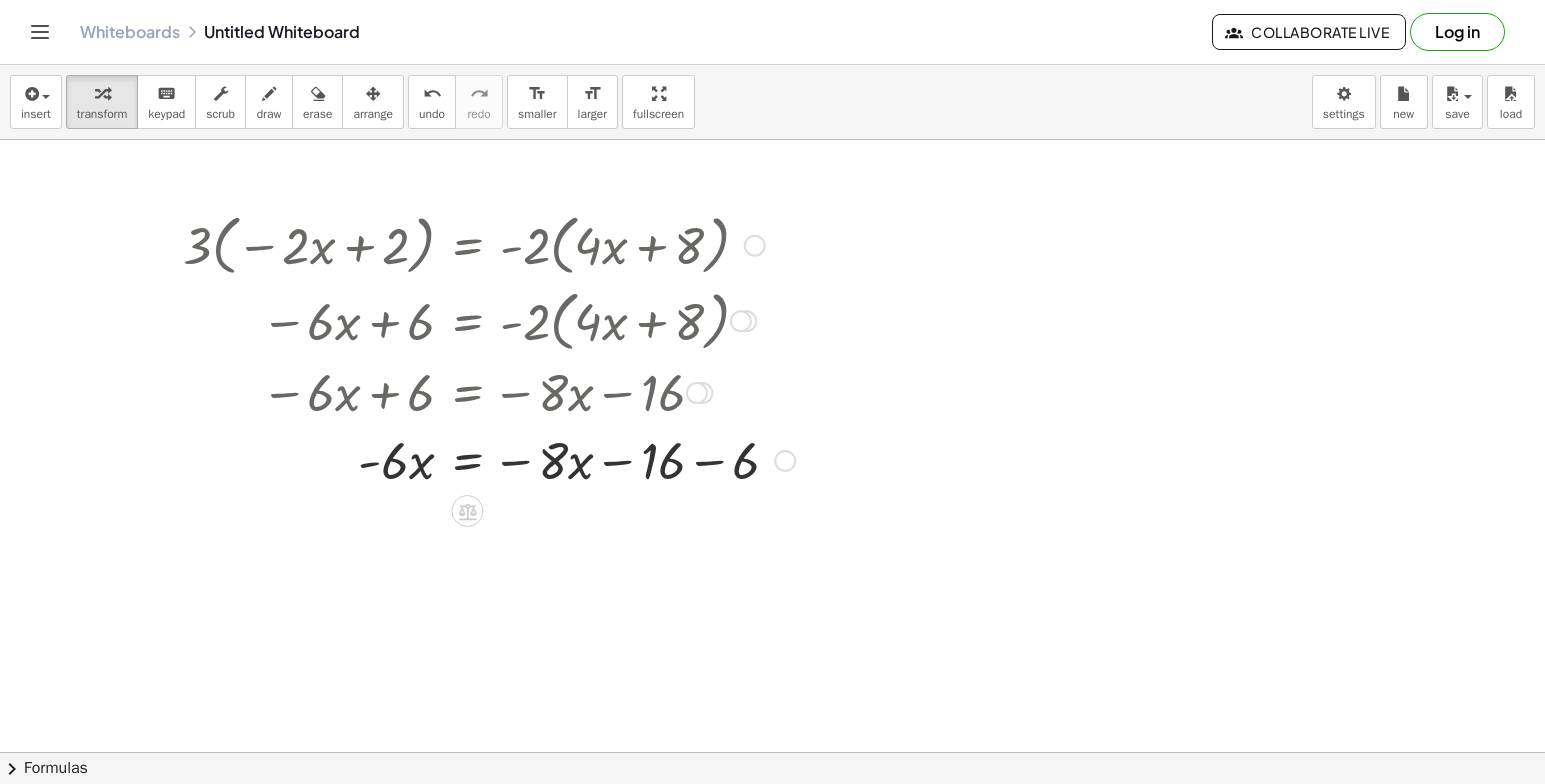 click at bounding box center [489, 459] 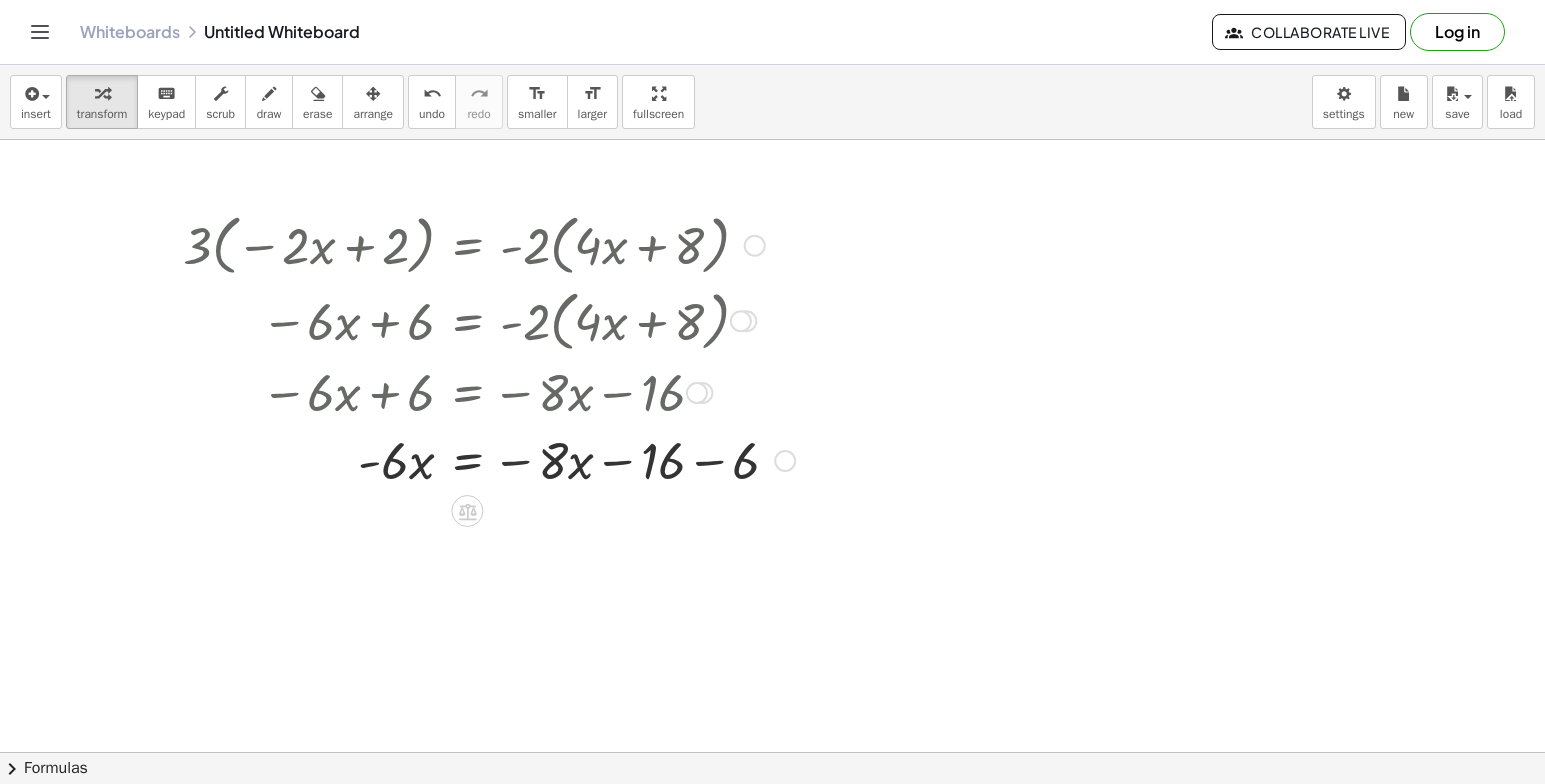 click at bounding box center (489, 459) 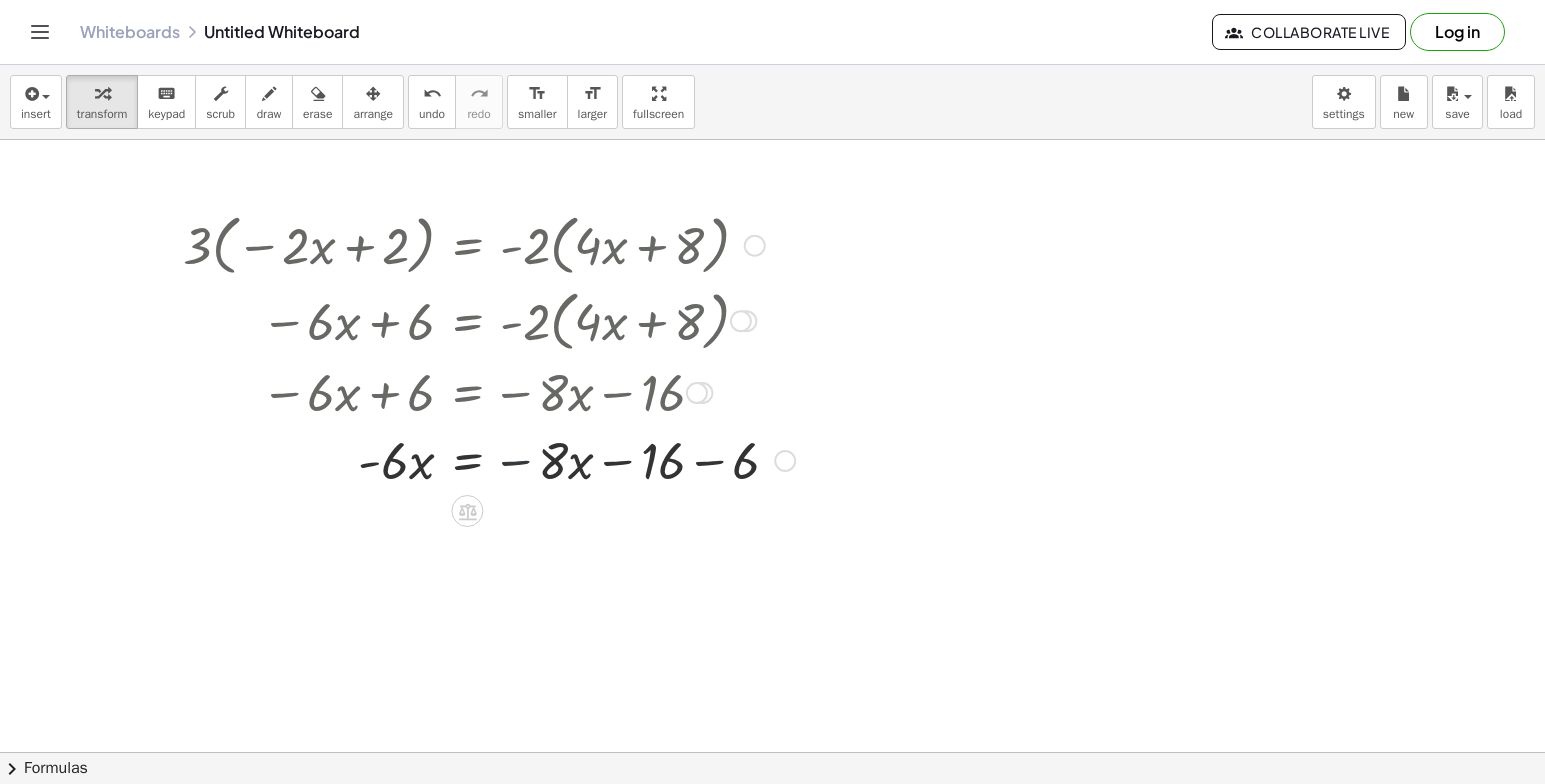 click at bounding box center [489, 459] 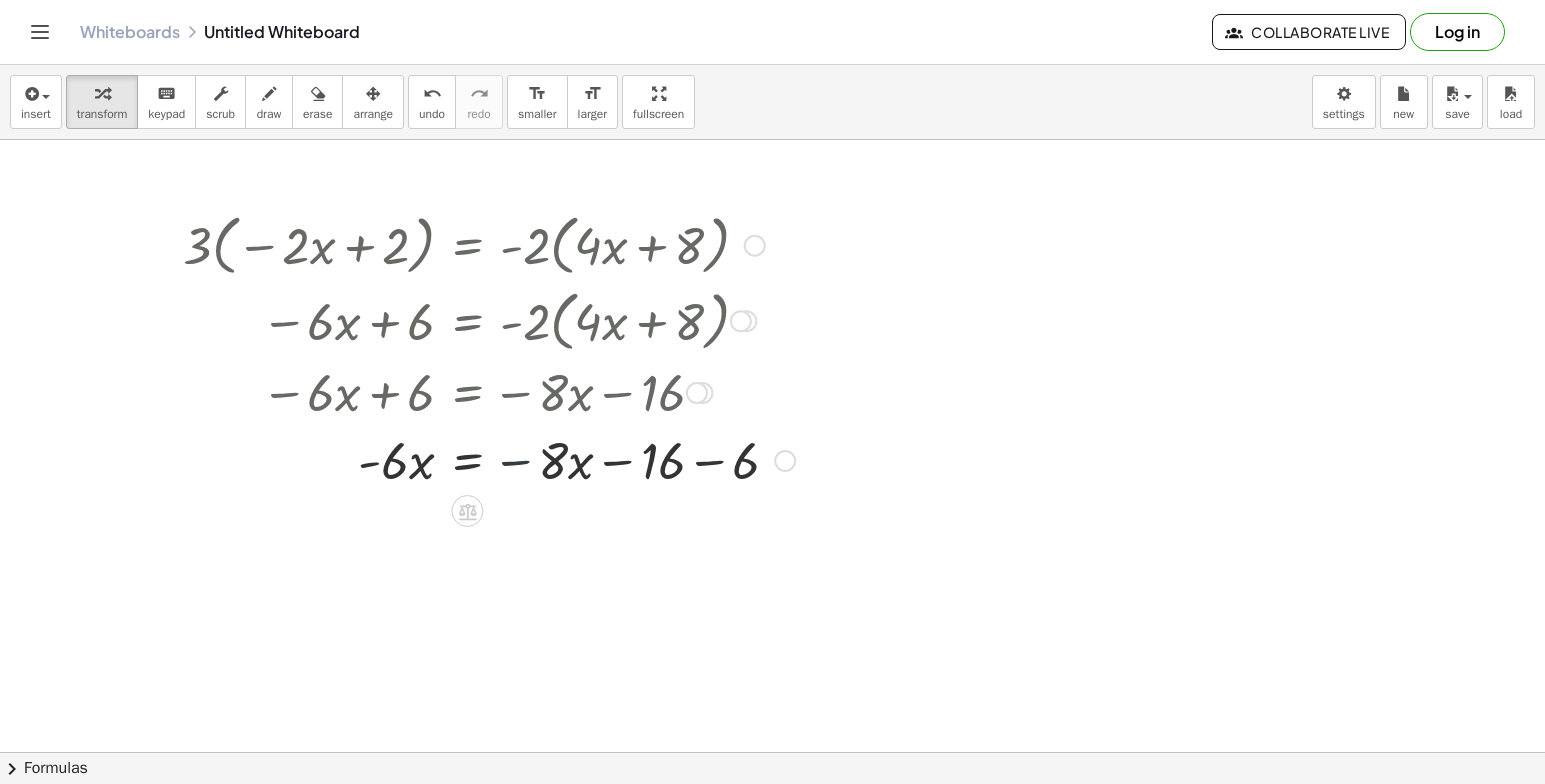 click at bounding box center (489, 459) 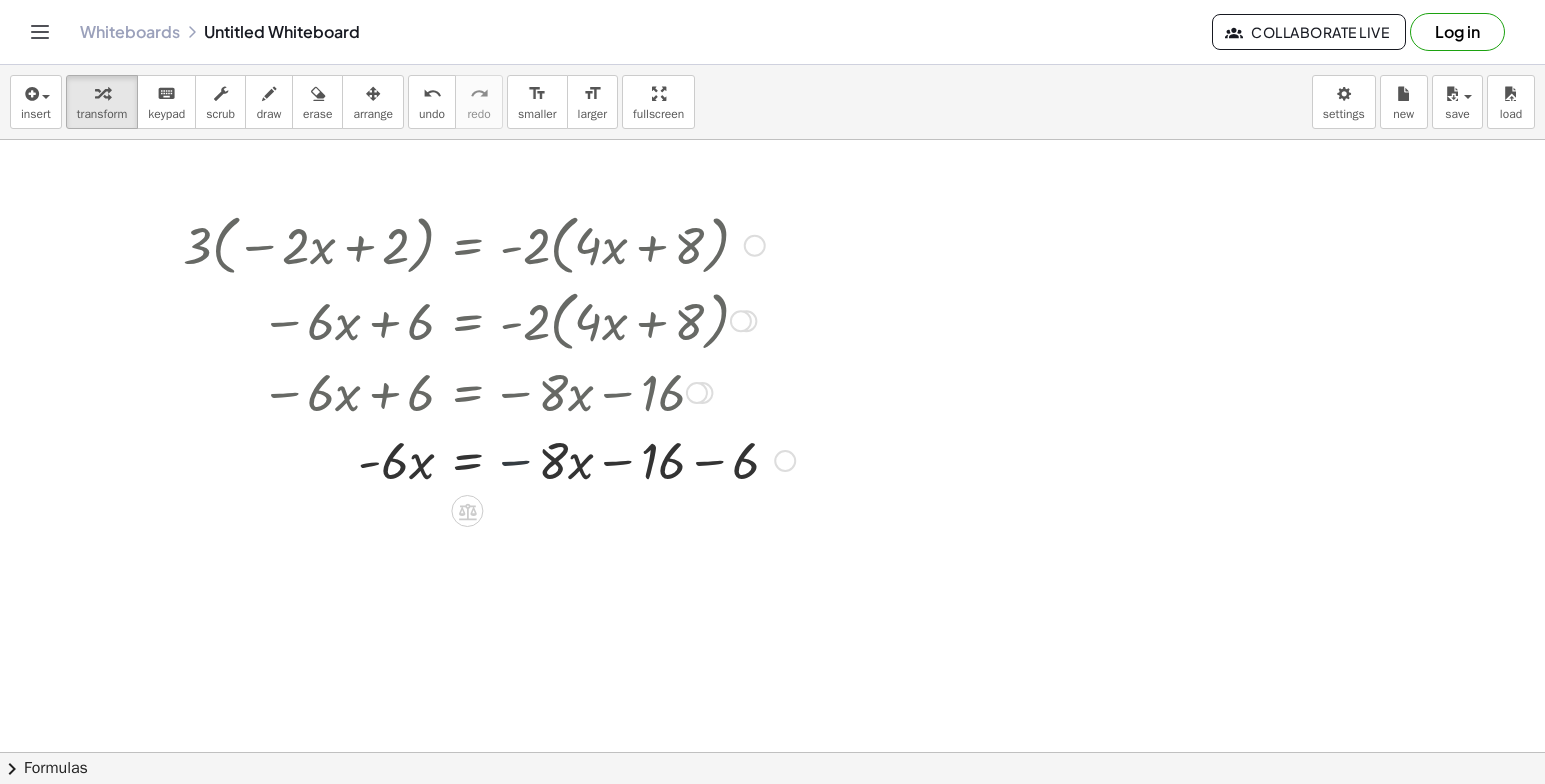 click at bounding box center (489, 459) 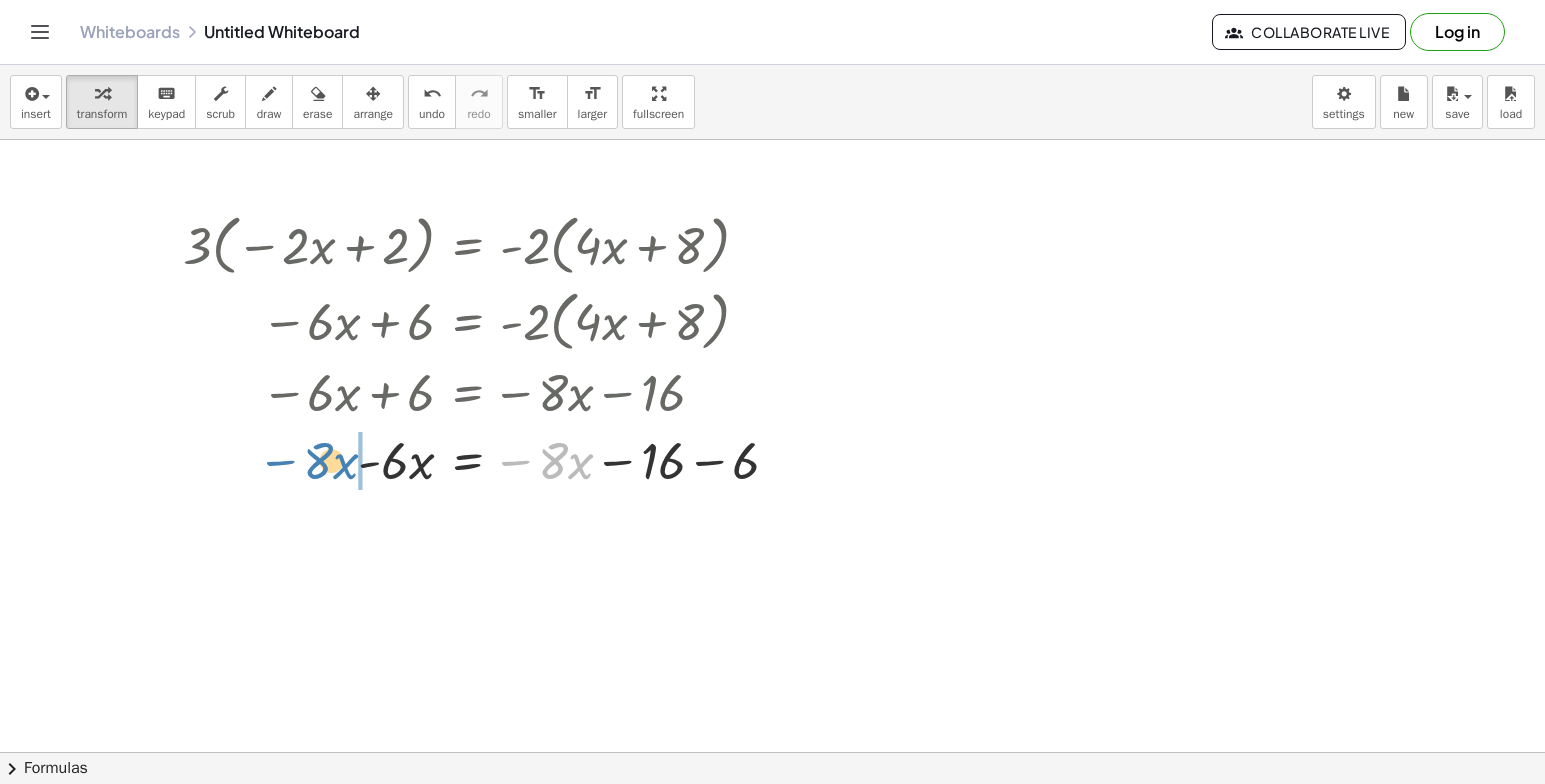 drag, startPoint x: 517, startPoint y: 460, endPoint x: 282, endPoint y: 460, distance: 235 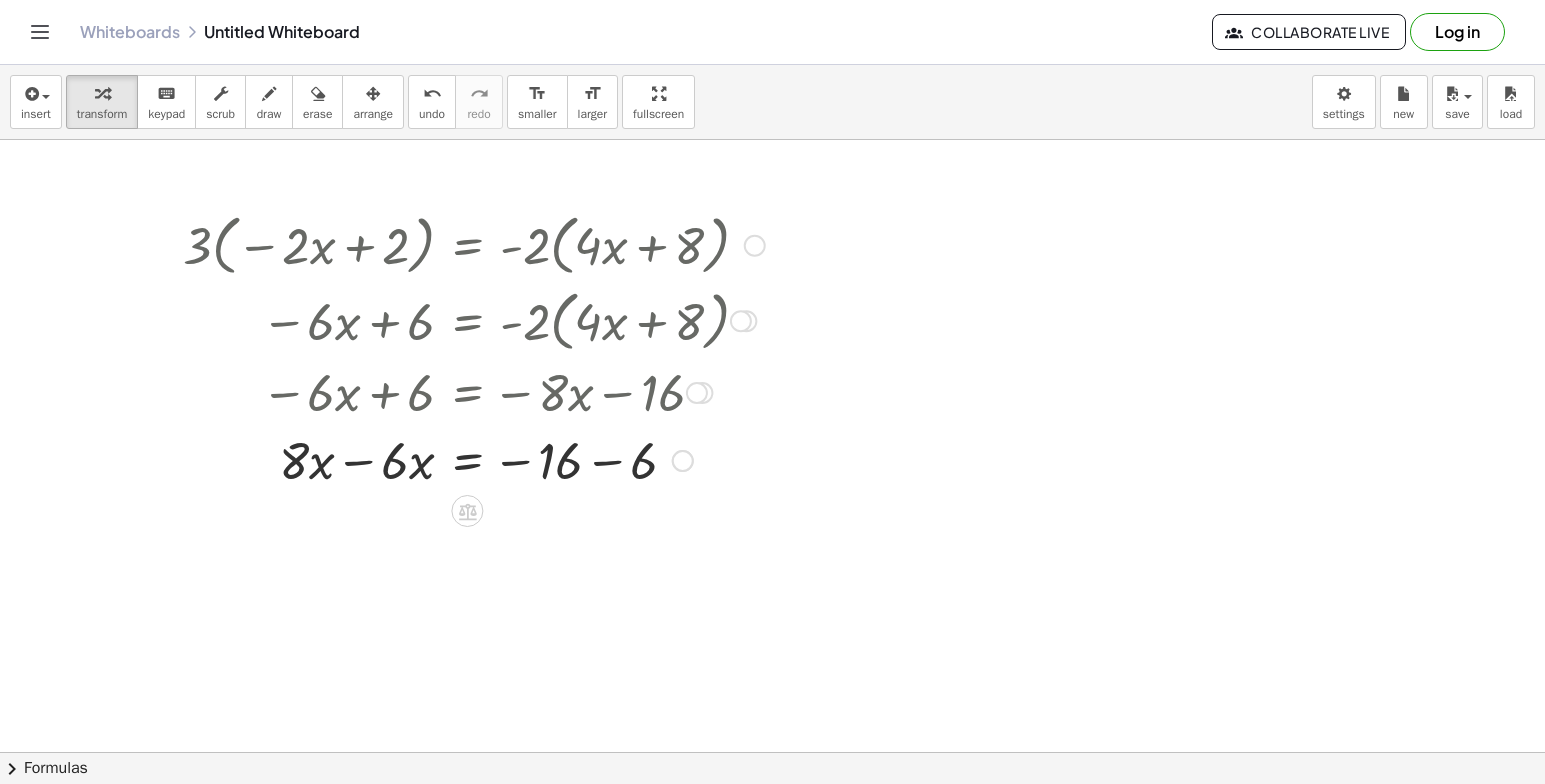 click on "· 3 · ( − · 2 · x + 2 ) = · - 2 · ( + · 4 · x + 8 ) − · 3 · 2 · x + · 3 · 2 = · - 2 · ( + · 4 · x + 8 ) − · 6 · x + 6 = · - 2 · ( + · 4 · x + 8 ) − · 6 · x + 6 = + · - 2 · 4 · x + · - 2 · 8 − · 6 · x + 6 = − · 8 · x − 16 · - 6 · x = − · 8 · x − 16 − 6 · 6 · x 6 = · 8 · x − 16 − − +" at bounding box center (467, 246) 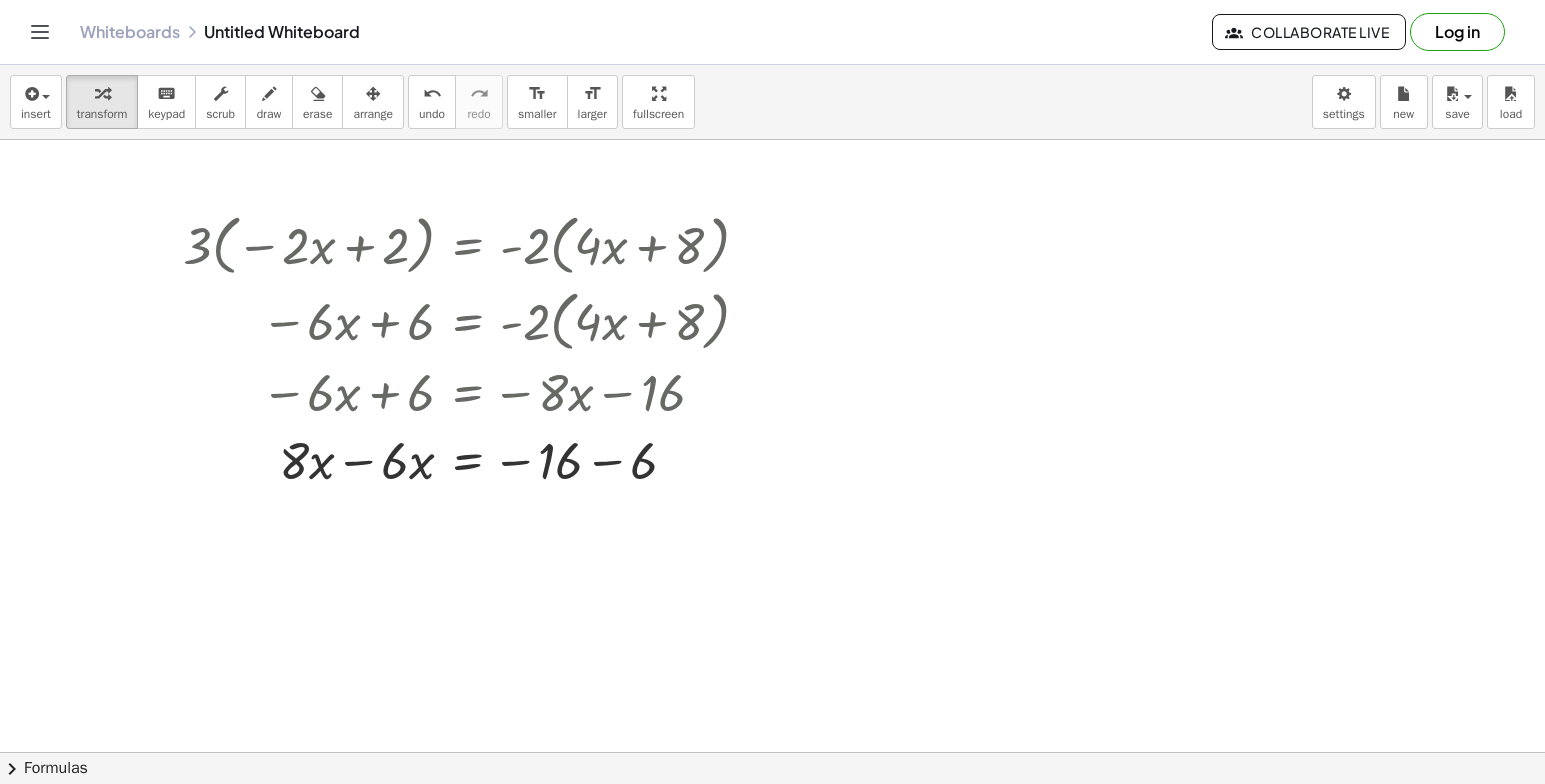 drag, startPoint x: 324, startPoint y: 351, endPoint x: 146, endPoint y: 380, distance: 180.3469 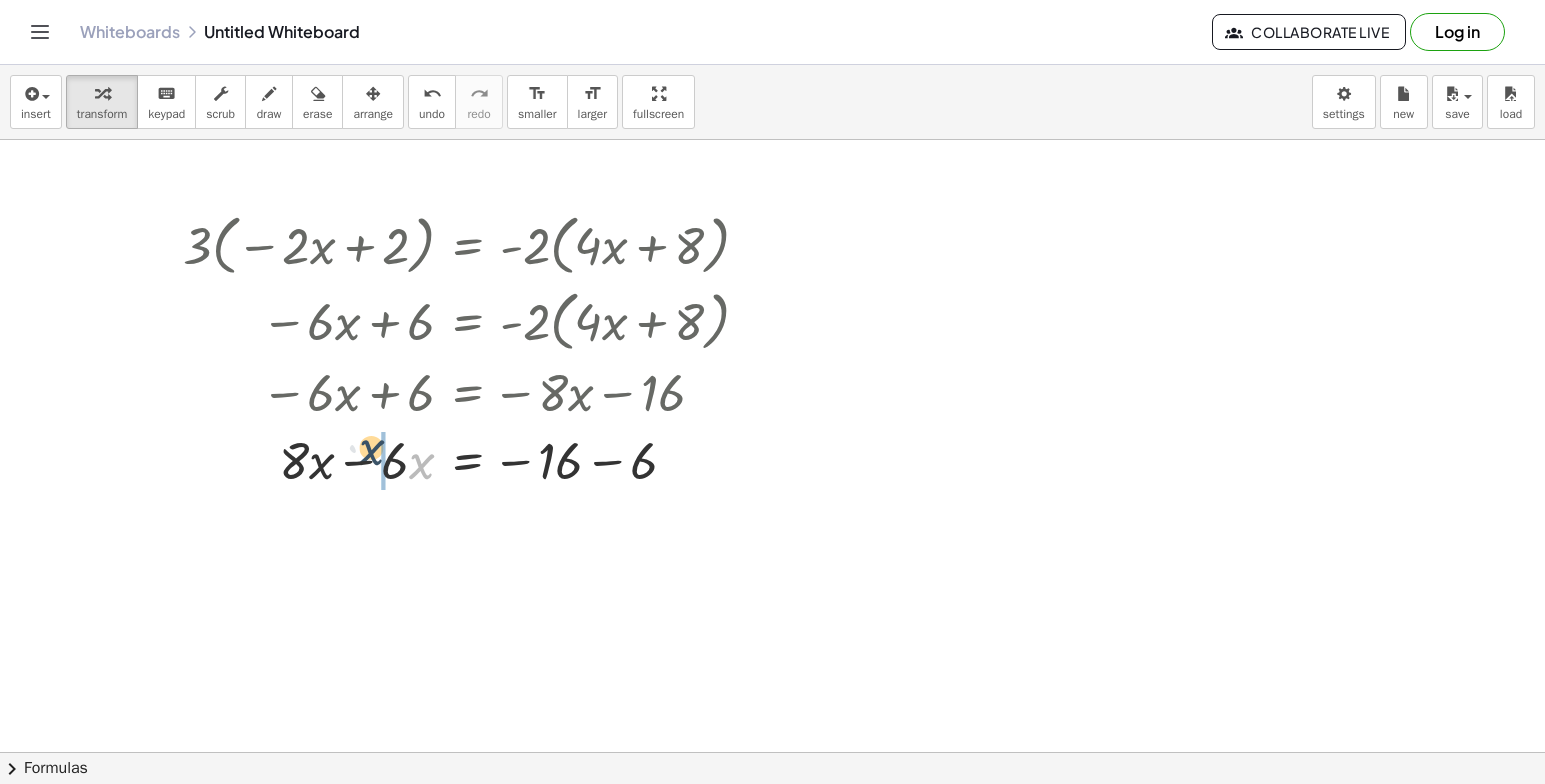 drag, startPoint x: 413, startPoint y: 474, endPoint x: 395, endPoint y: 467, distance: 19.313208 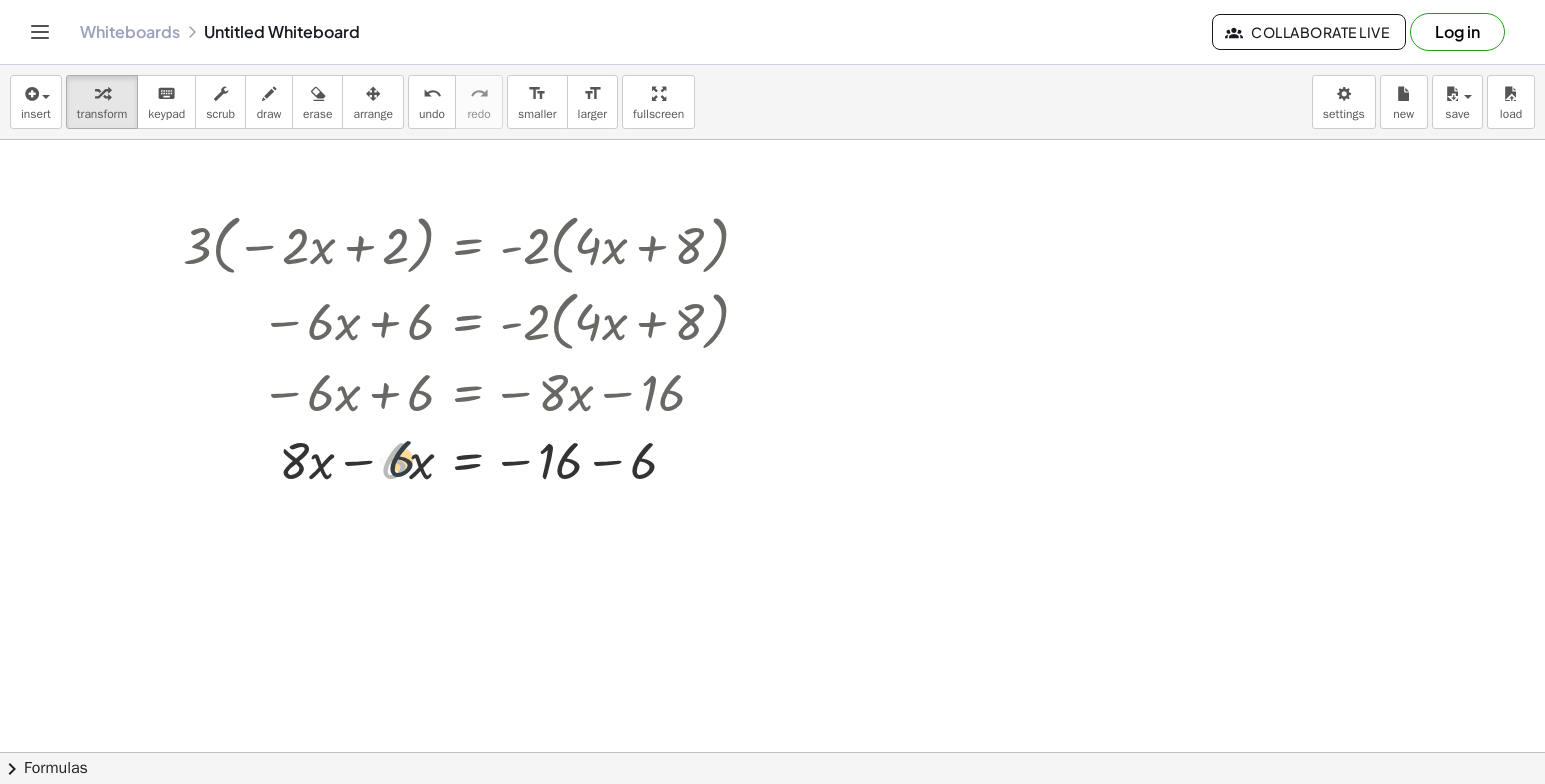 drag, startPoint x: 393, startPoint y: 467, endPoint x: 426, endPoint y: 468, distance: 33.01515 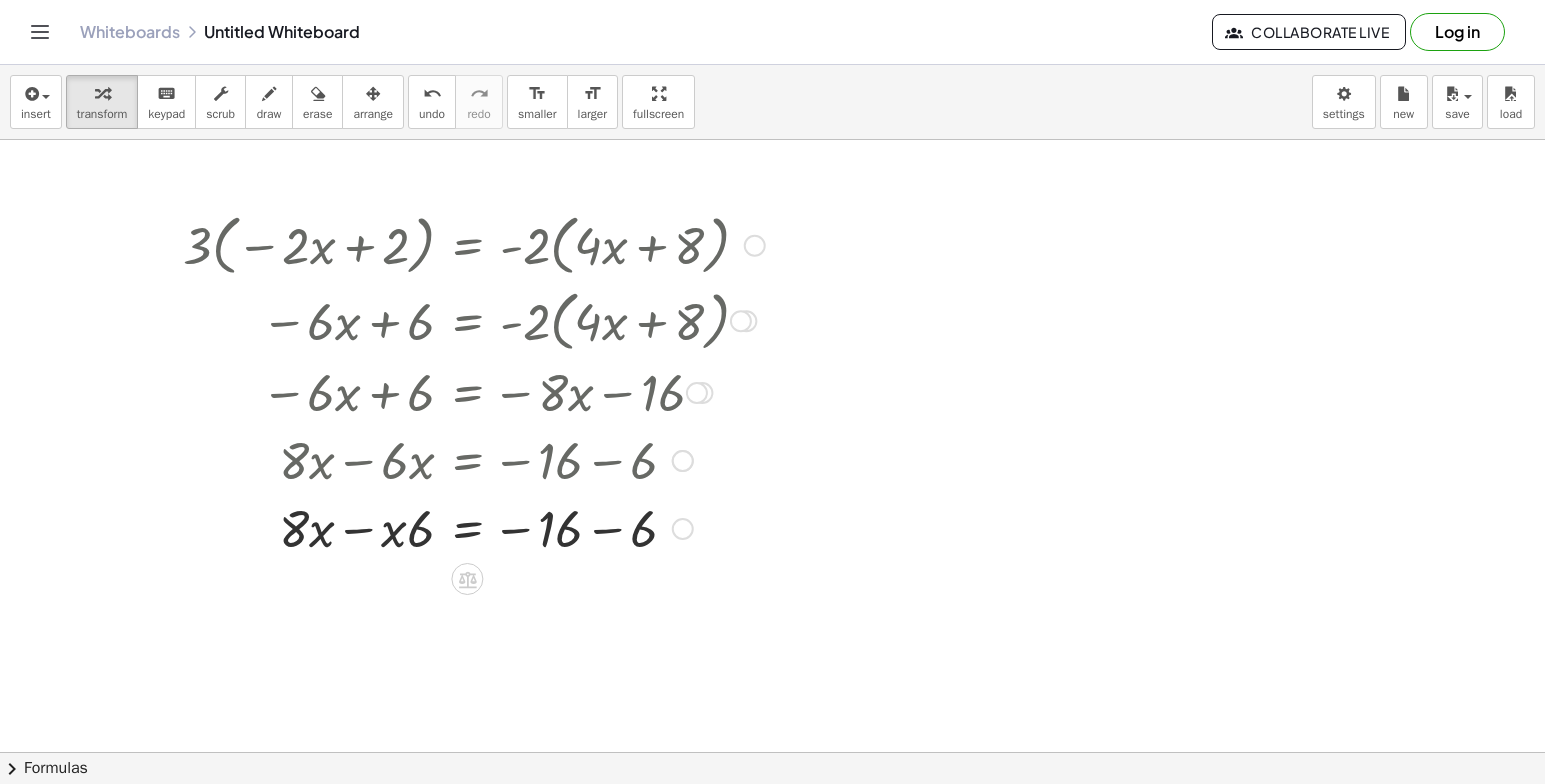 click at bounding box center (474, 459) 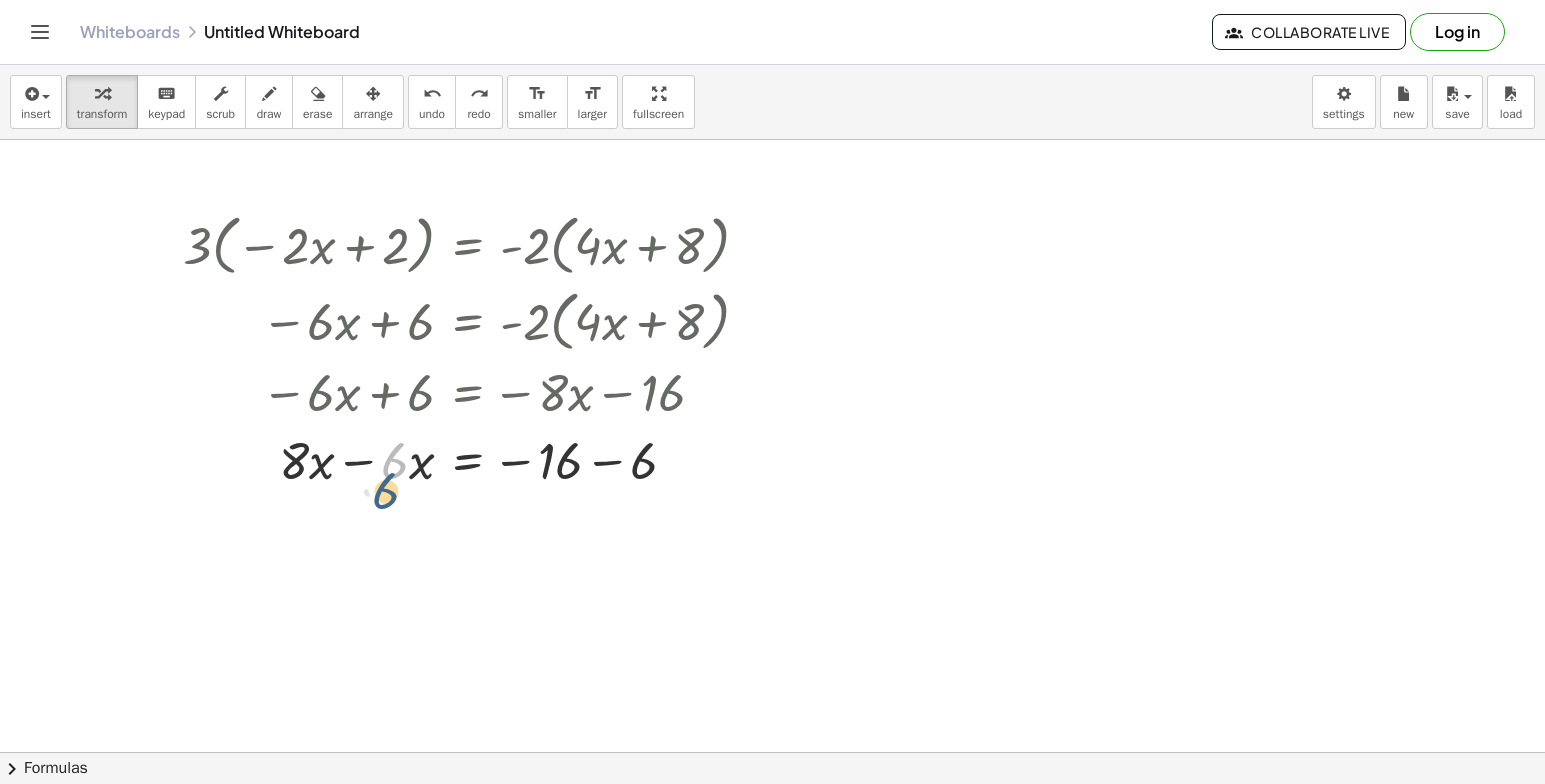 click at bounding box center (474, 459) 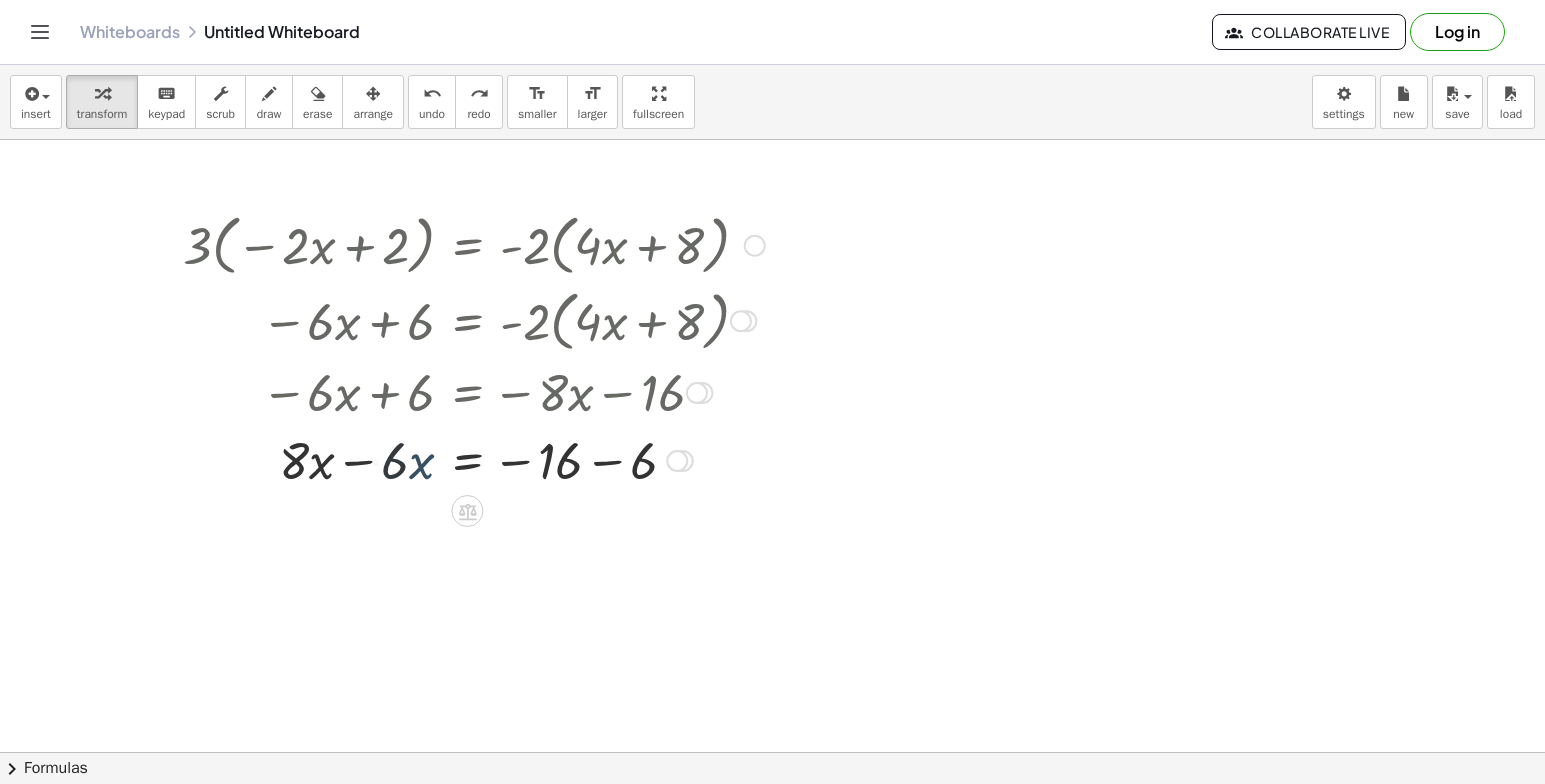 click at bounding box center (474, 459) 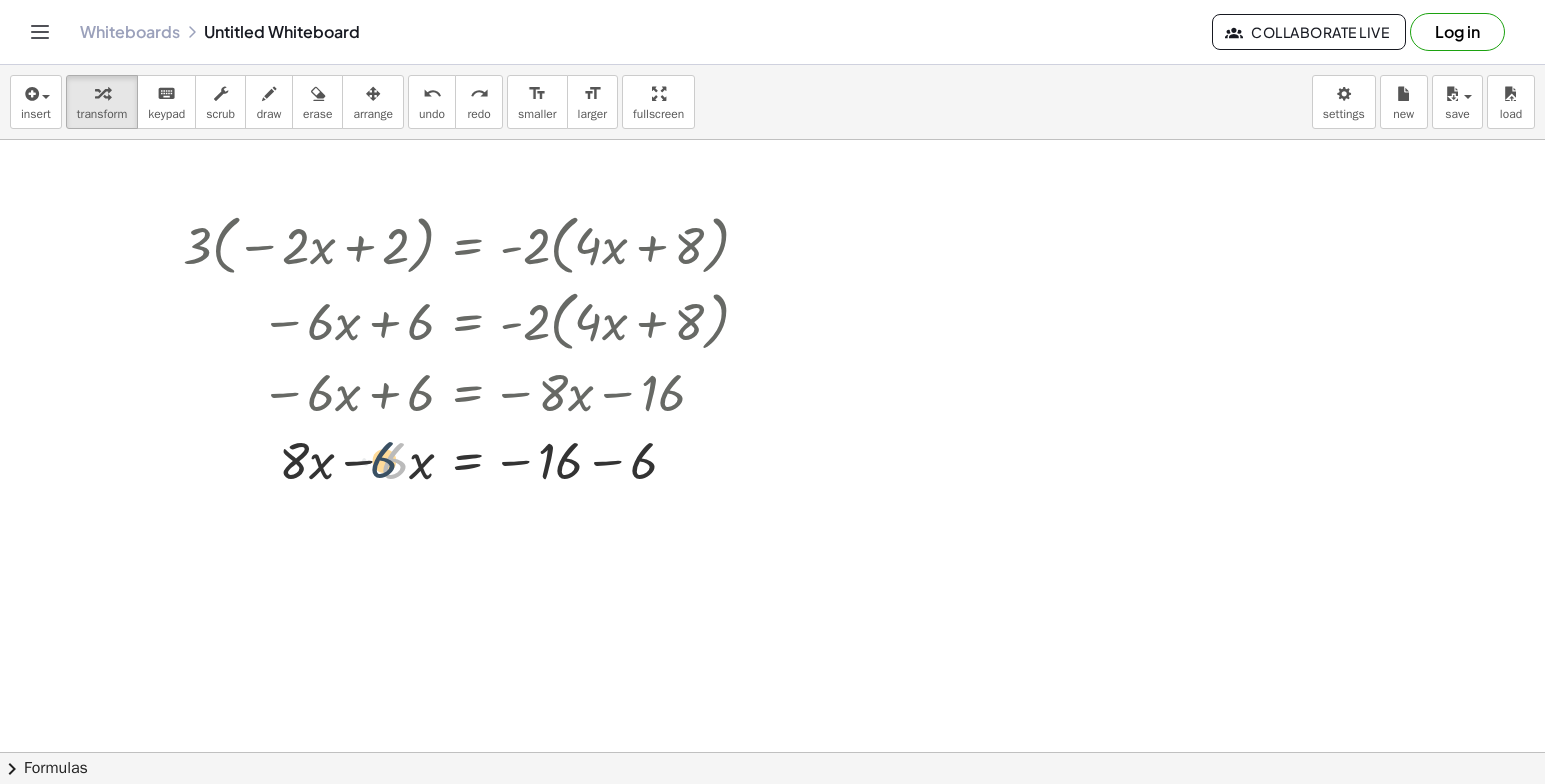 click at bounding box center [474, 459] 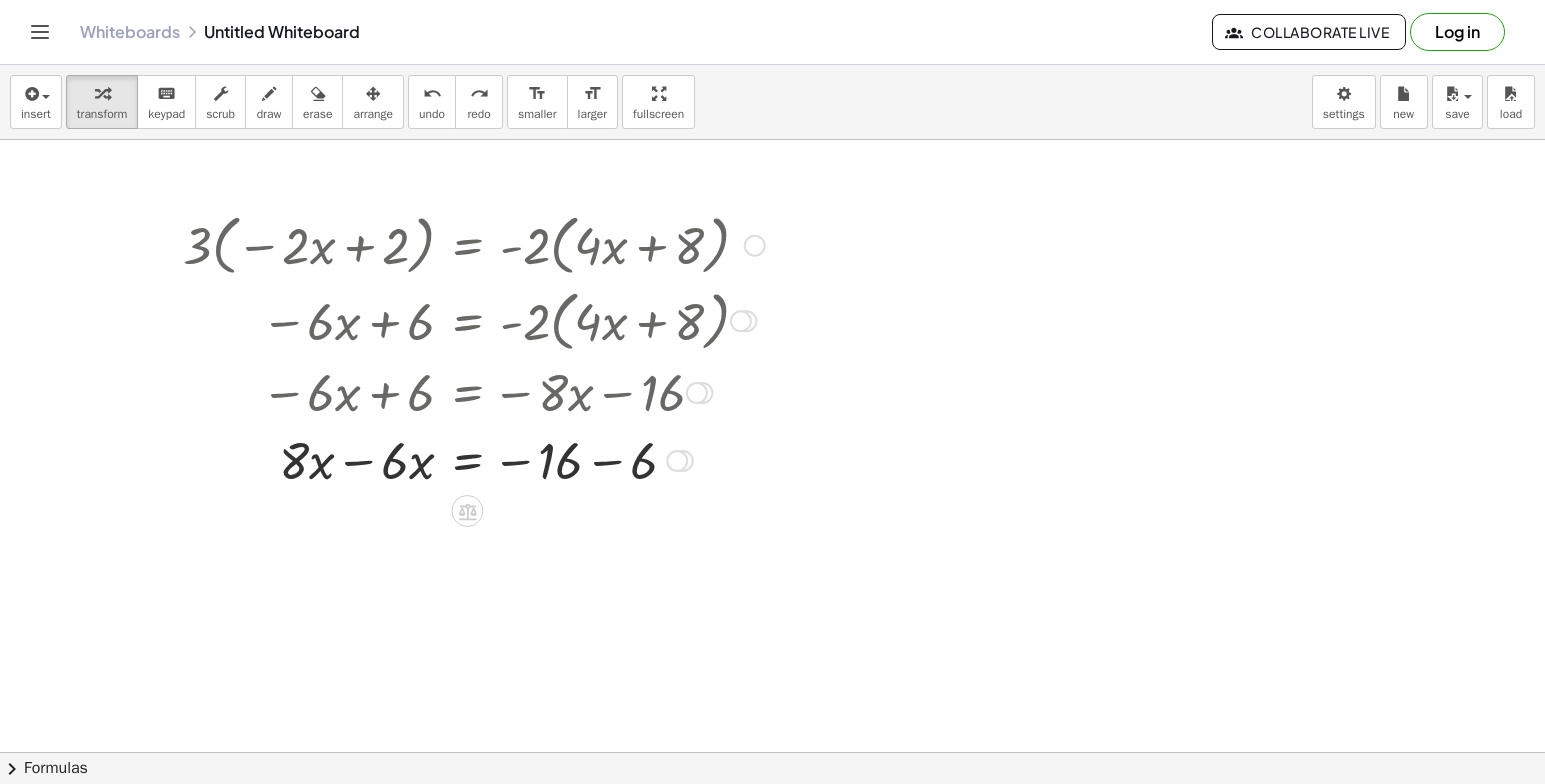 click 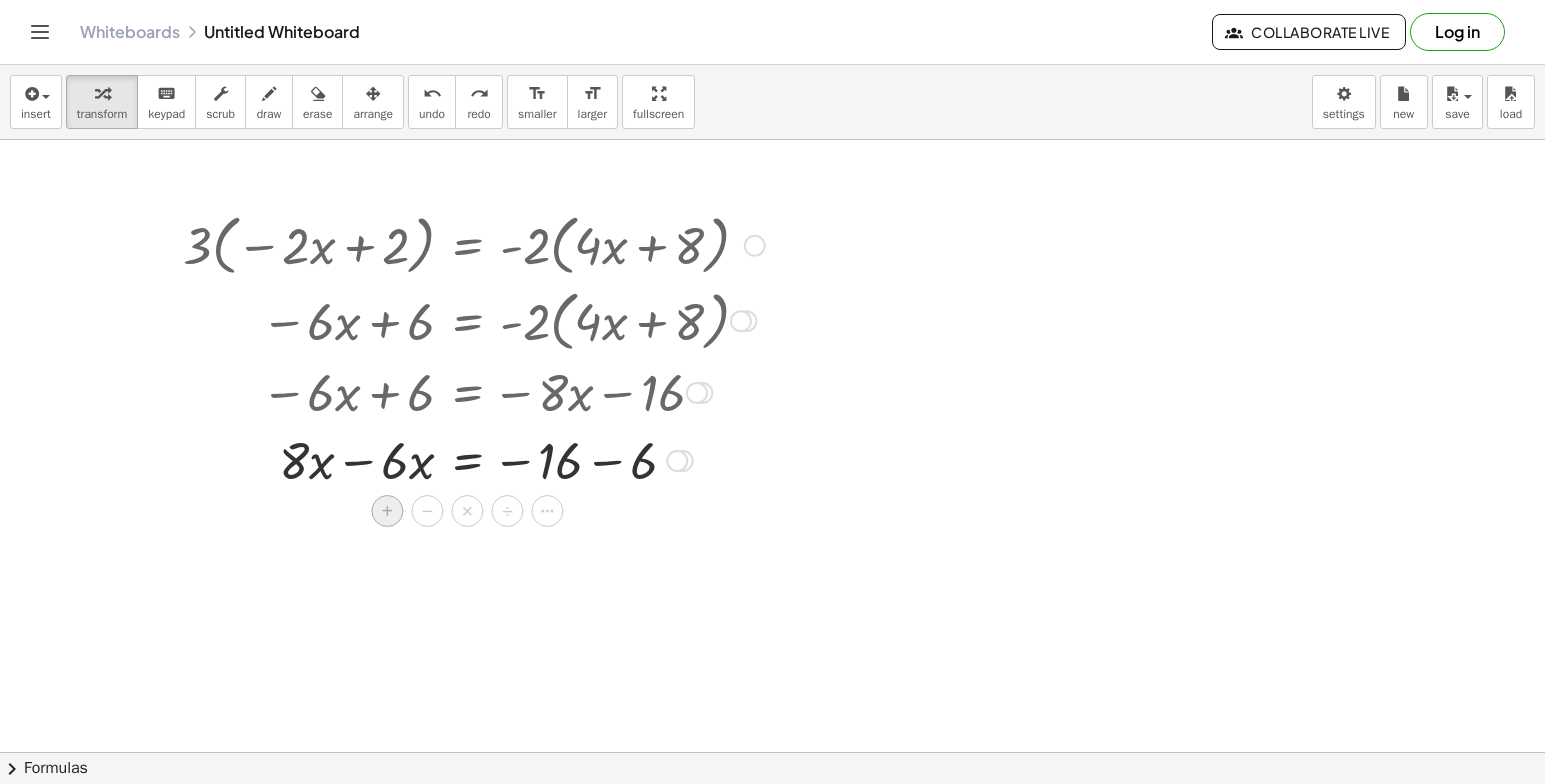click on "+" at bounding box center [388, 511] 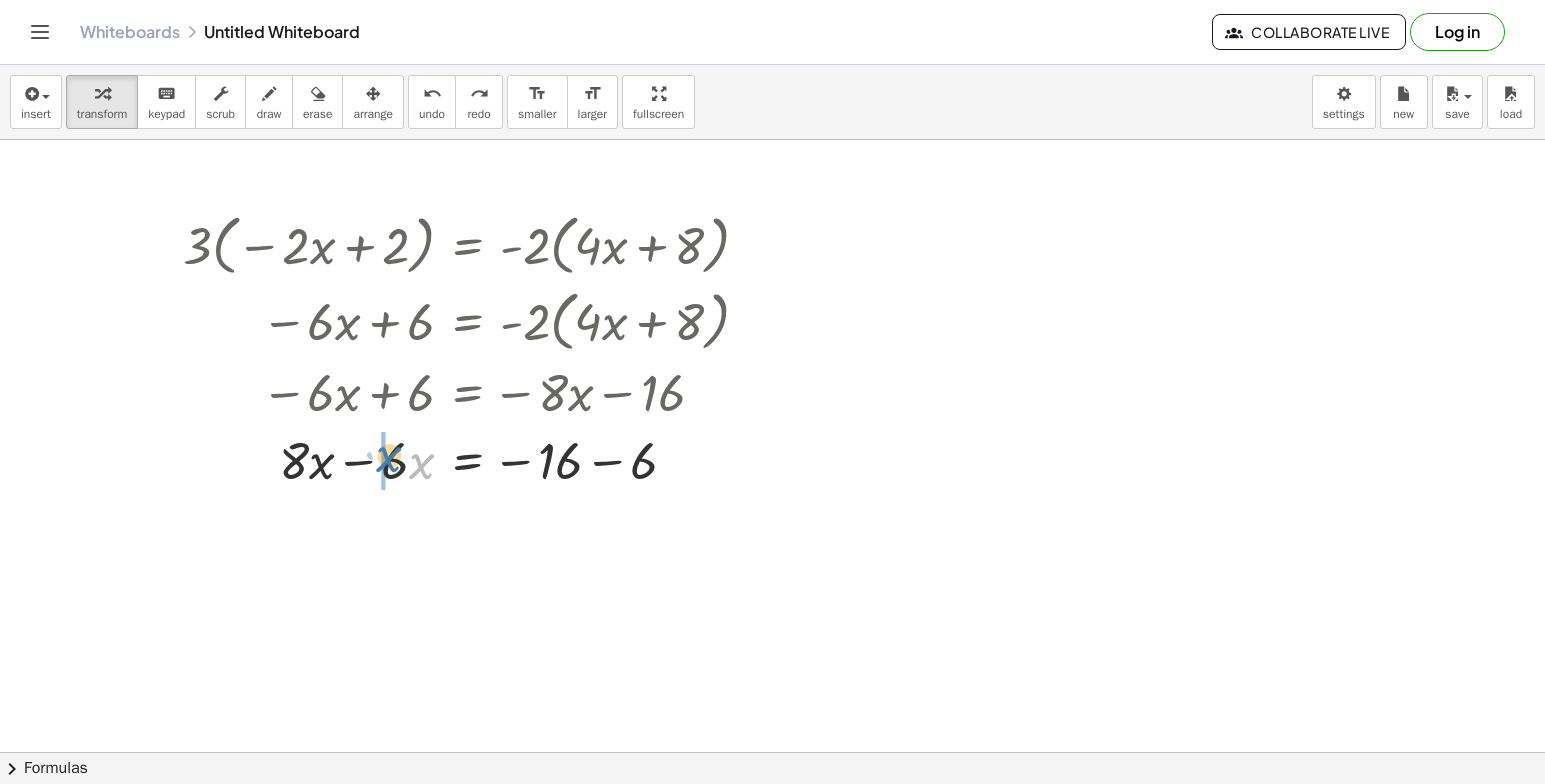 drag, startPoint x: 420, startPoint y: 481, endPoint x: 383, endPoint y: 473, distance: 37.85499 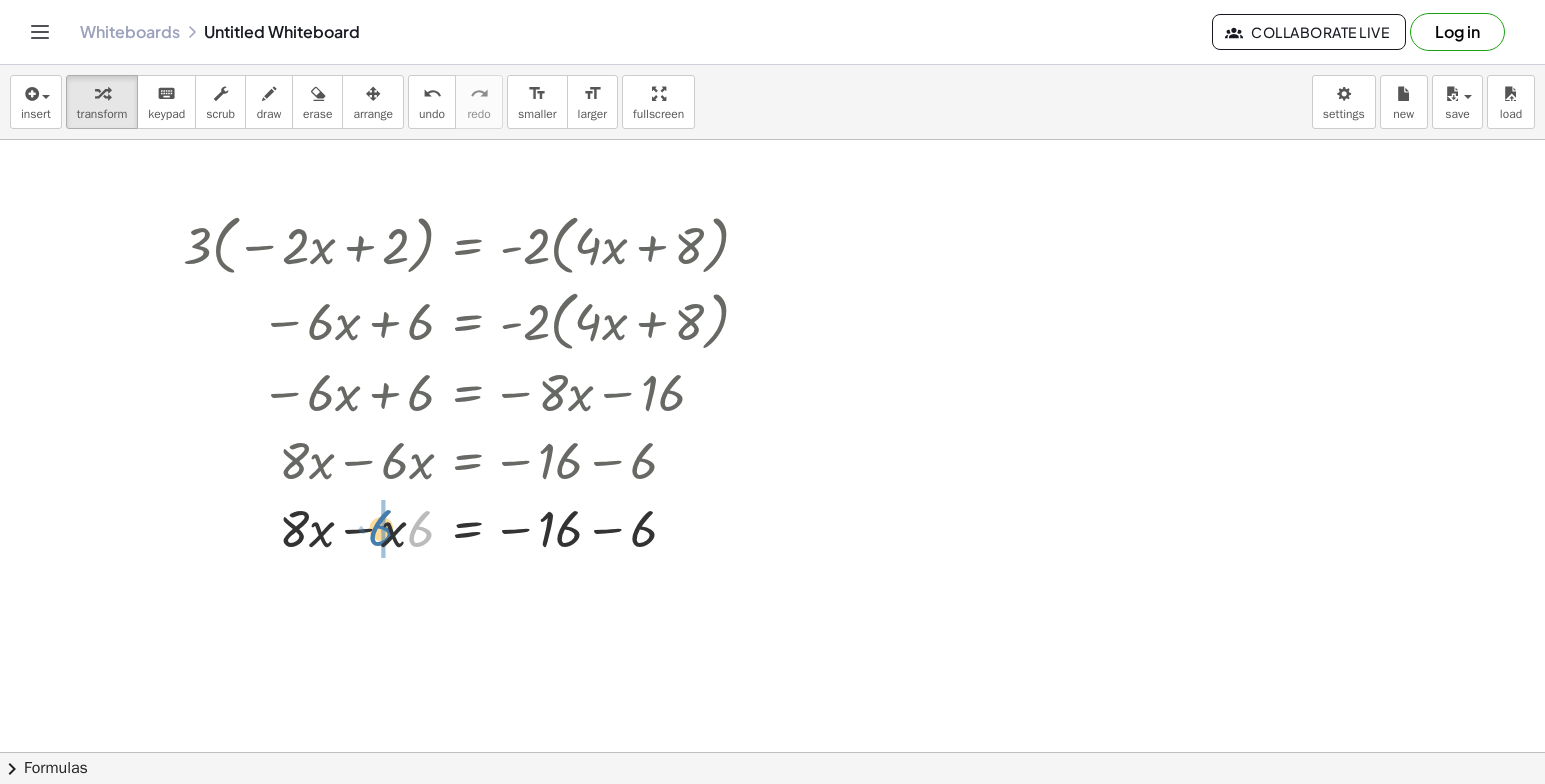 drag, startPoint x: 418, startPoint y: 520, endPoint x: 387, endPoint y: 521, distance: 31.016125 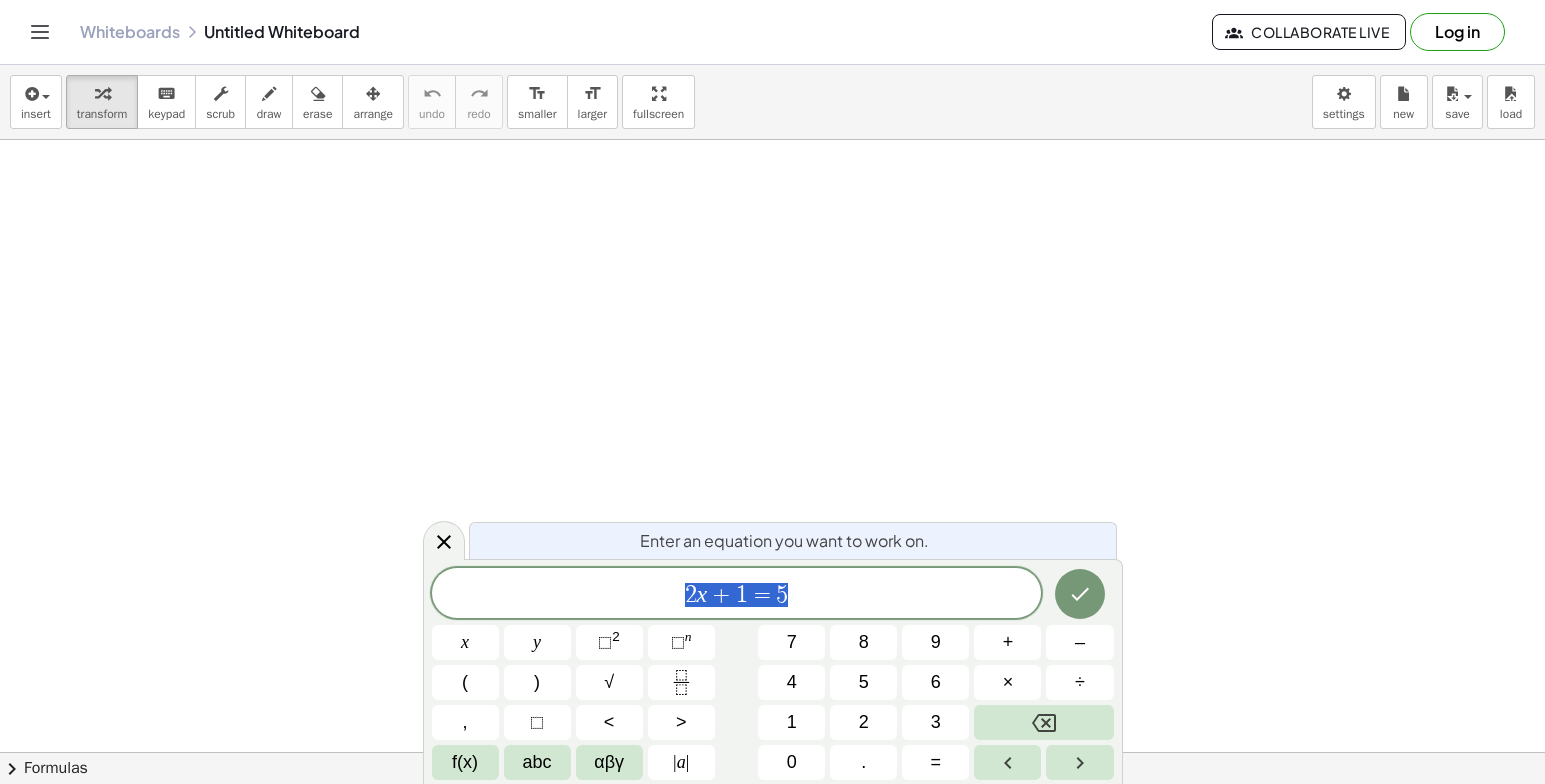 scroll, scrollTop: 0, scrollLeft: 0, axis: both 